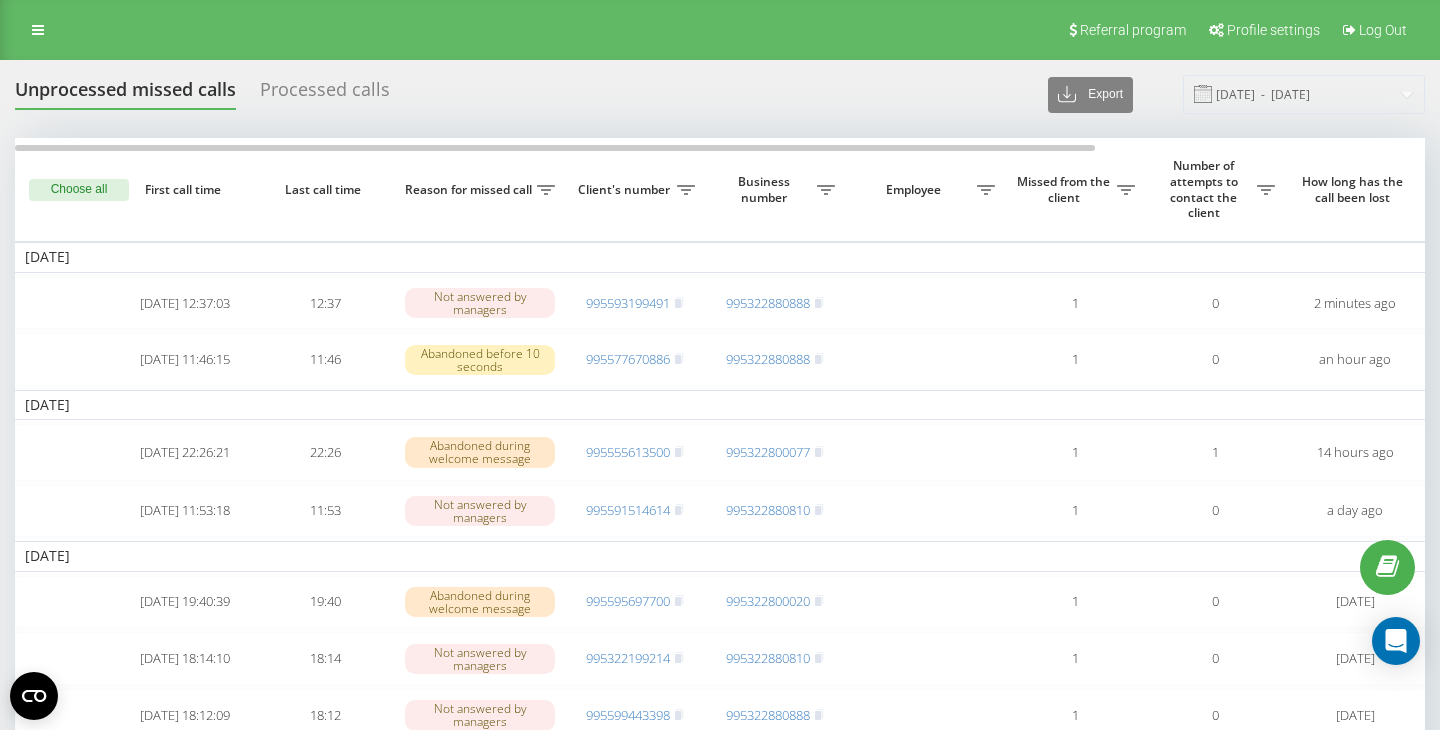 scroll, scrollTop: 0, scrollLeft: 0, axis: both 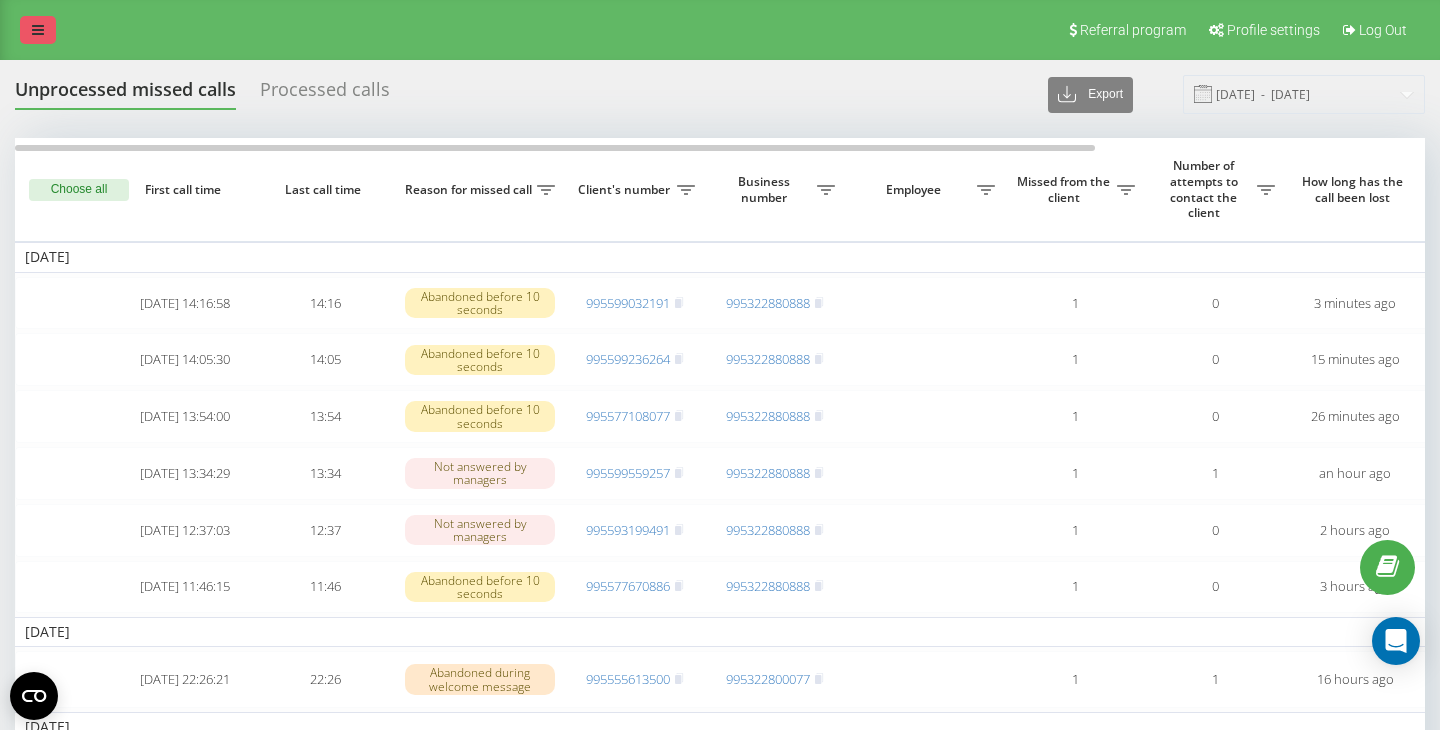 click at bounding box center [38, 30] 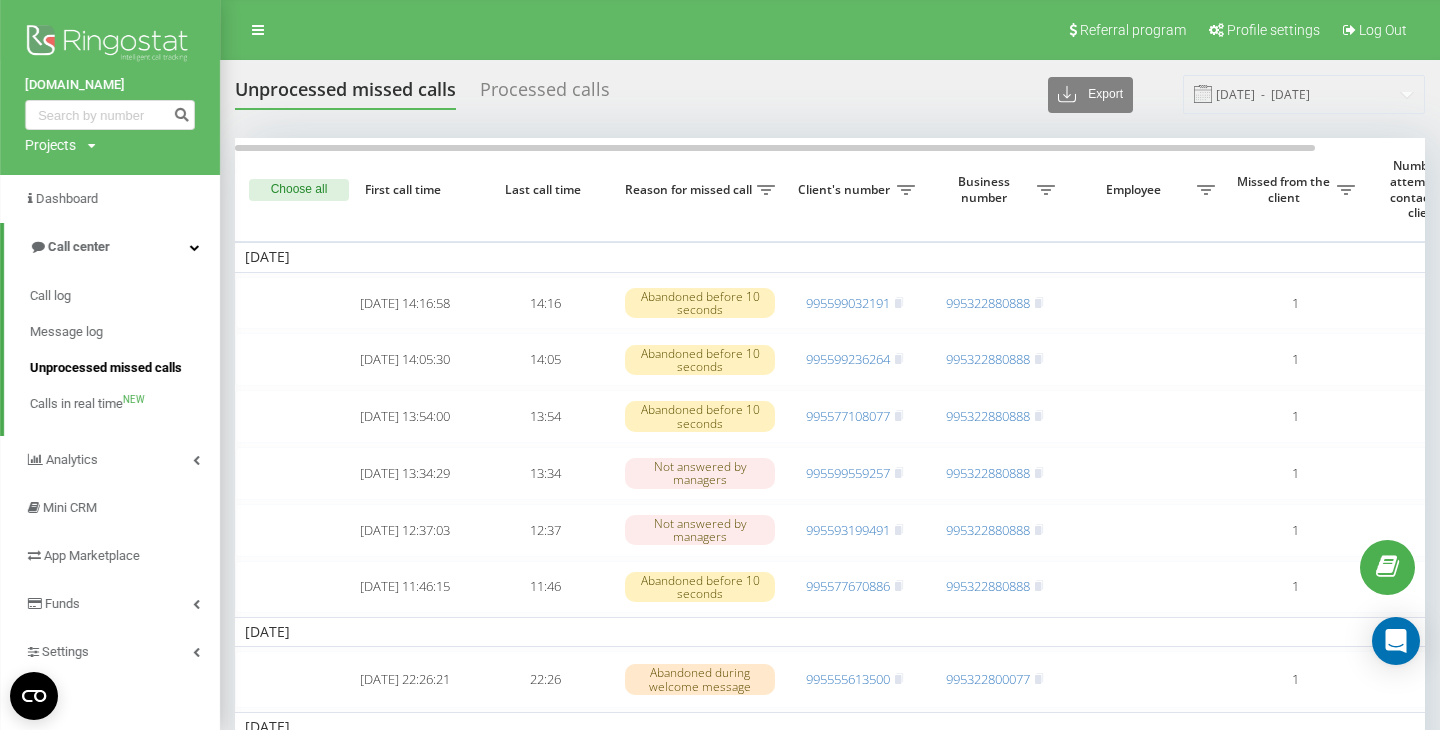 click on "Unprocessed missed calls" at bounding box center [106, 368] 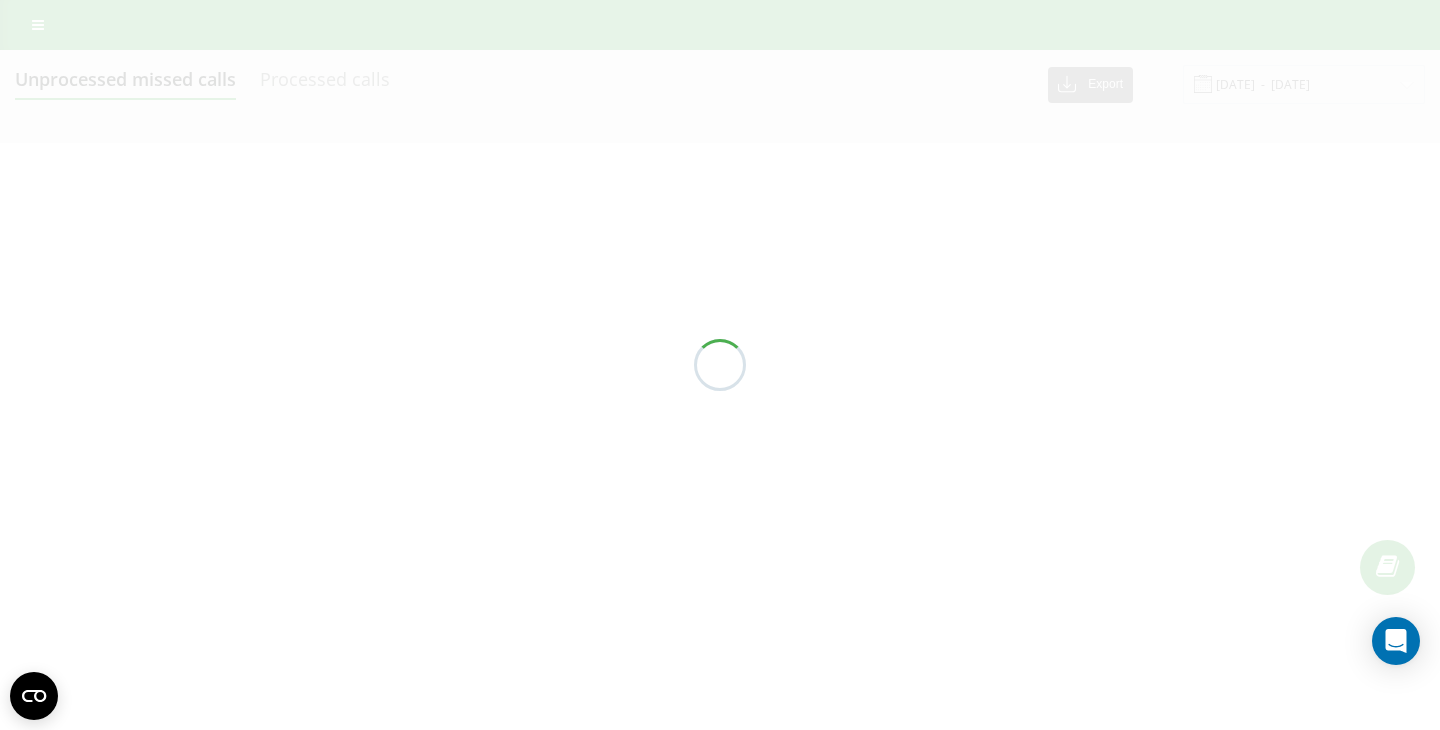 scroll, scrollTop: 0, scrollLeft: 0, axis: both 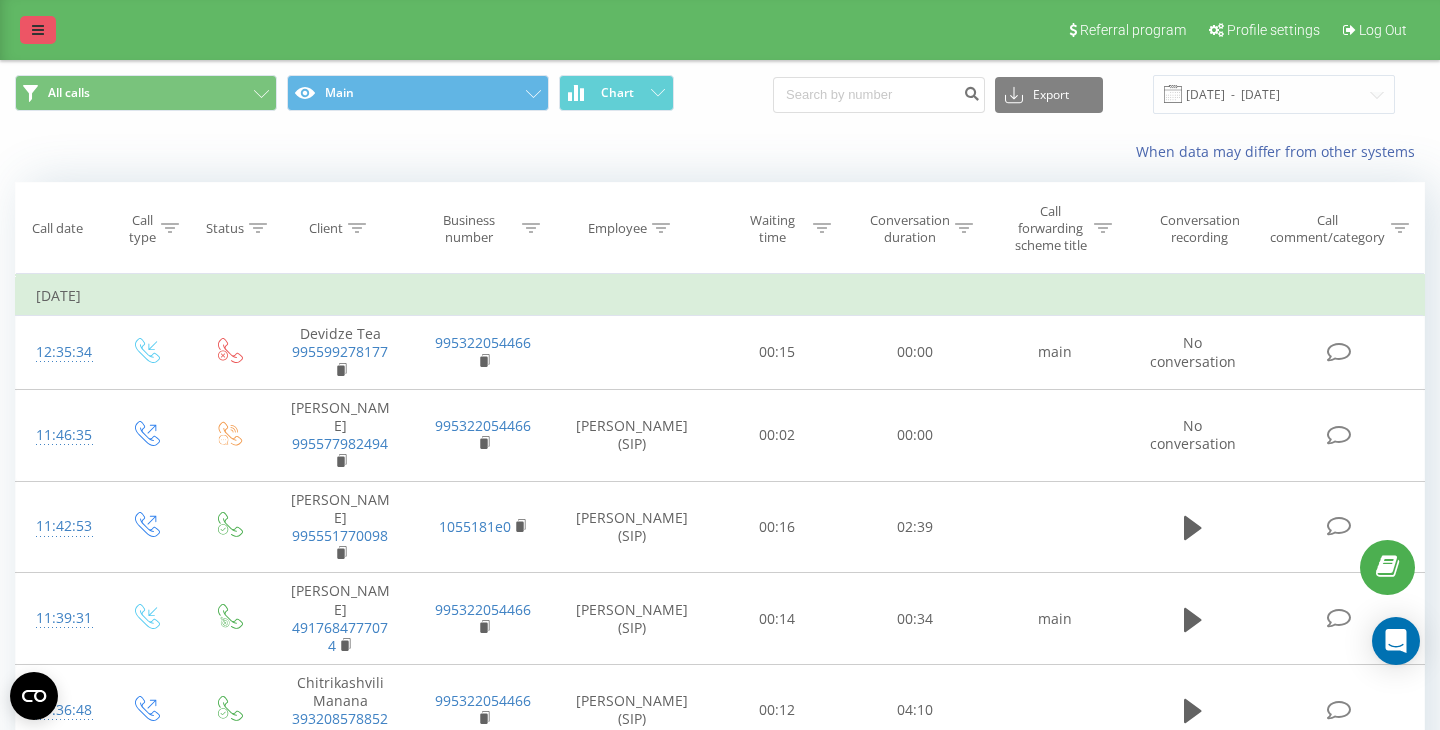 click at bounding box center [38, 30] 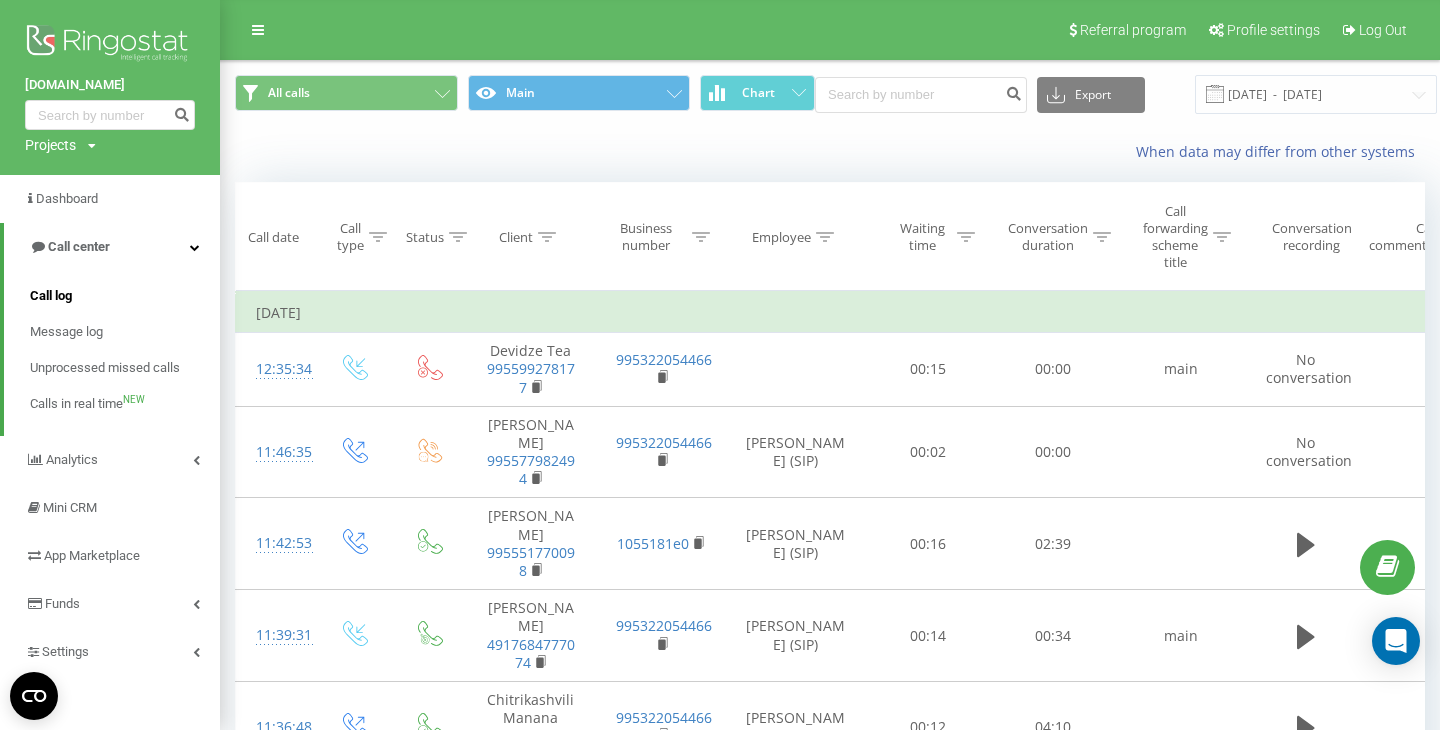 click on "Call log" at bounding box center [51, 296] 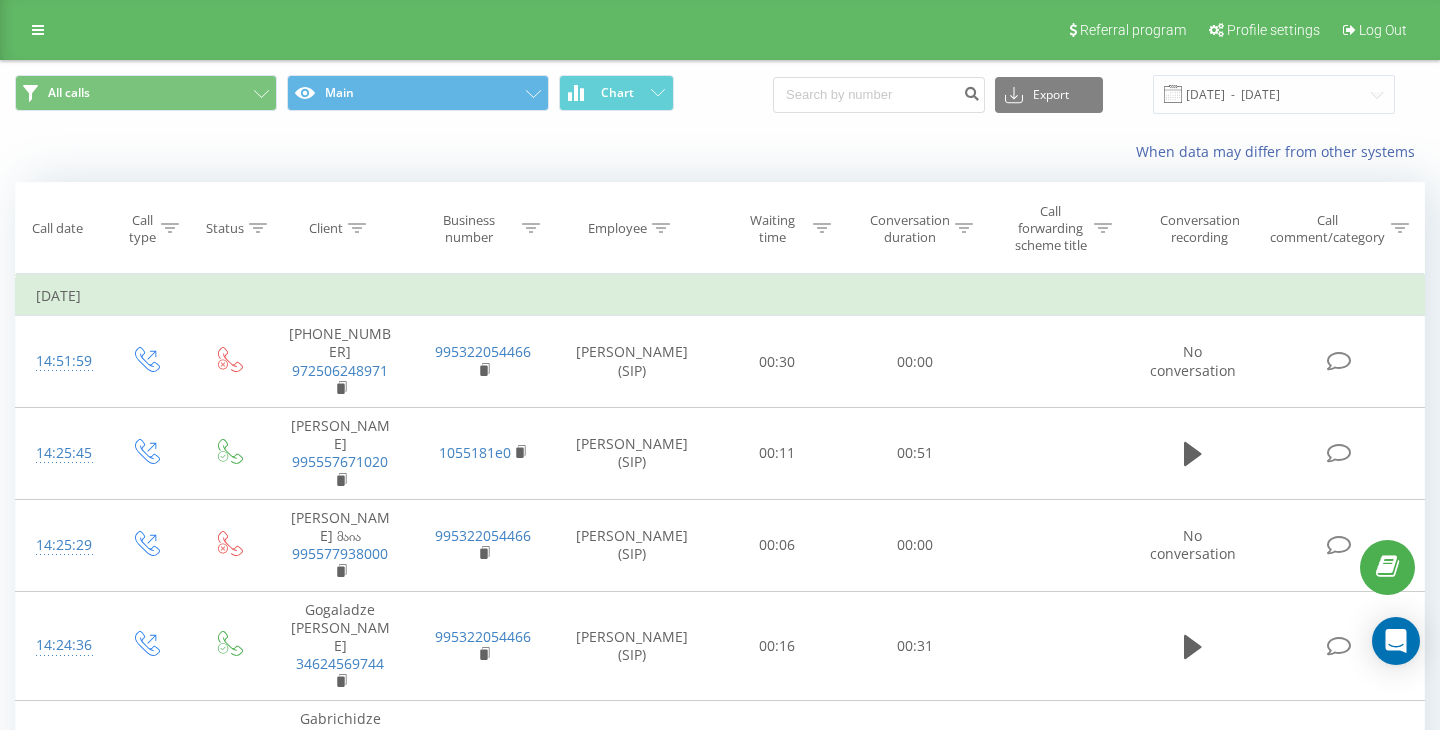 scroll, scrollTop: 0, scrollLeft: 0, axis: both 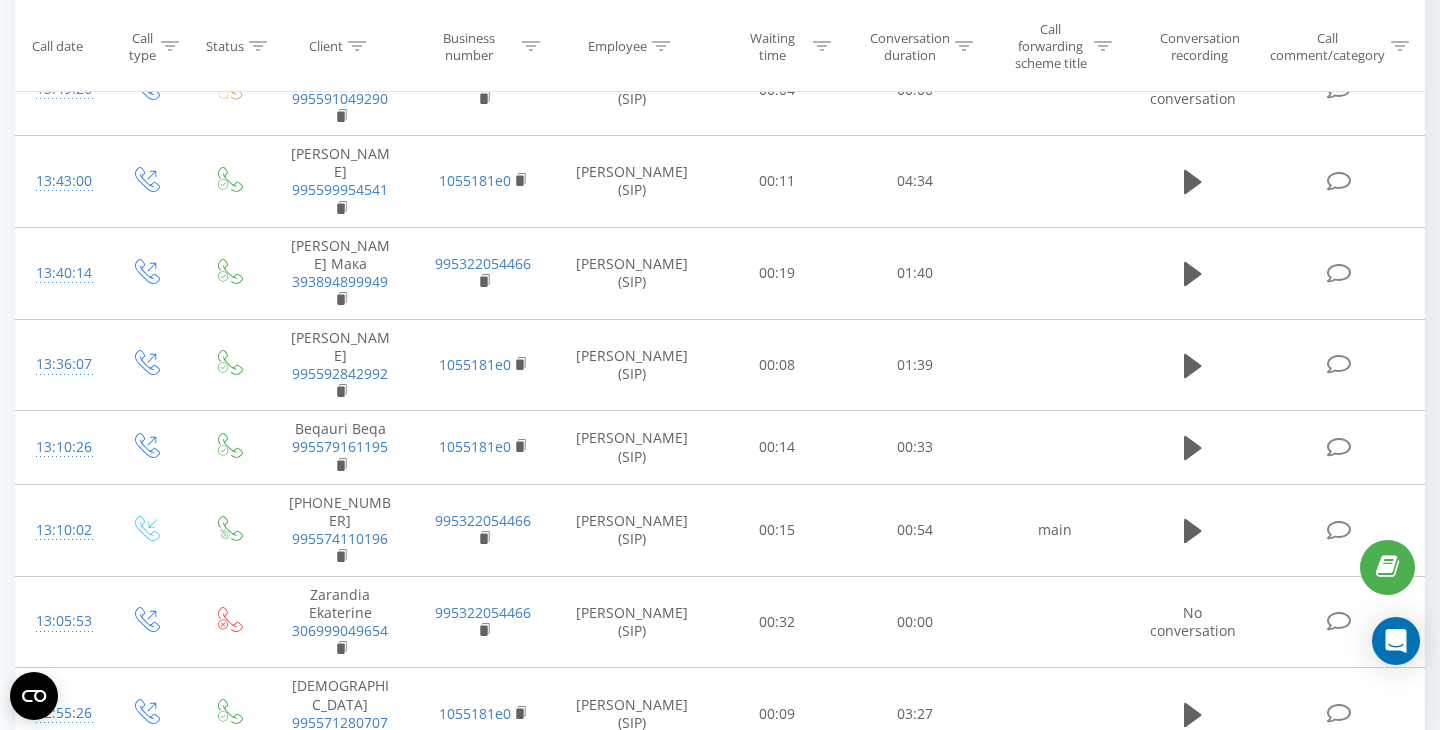 click on "25" at bounding box center [124, 805] 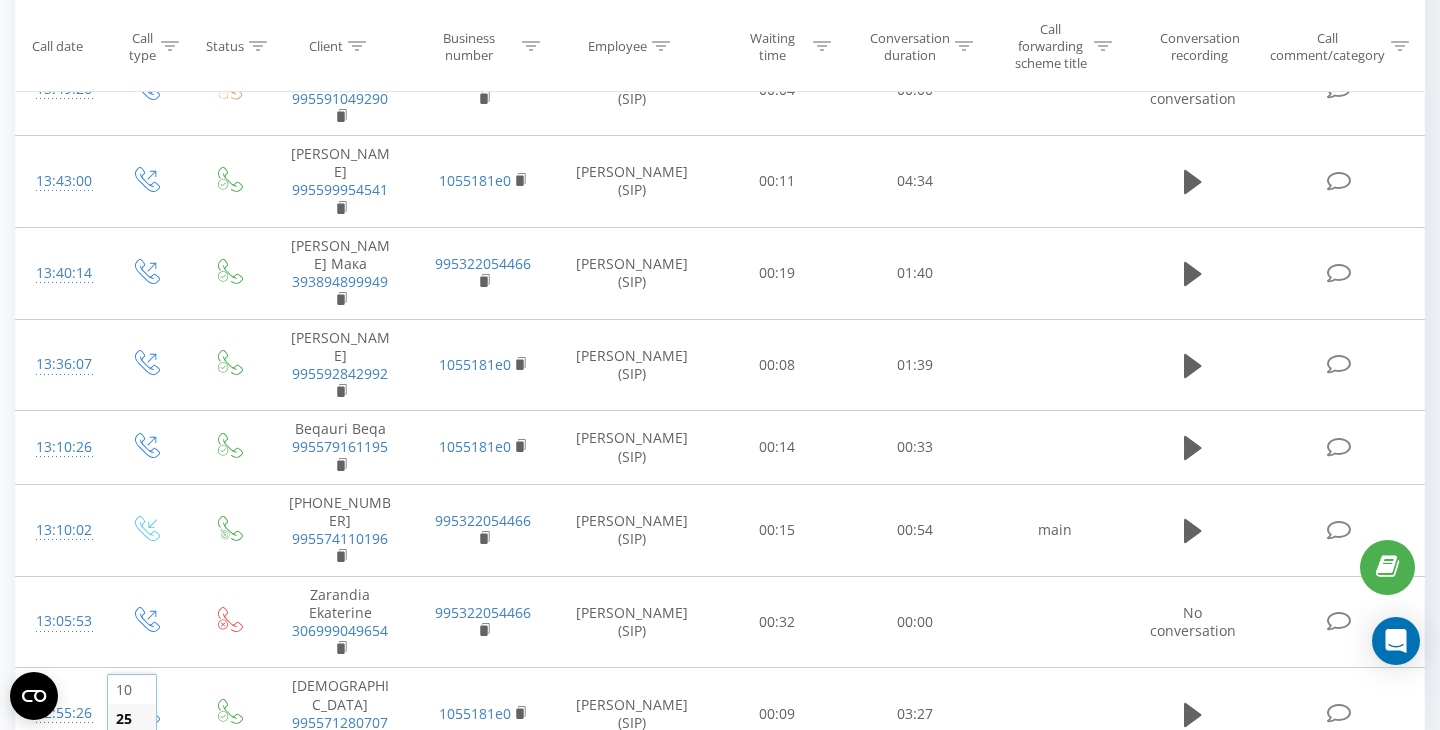 click on "100" at bounding box center (128, 776) 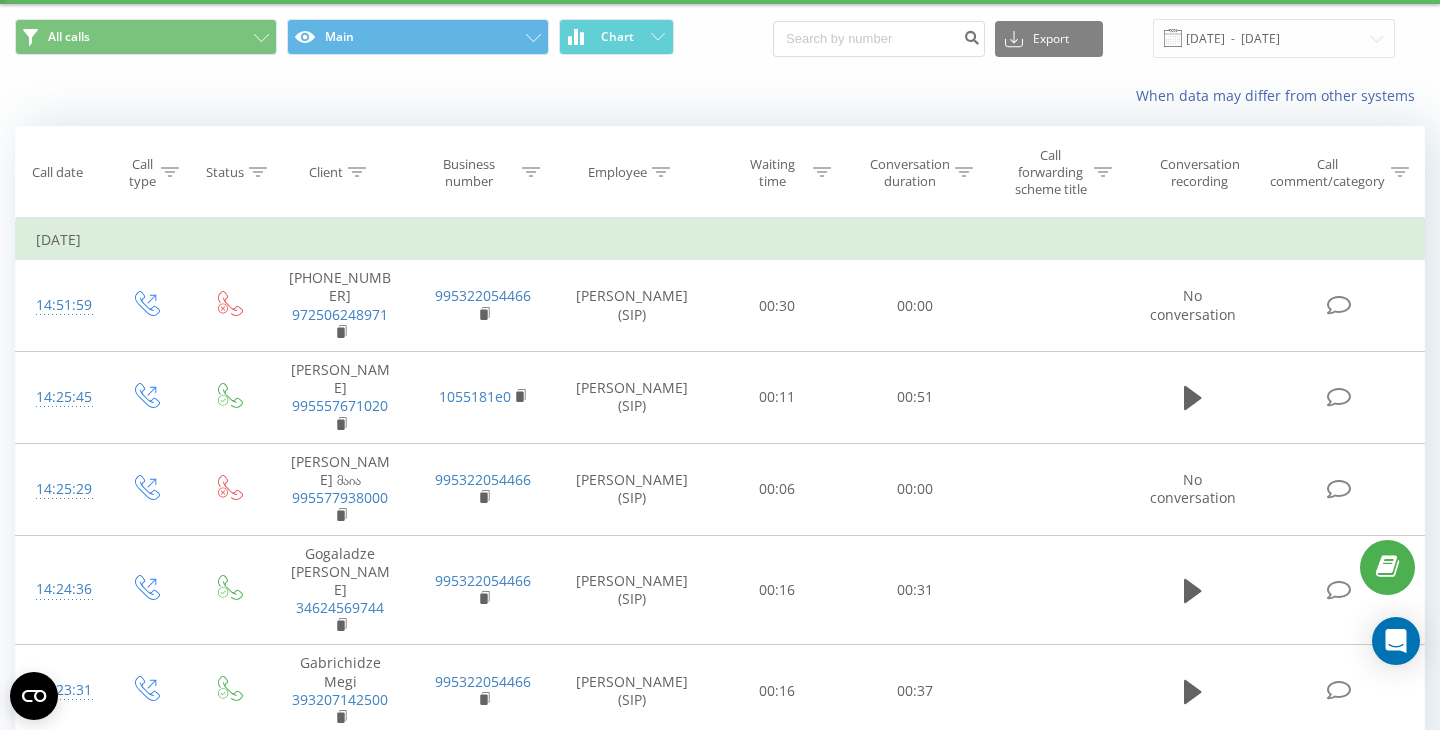 scroll, scrollTop: 0, scrollLeft: 0, axis: both 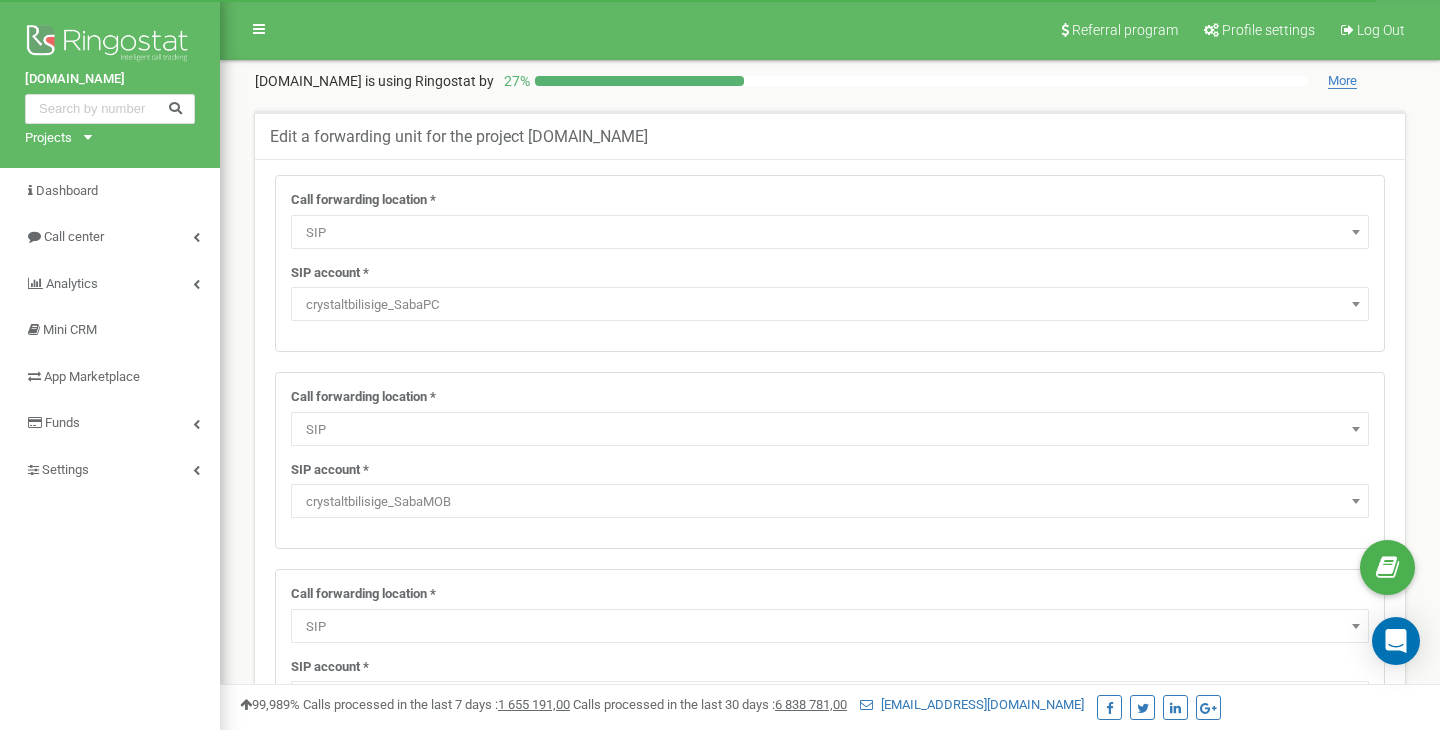 select on "SIP" 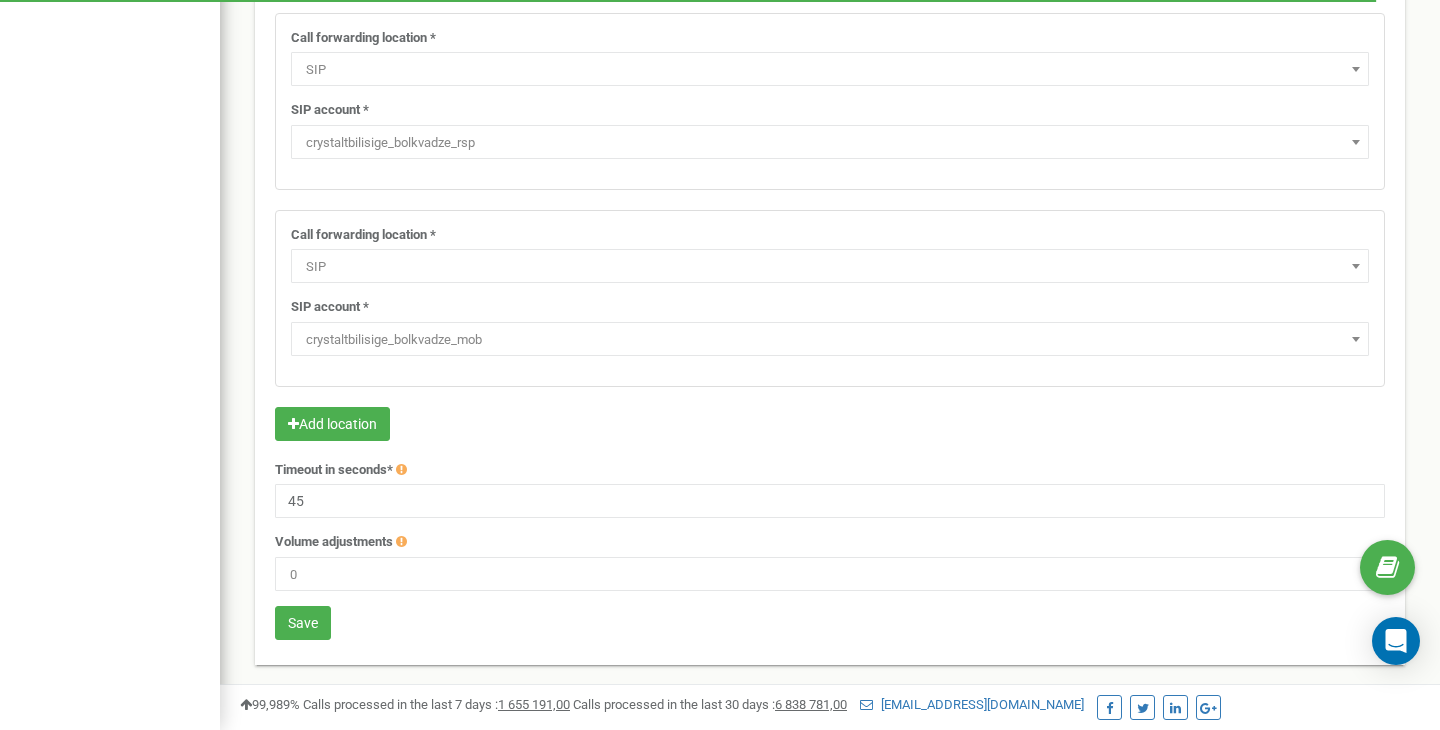 scroll, scrollTop: 0, scrollLeft: 0, axis: both 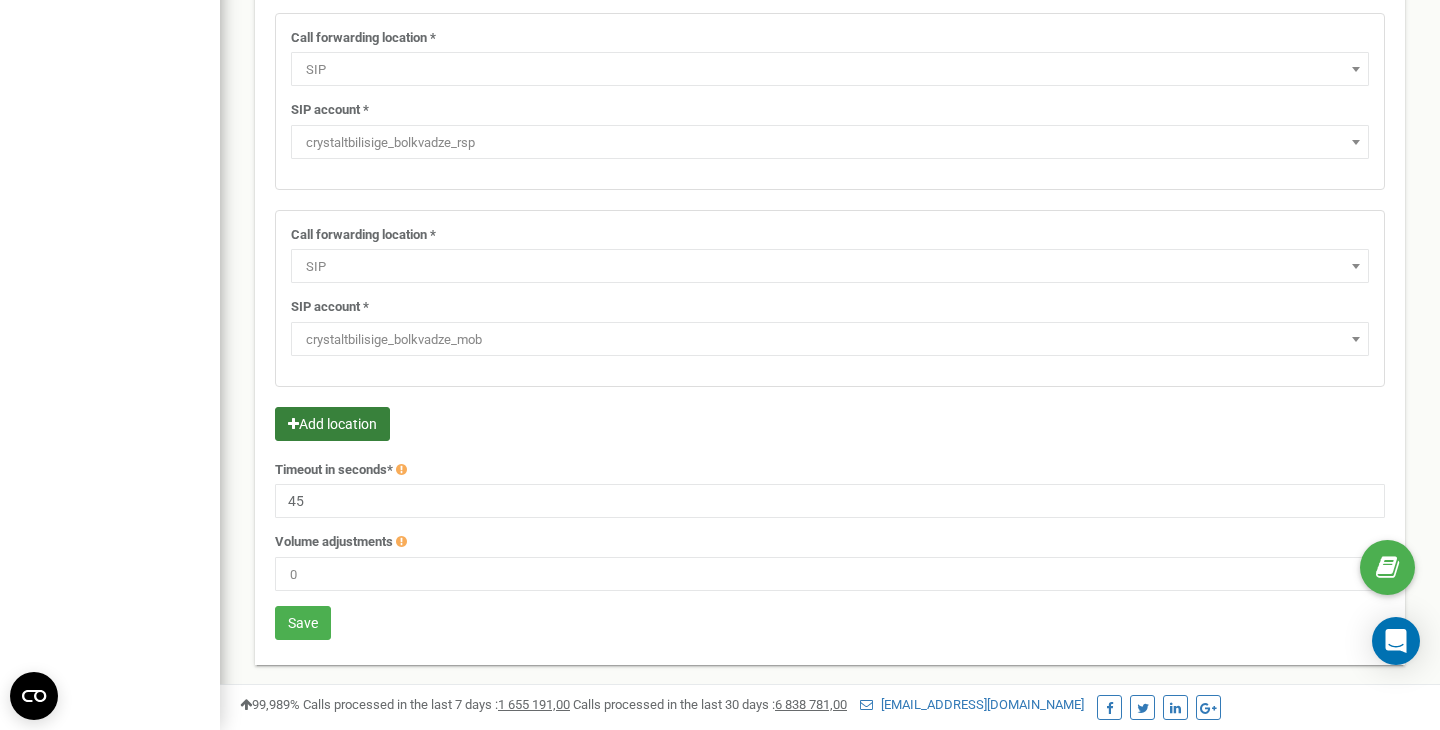 click on "Add location" at bounding box center [332, 424] 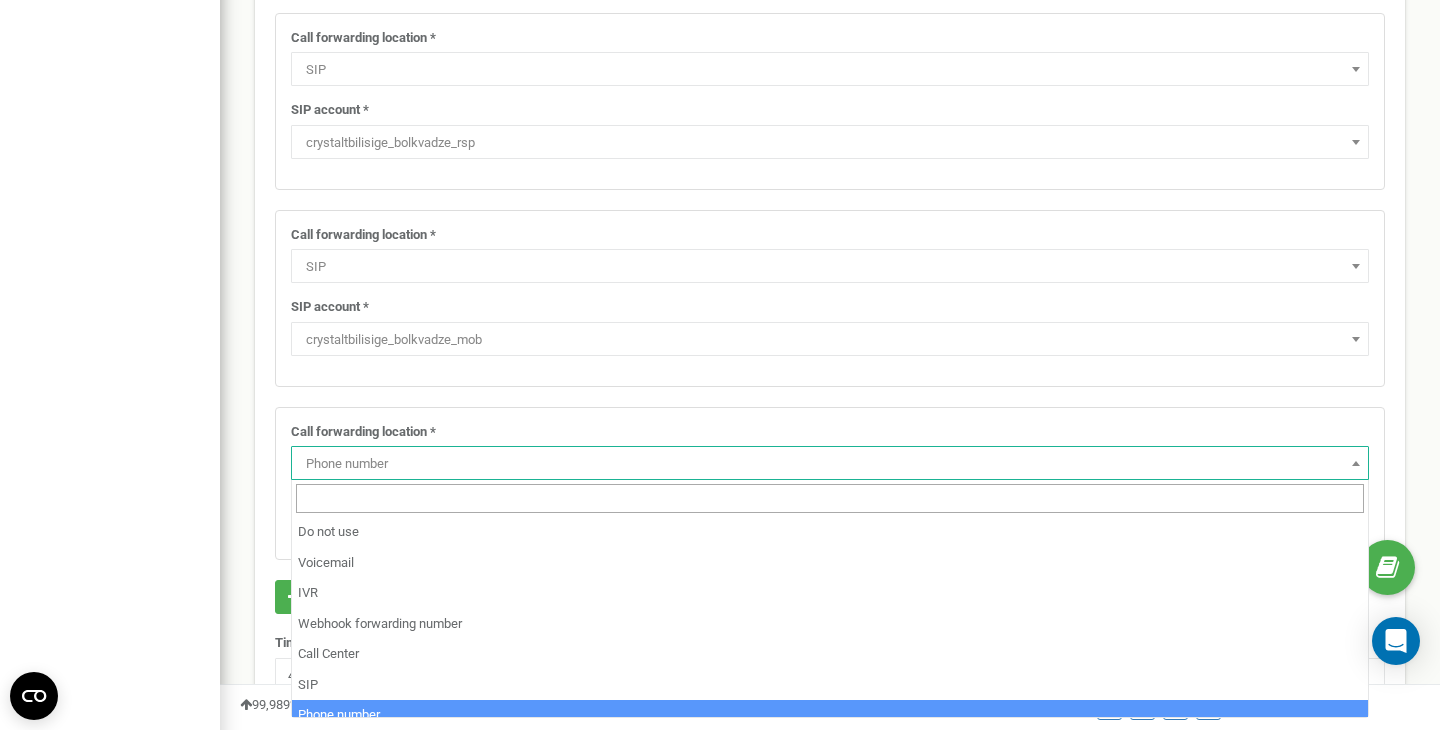 click on "Phone number" at bounding box center [830, 464] 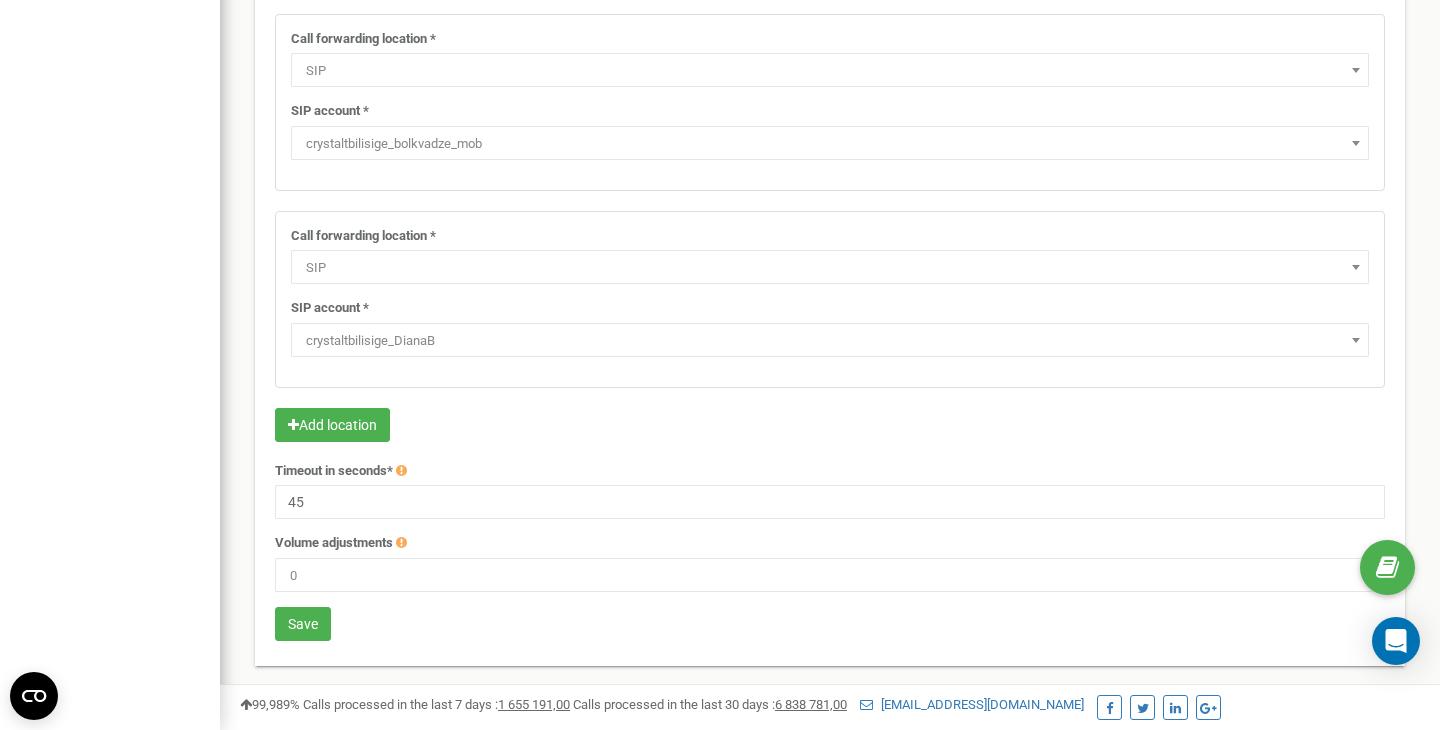 scroll, scrollTop: 1148, scrollLeft: 0, axis: vertical 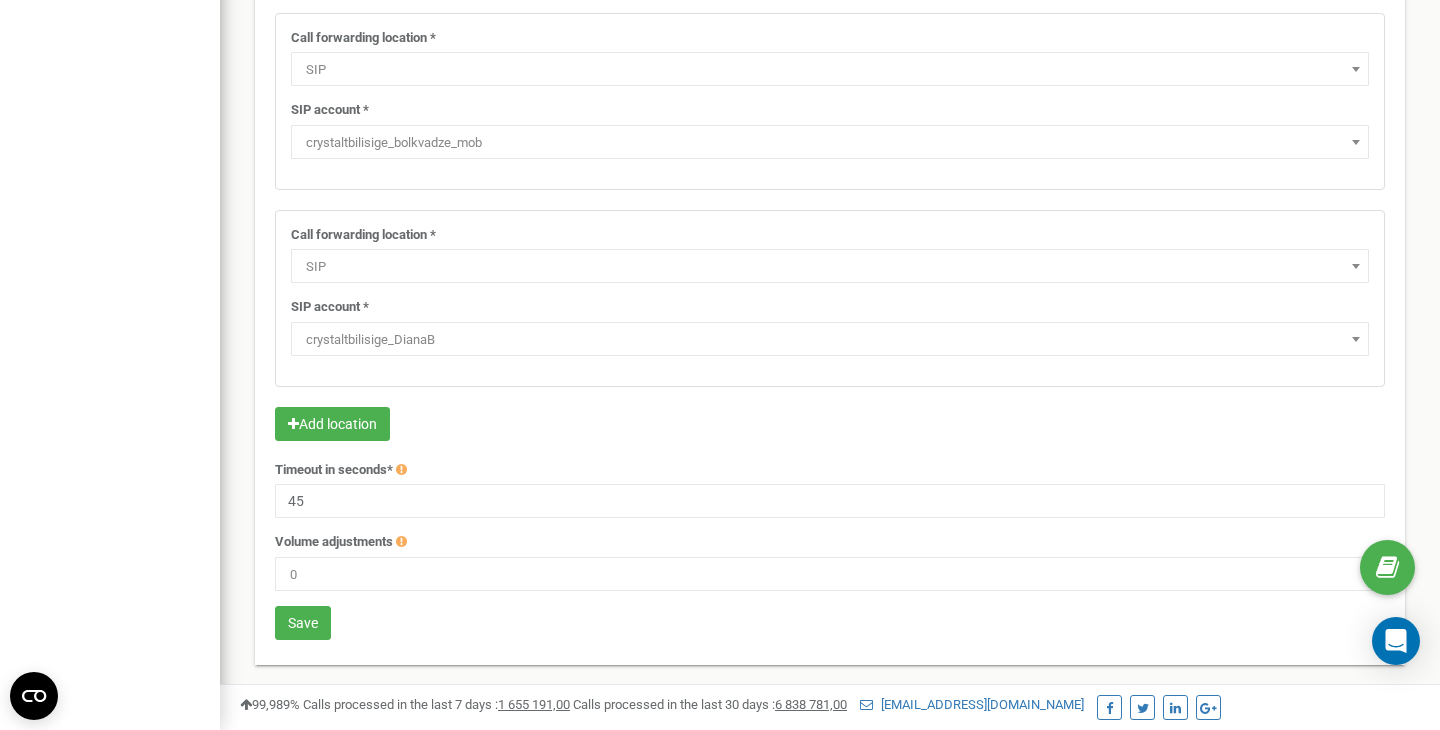 click on "crystaltbilisige_DianaB" at bounding box center [830, 340] 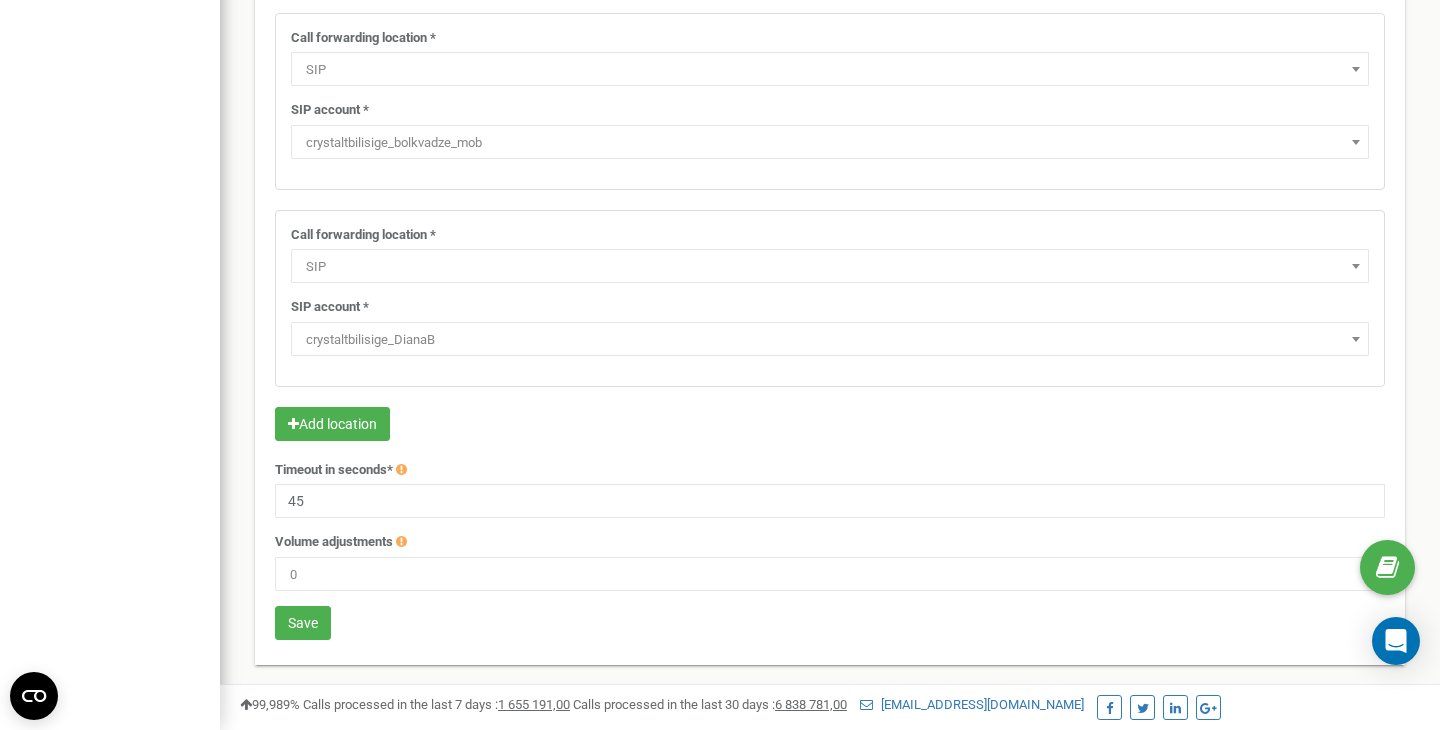 click on "crystaltbilisige_DianaB" at bounding box center [830, 340] 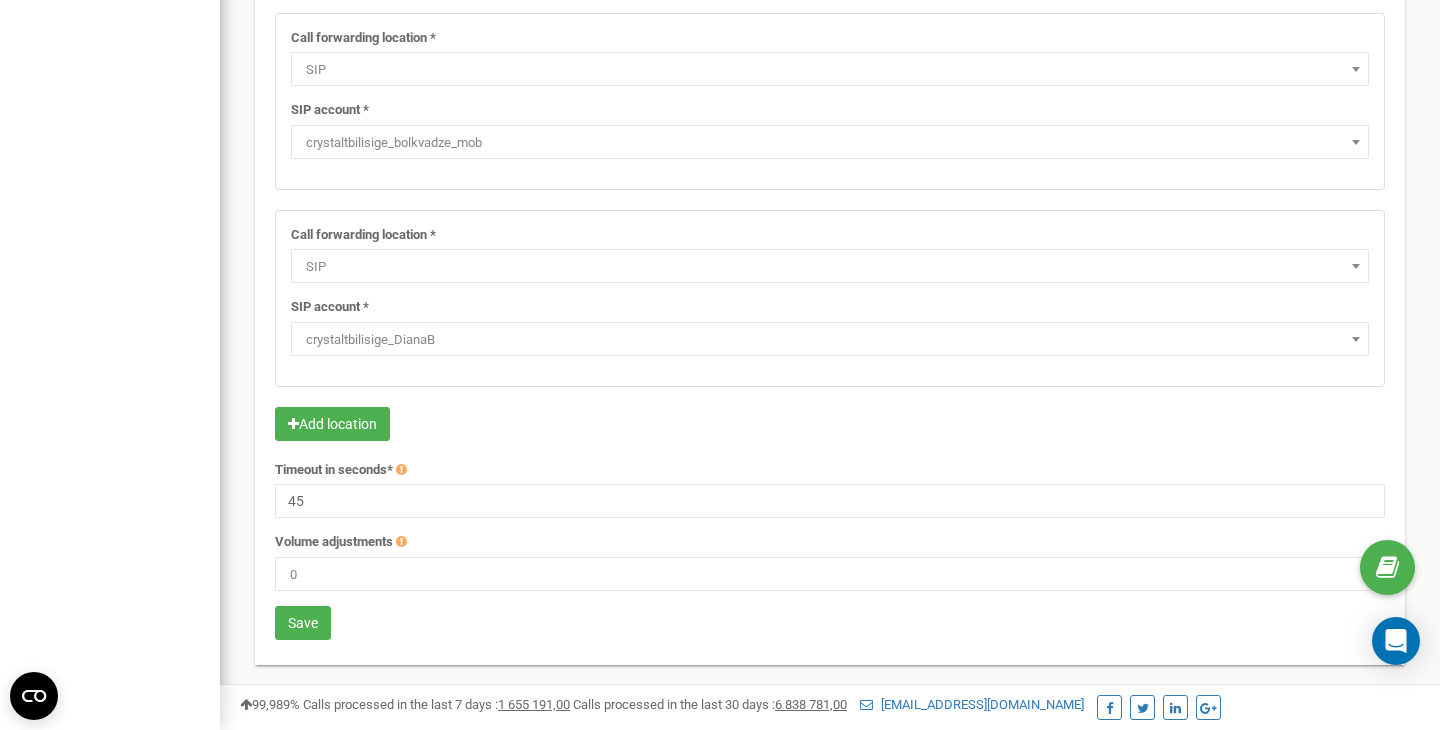 click on "SIP" at bounding box center (830, 267) 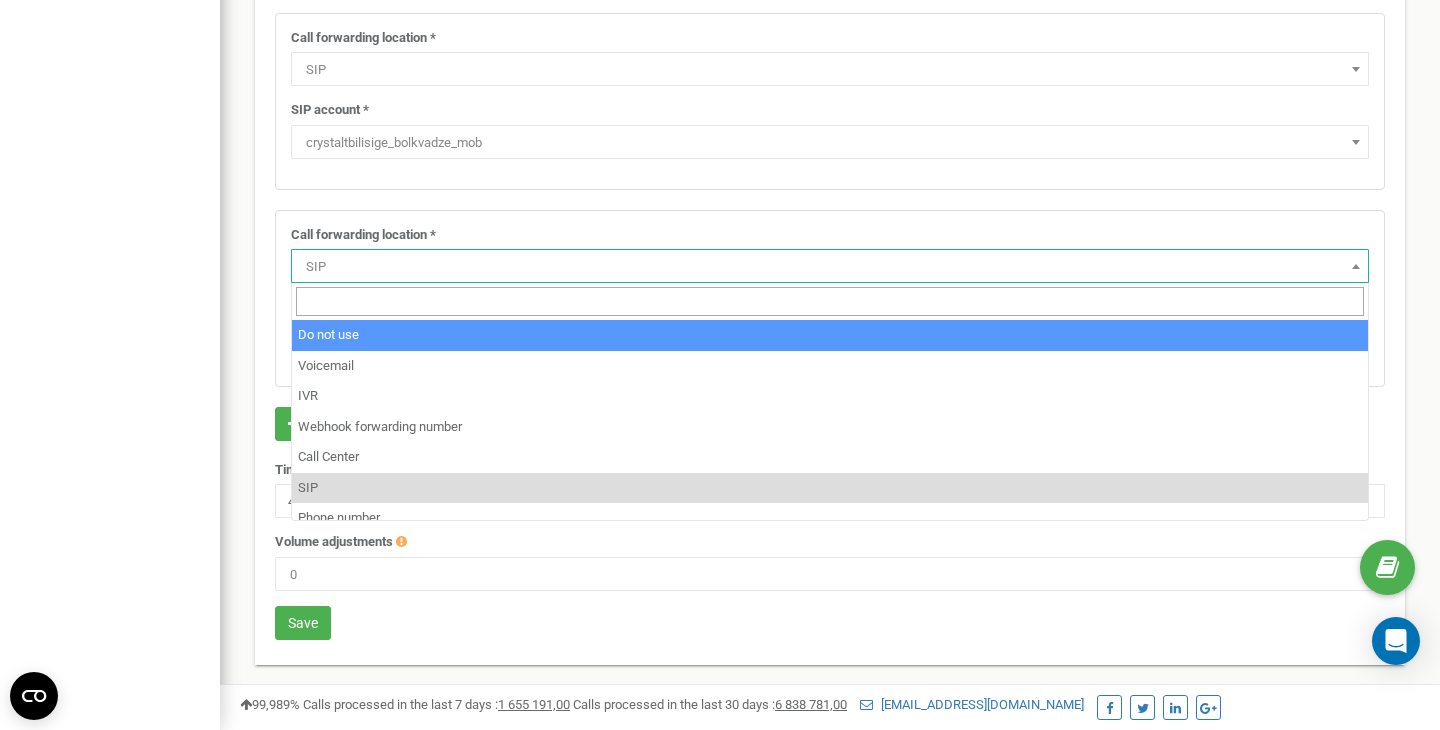 select on "pro" 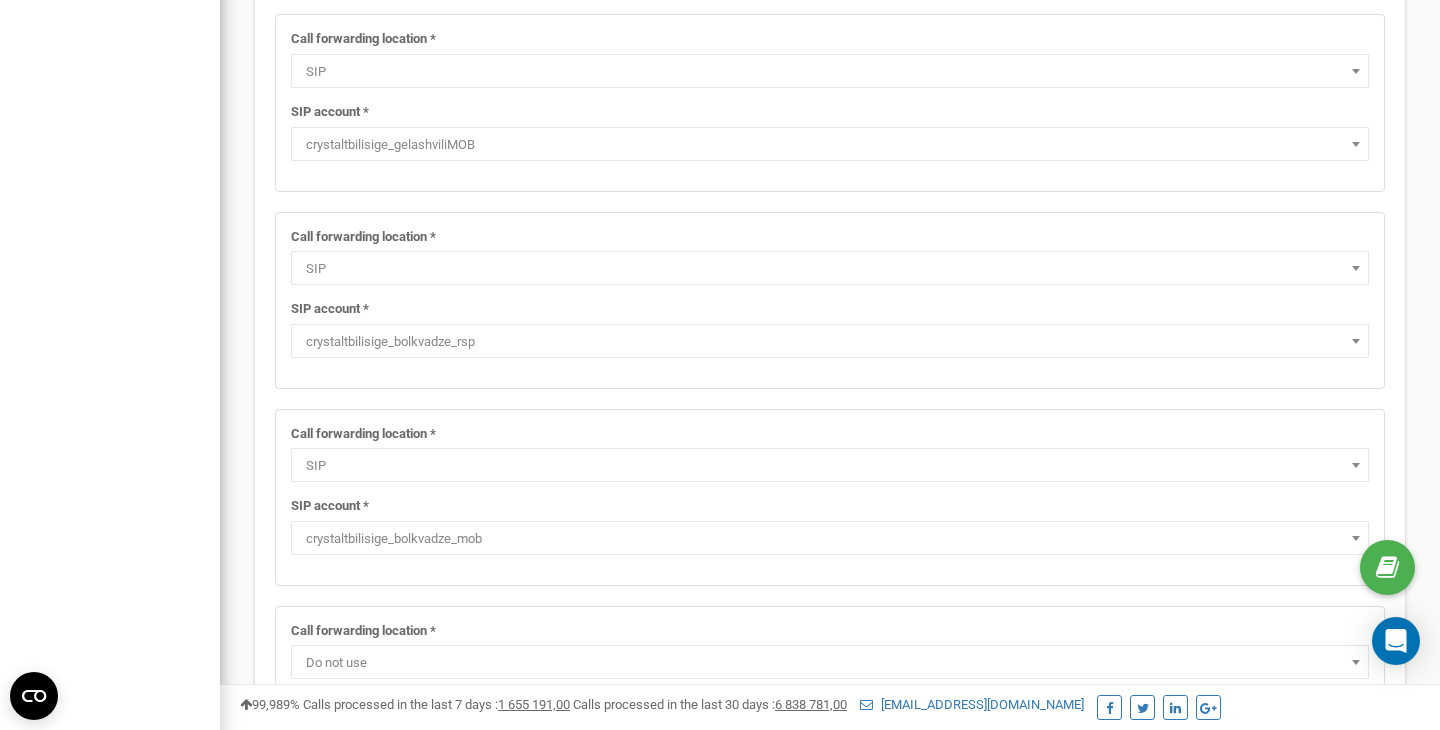 scroll, scrollTop: 0, scrollLeft: 0, axis: both 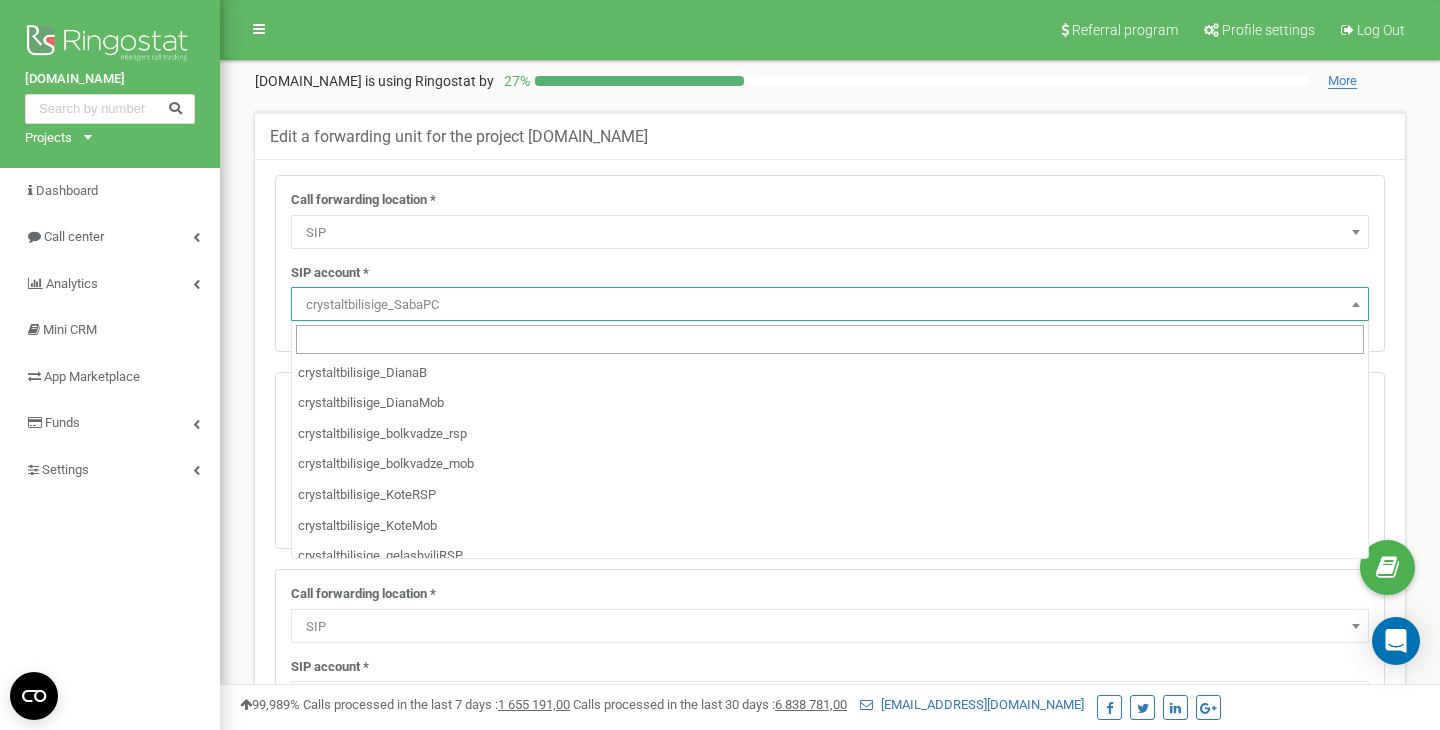 click on "crystaltbilisige_SabaPC" at bounding box center (830, 305) 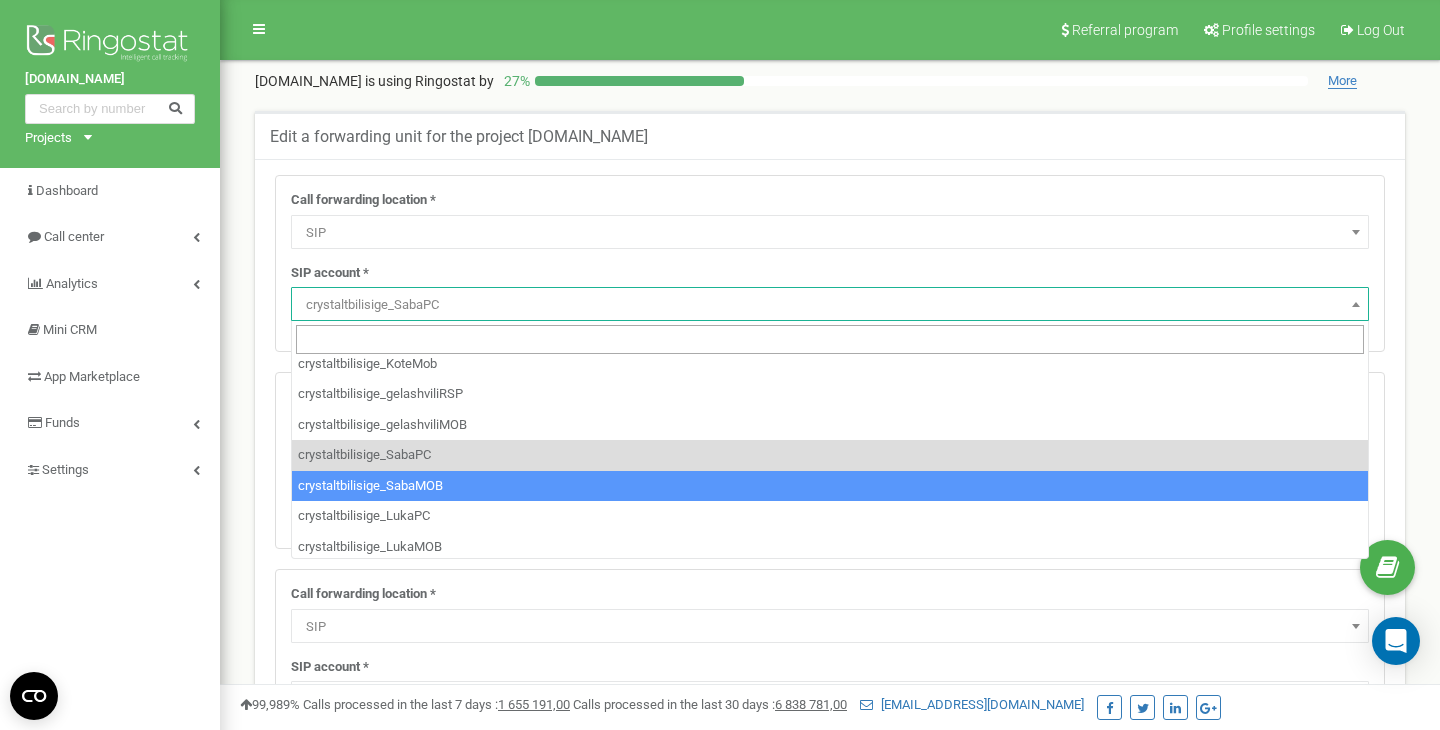 scroll, scrollTop: 167, scrollLeft: 0, axis: vertical 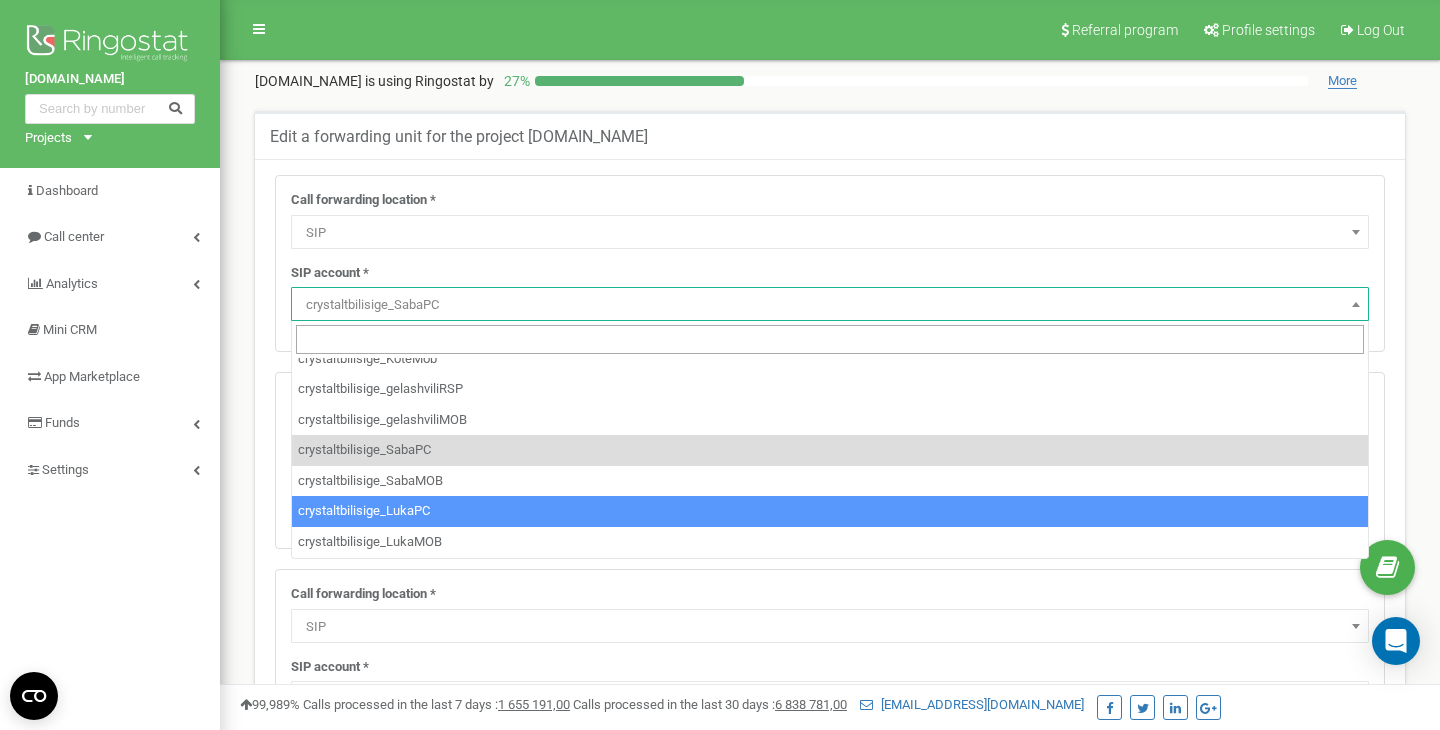 select on "crystaltbilisige_LukaPC" 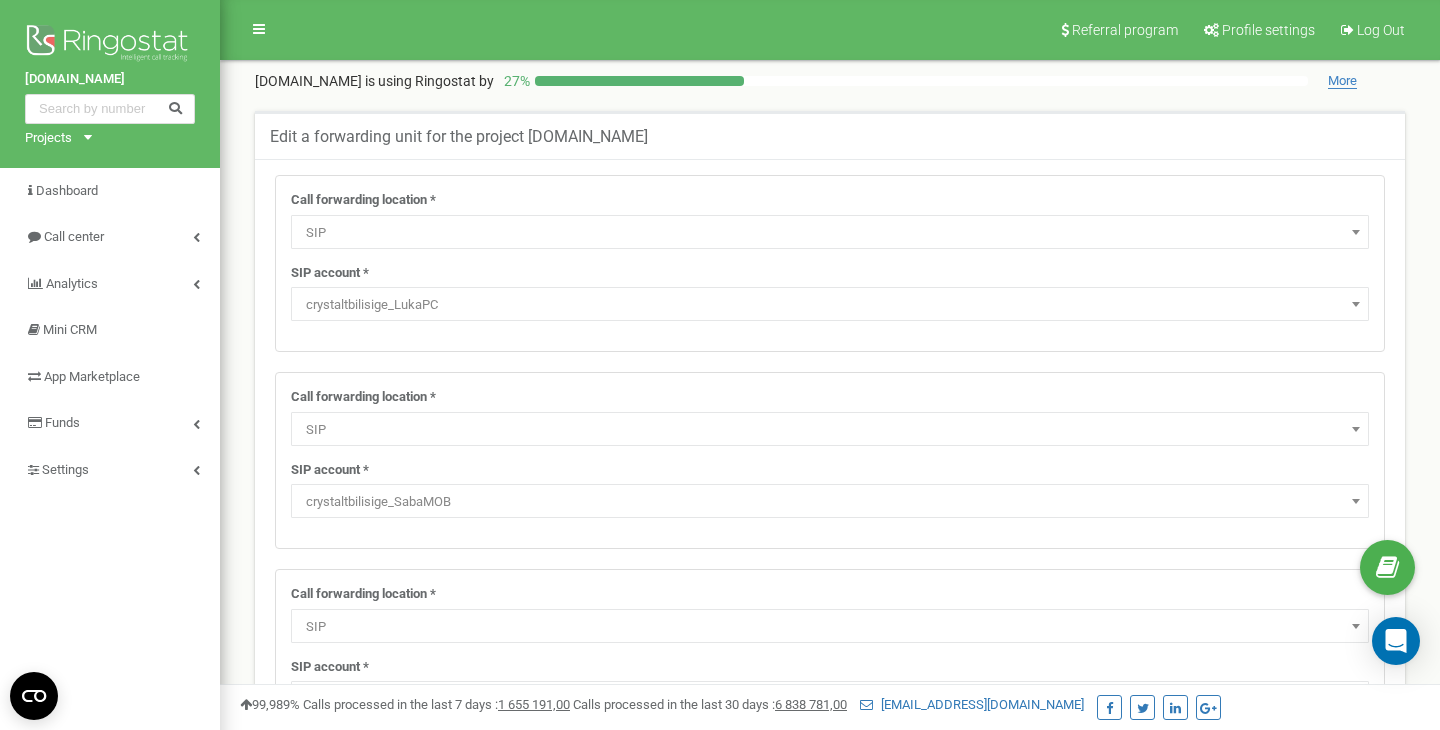 click on "crystaltbilisige_SabaMOB" at bounding box center [830, 502] 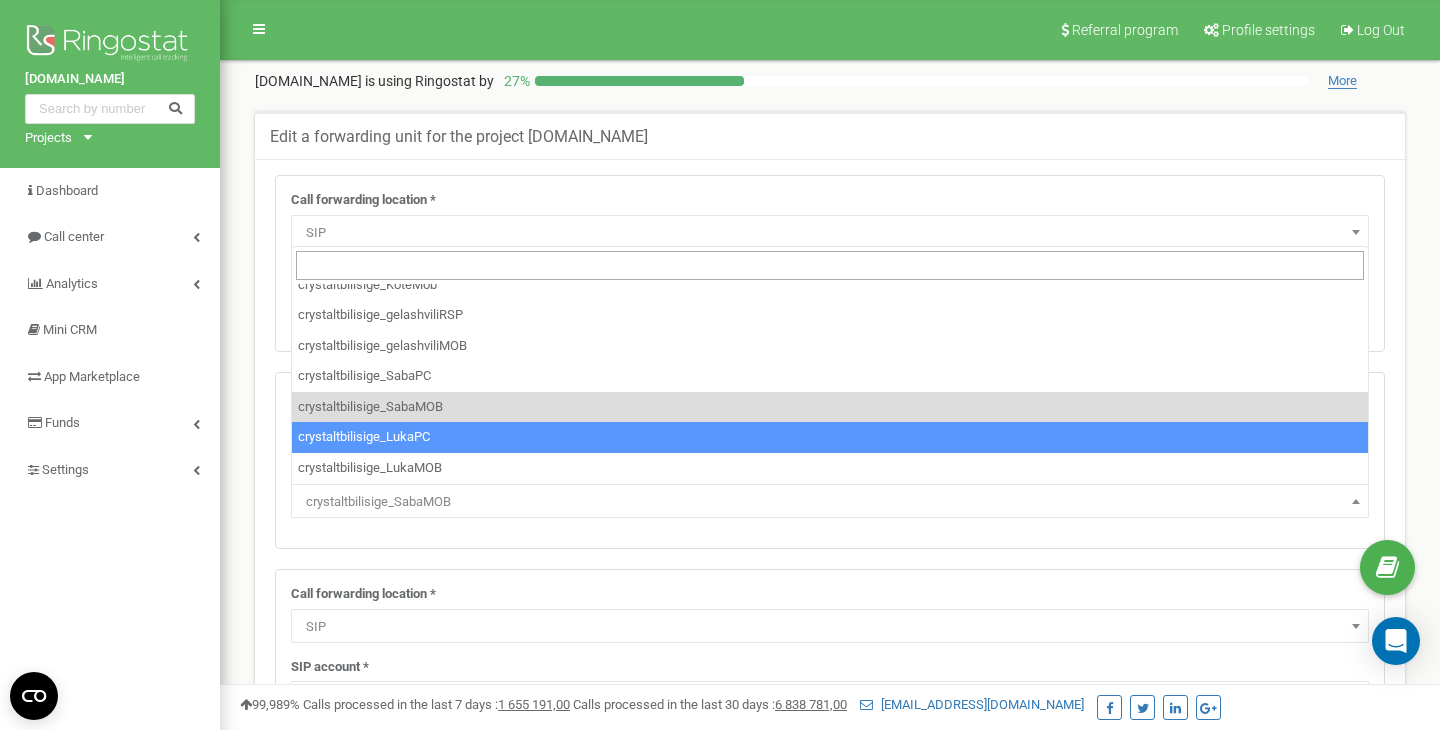 scroll, scrollTop: 166, scrollLeft: 0, axis: vertical 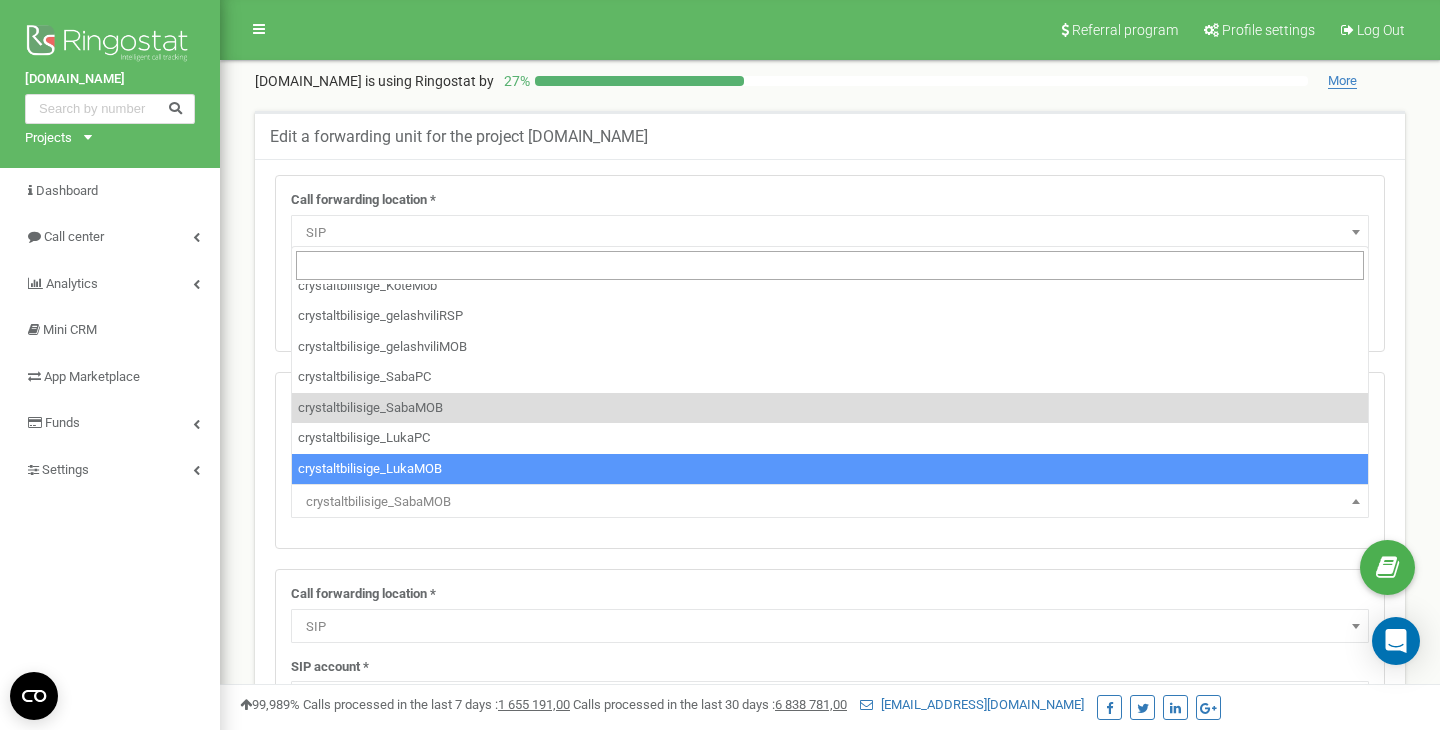 select on "crystaltbilisige_LukaMOB" 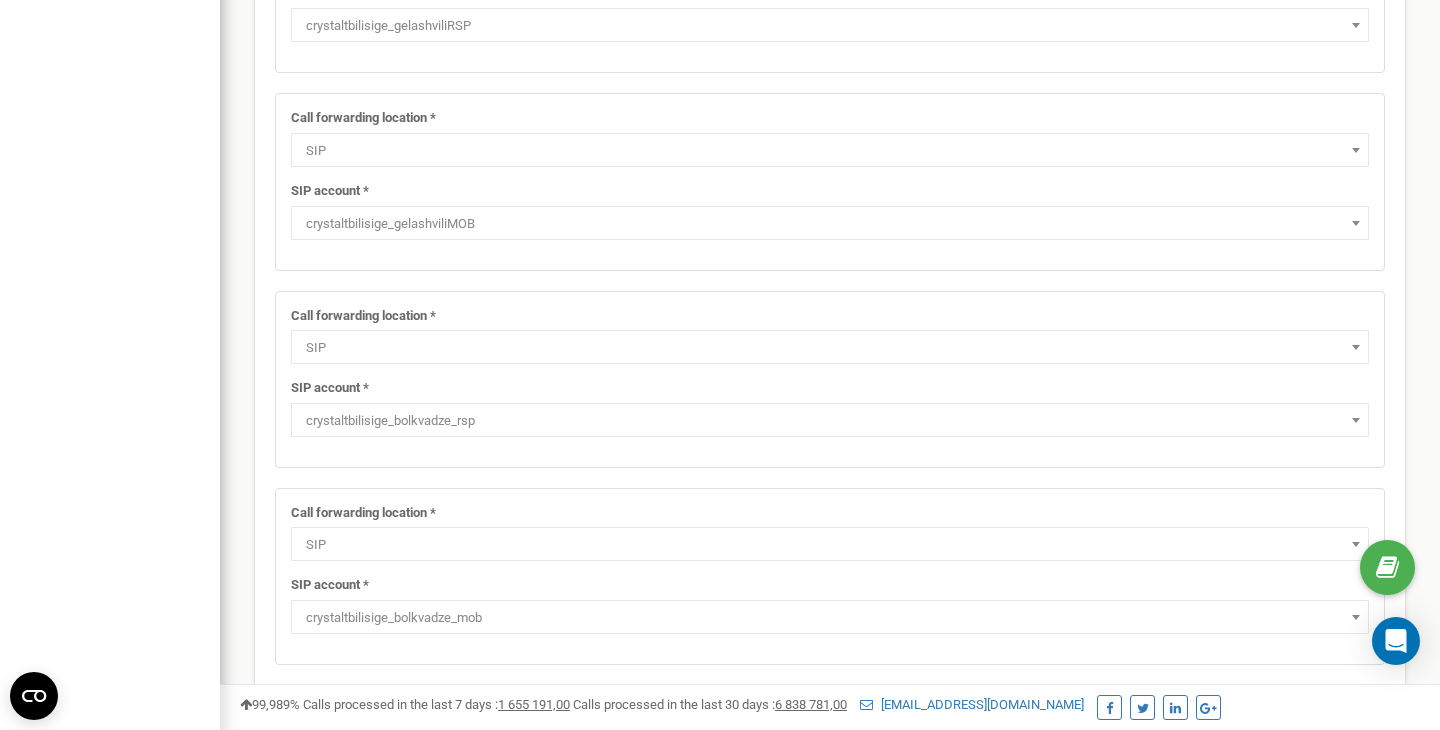 scroll, scrollTop: 1093, scrollLeft: 0, axis: vertical 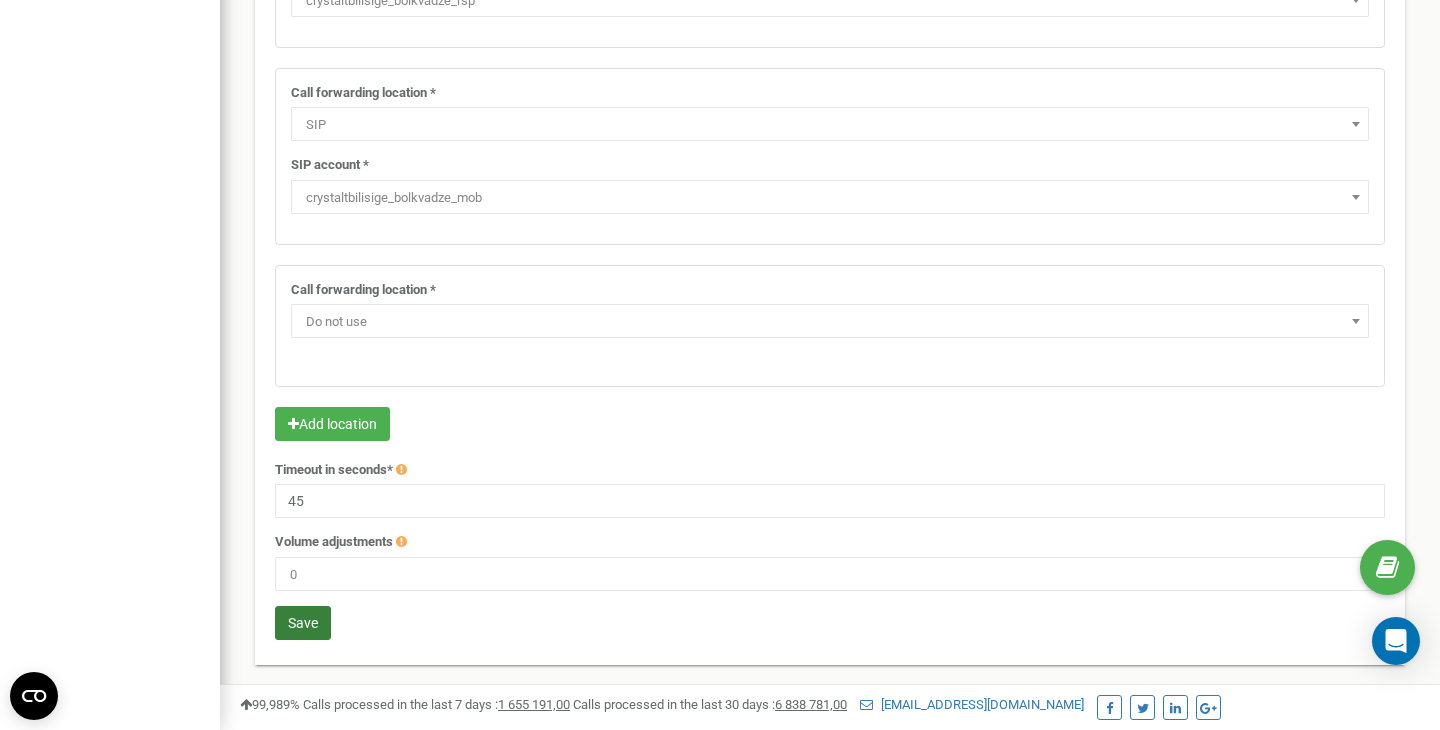 click on "Save" at bounding box center (303, 623) 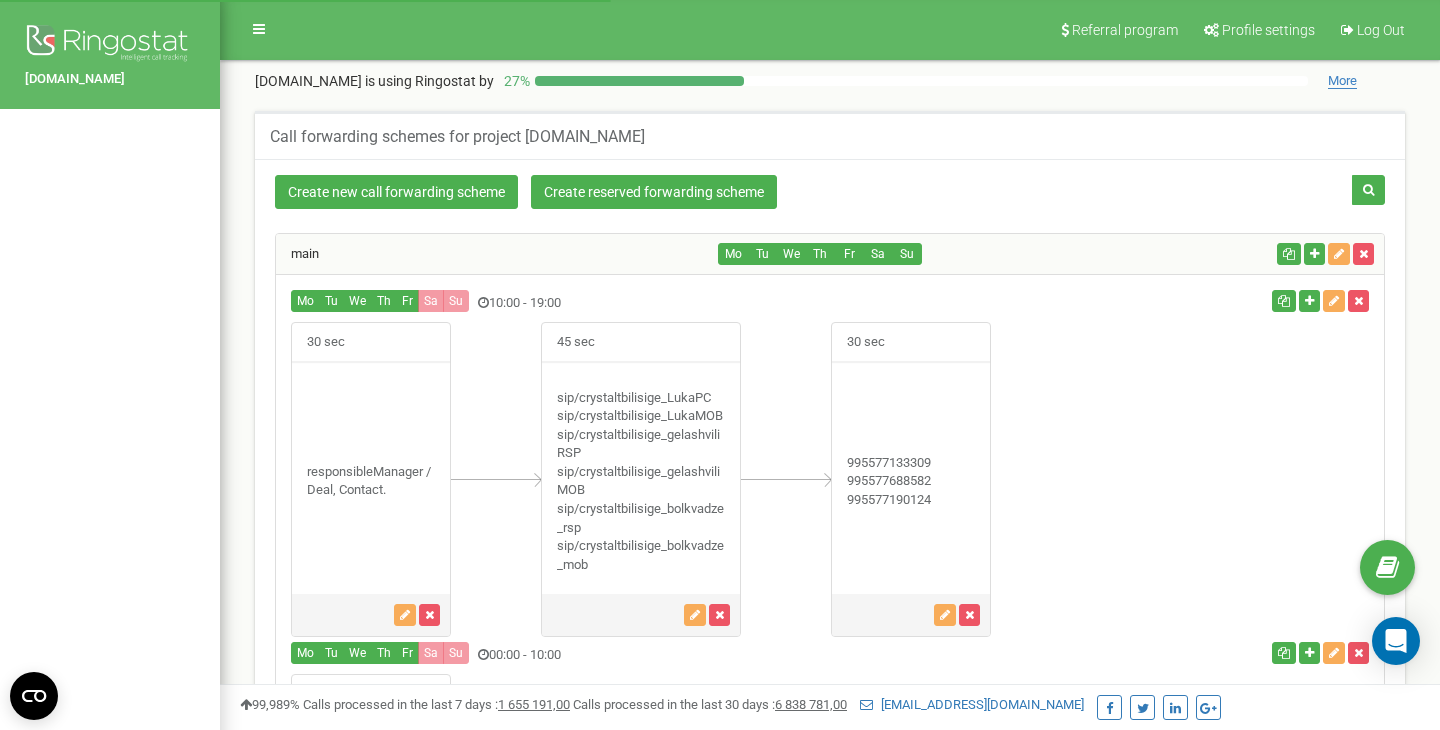 scroll, scrollTop: 273, scrollLeft: 0, axis: vertical 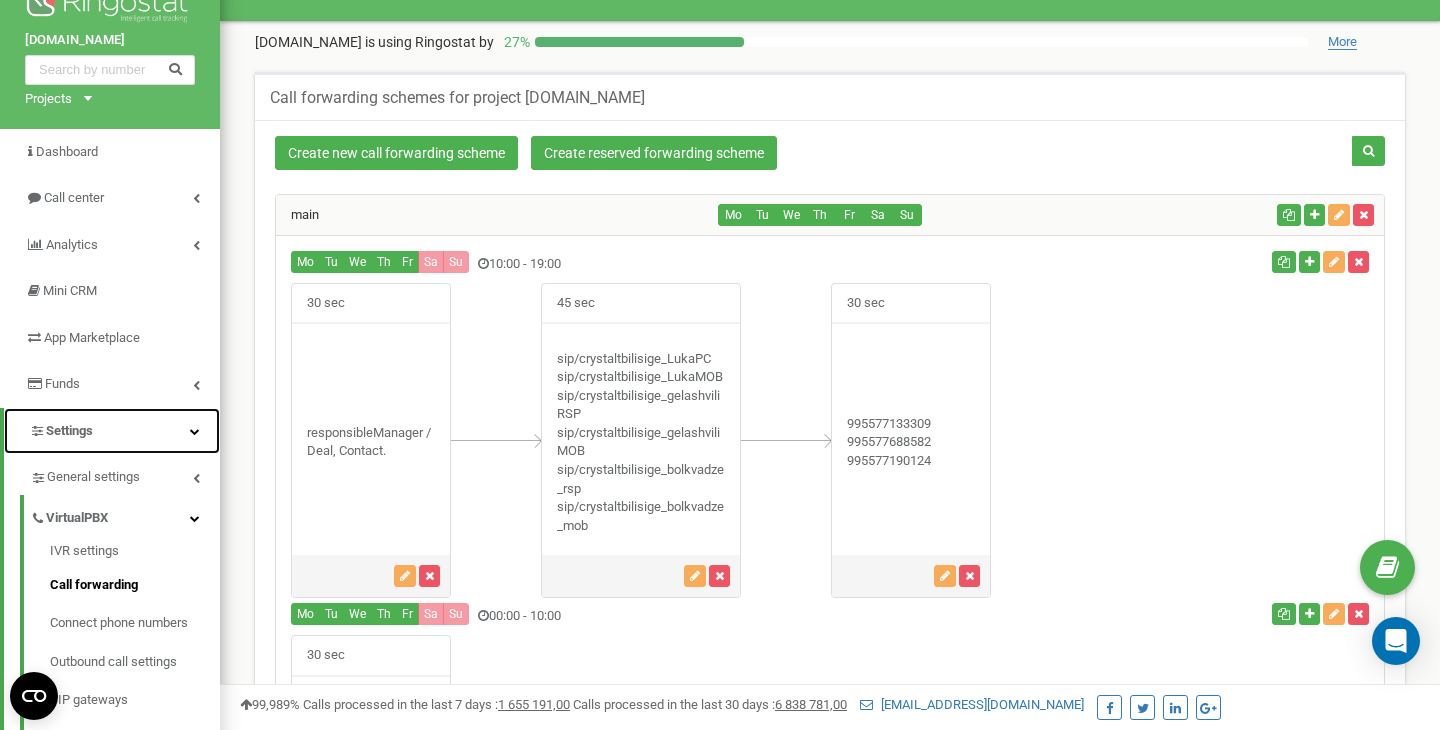 click on "Settings" at bounding box center (112, 431) 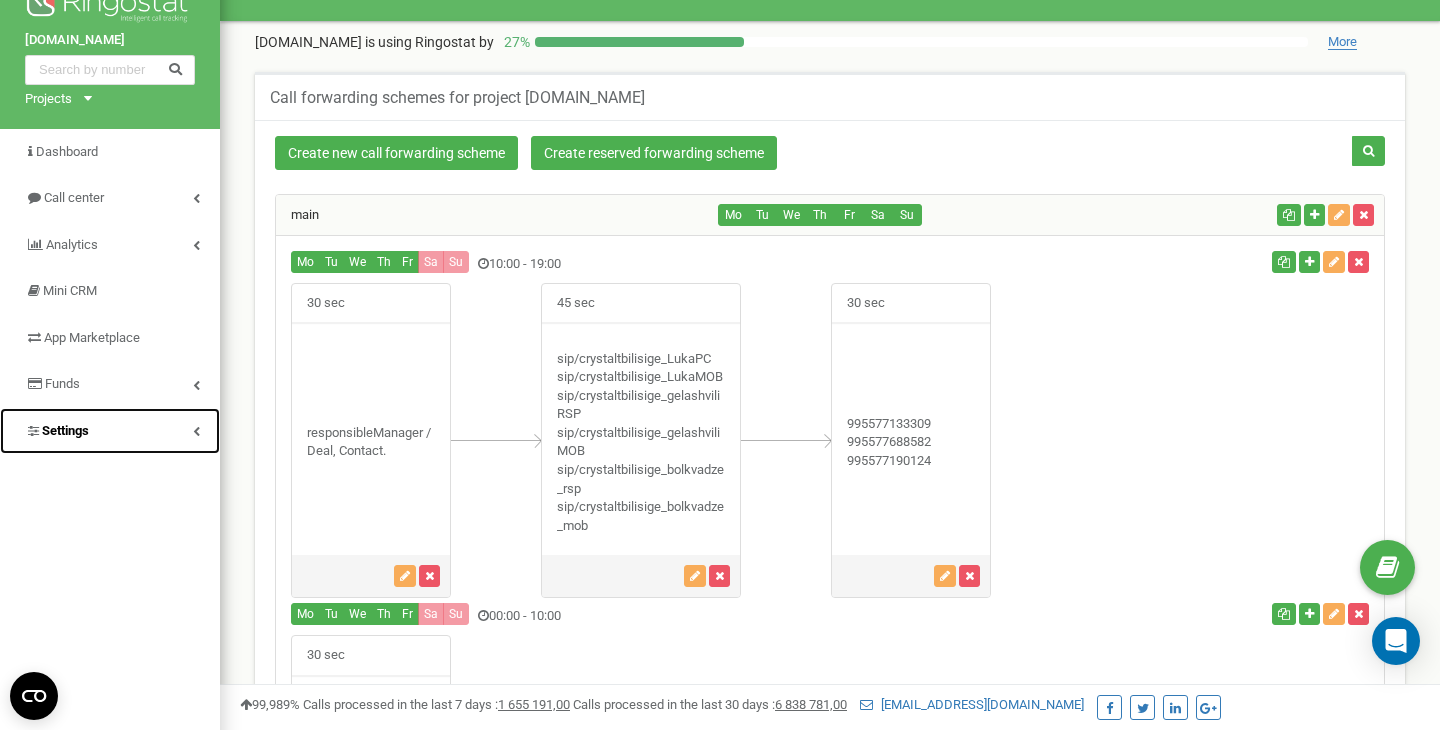 click on "Settings" at bounding box center [110, 431] 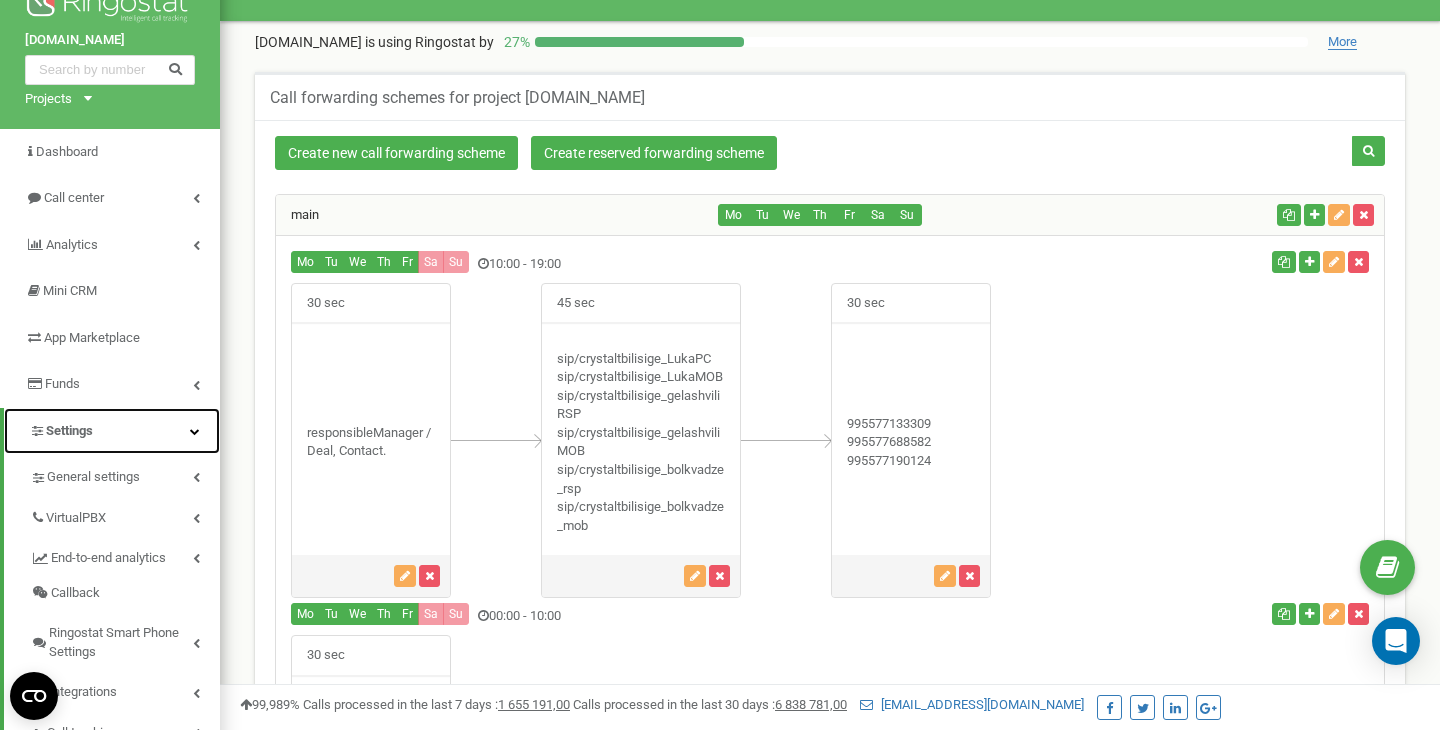 click on "Settings" at bounding box center (112, 431) 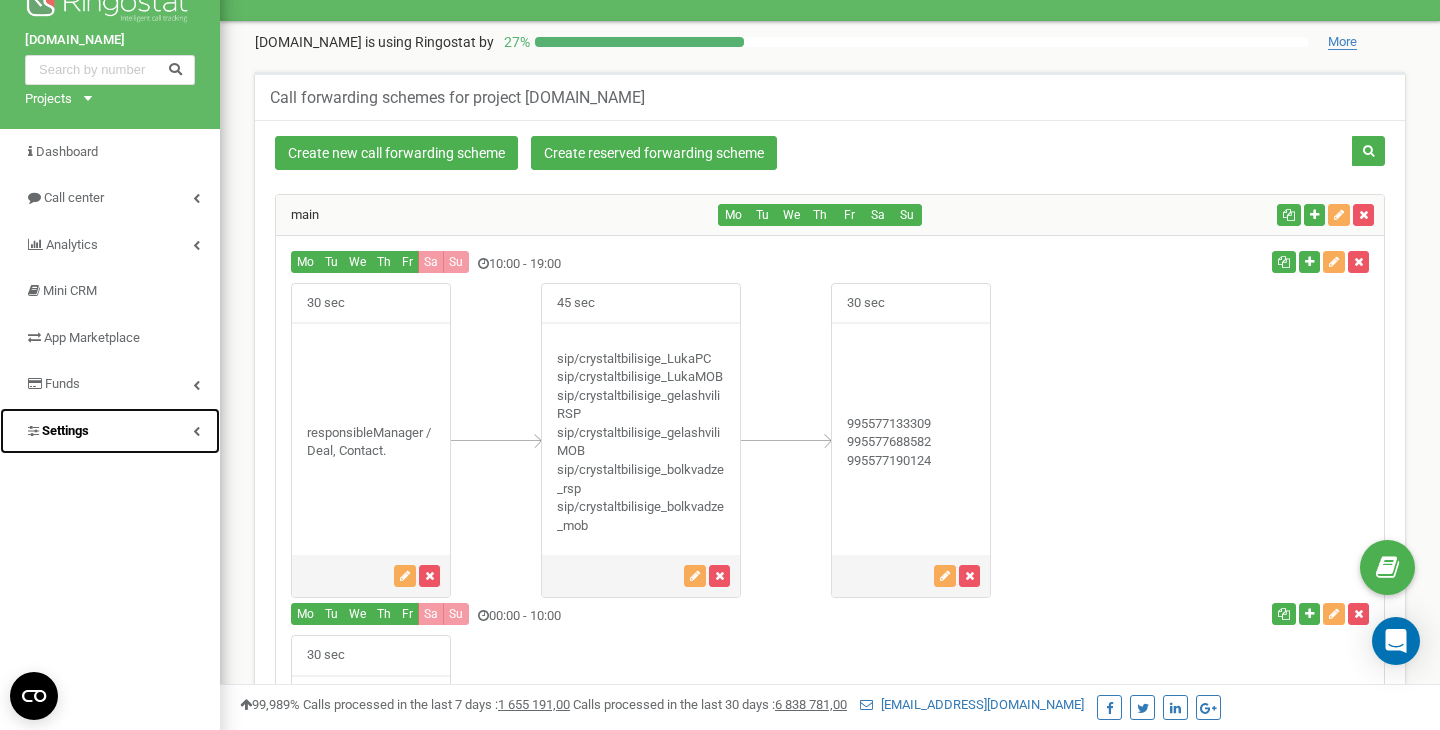 click on "Settings" at bounding box center [110, 431] 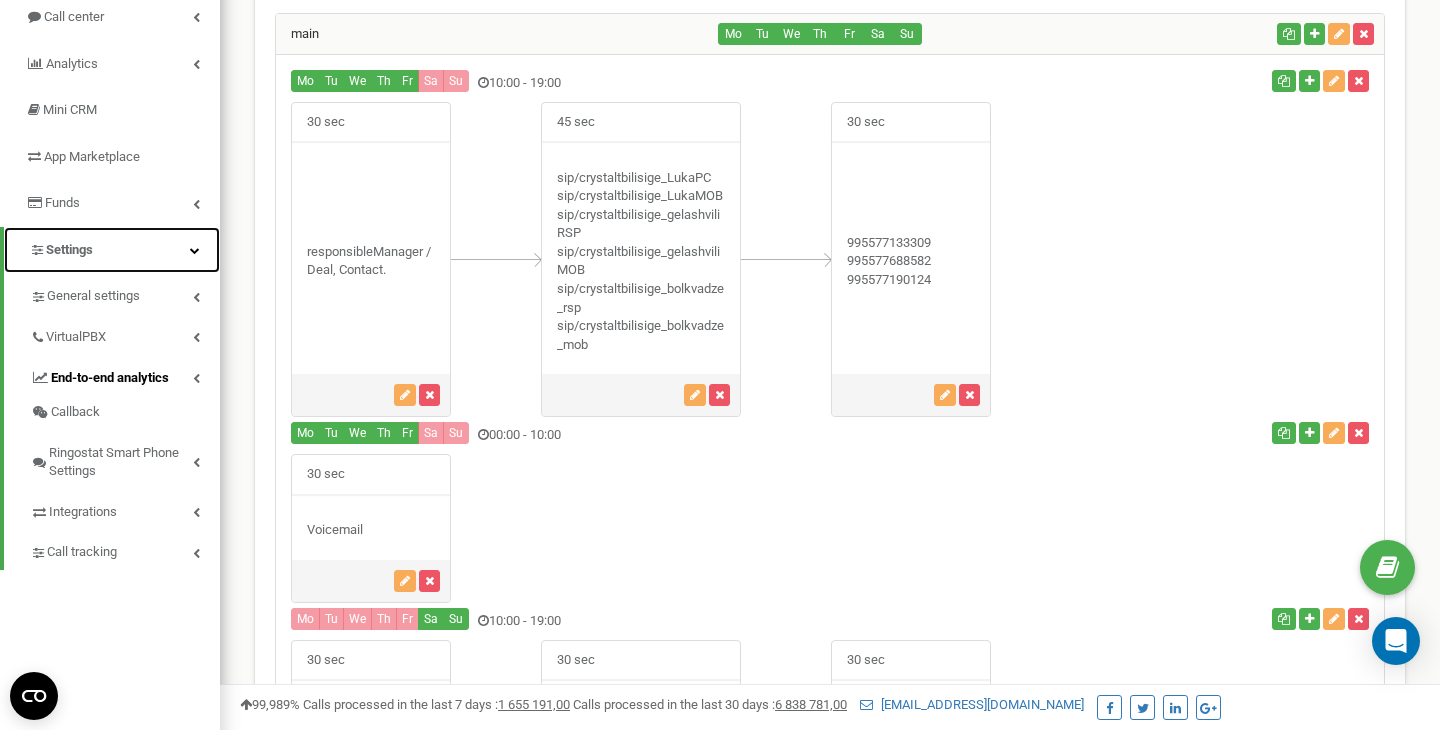 scroll, scrollTop: 226, scrollLeft: 0, axis: vertical 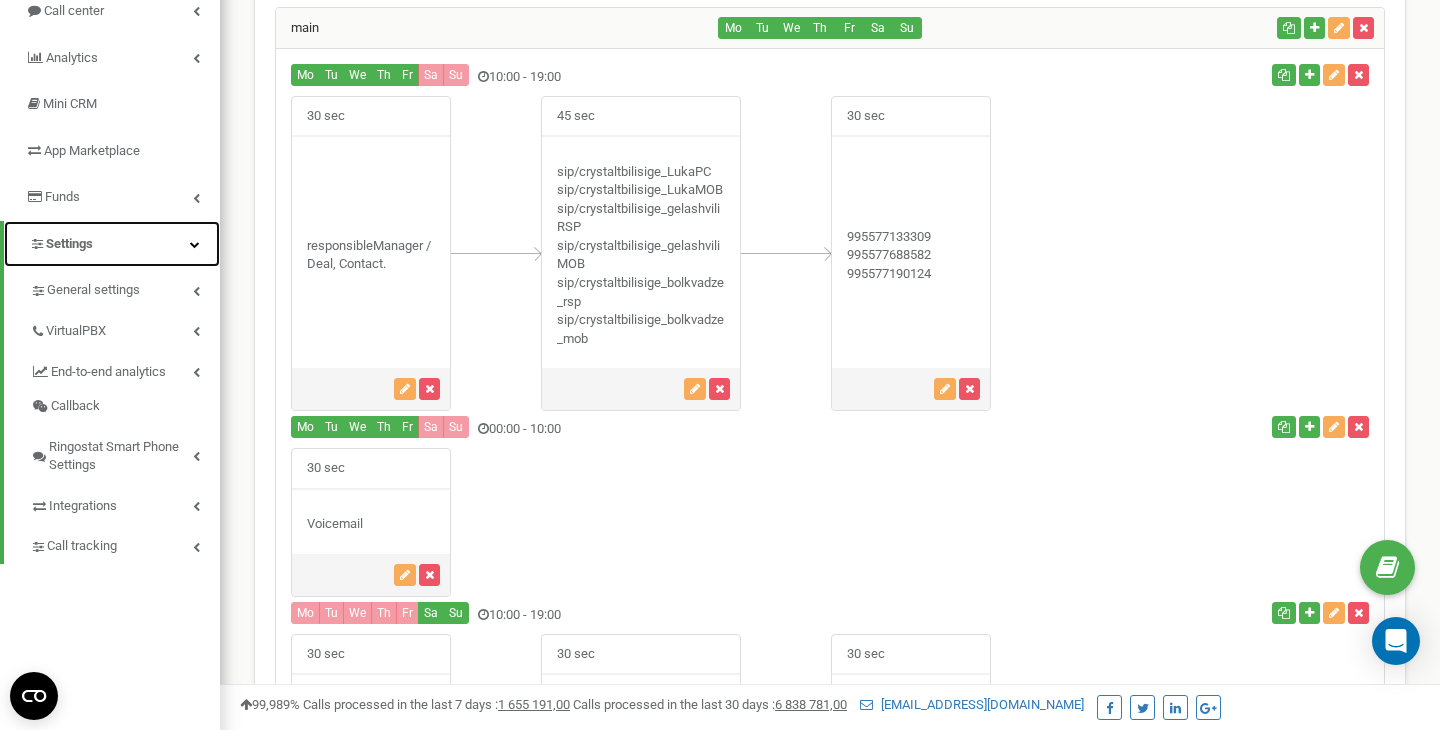 click on "Settings" at bounding box center [112, 244] 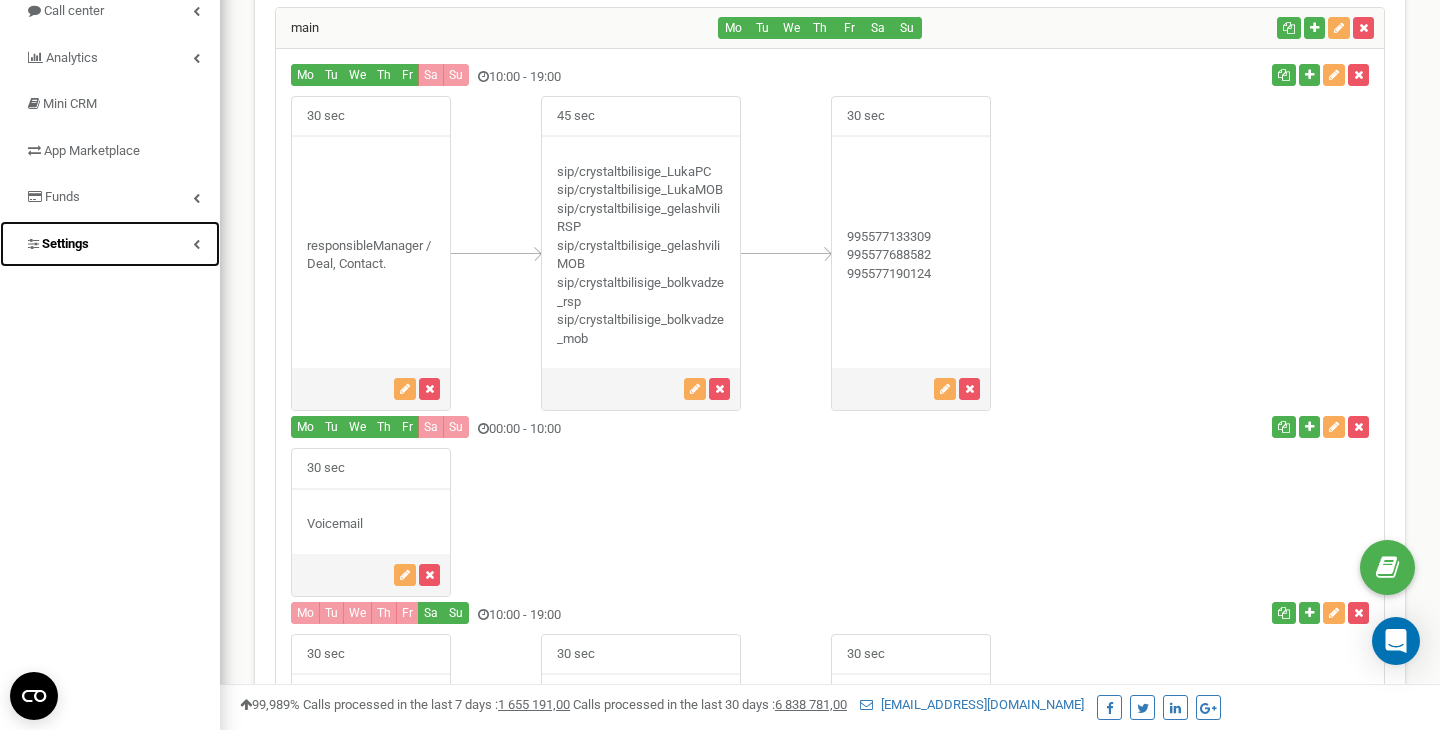 click on "Settings" at bounding box center [110, 244] 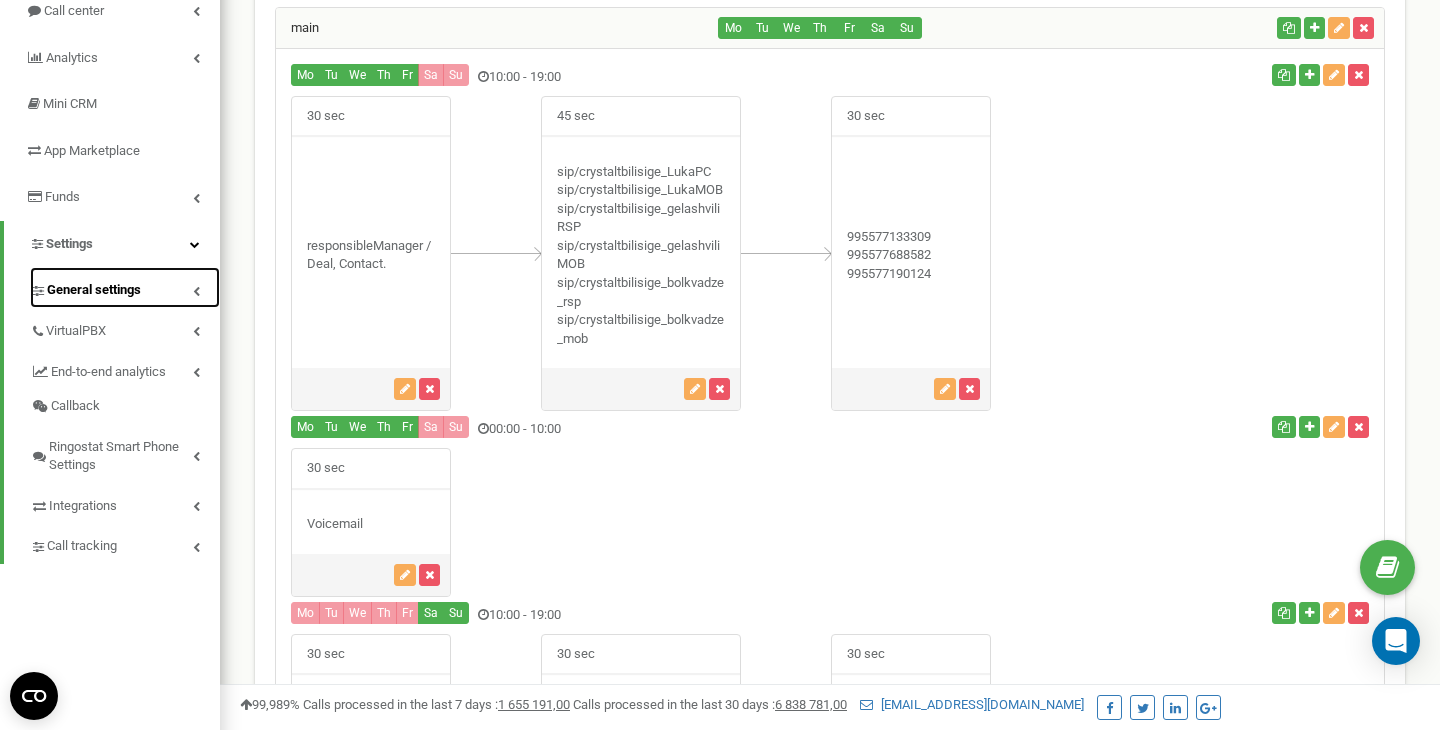 click on "General settings" at bounding box center (125, 287) 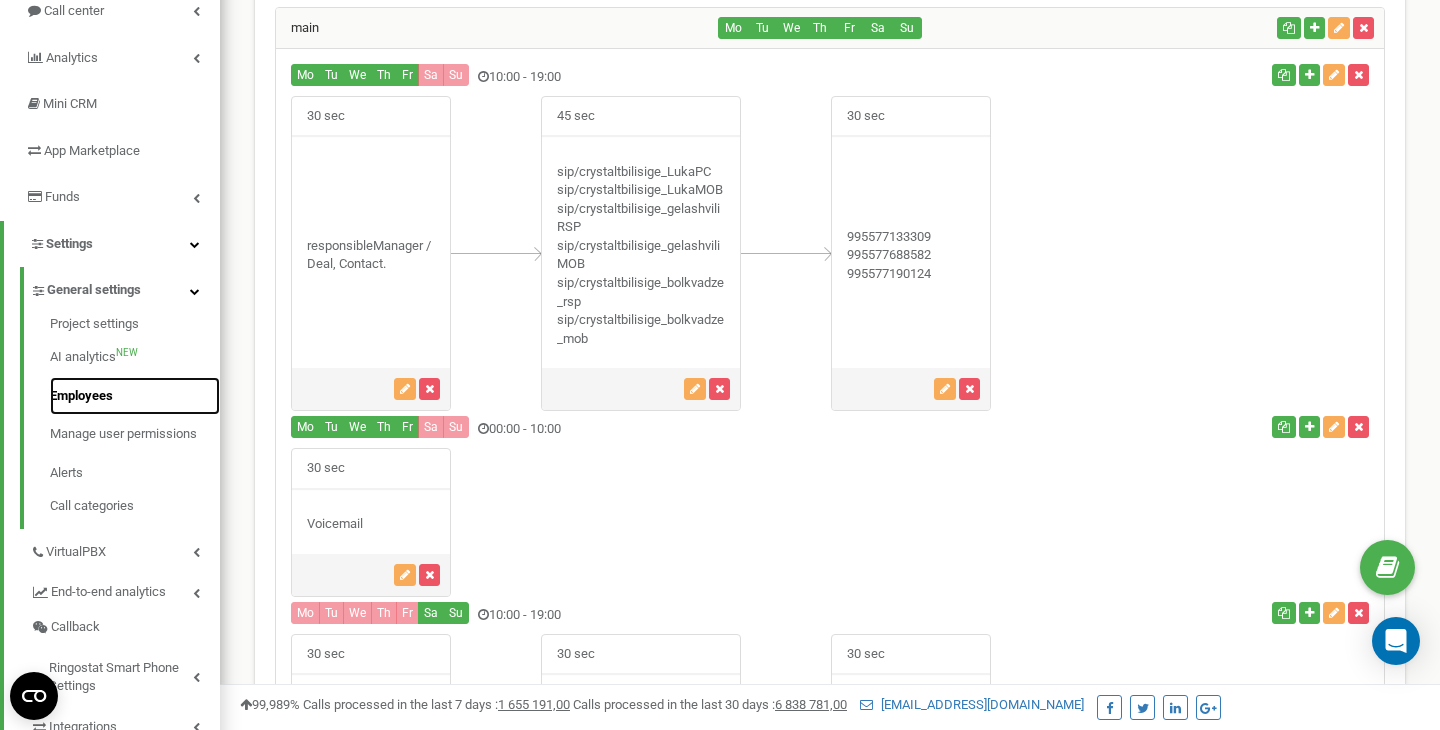 click on "Employees" at bounding box center (135, 396) 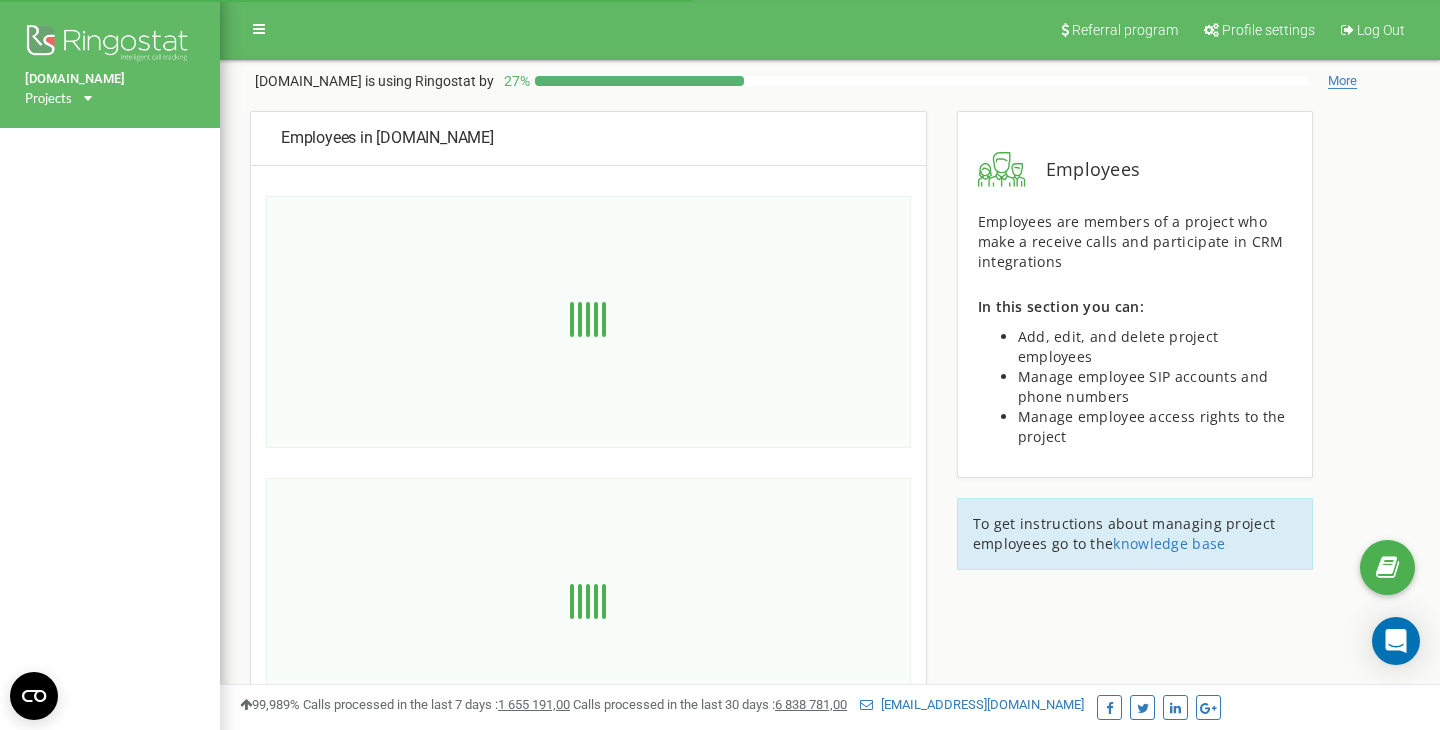 scroll, scrollTop: 0, scrollLeft: 0, axis: both 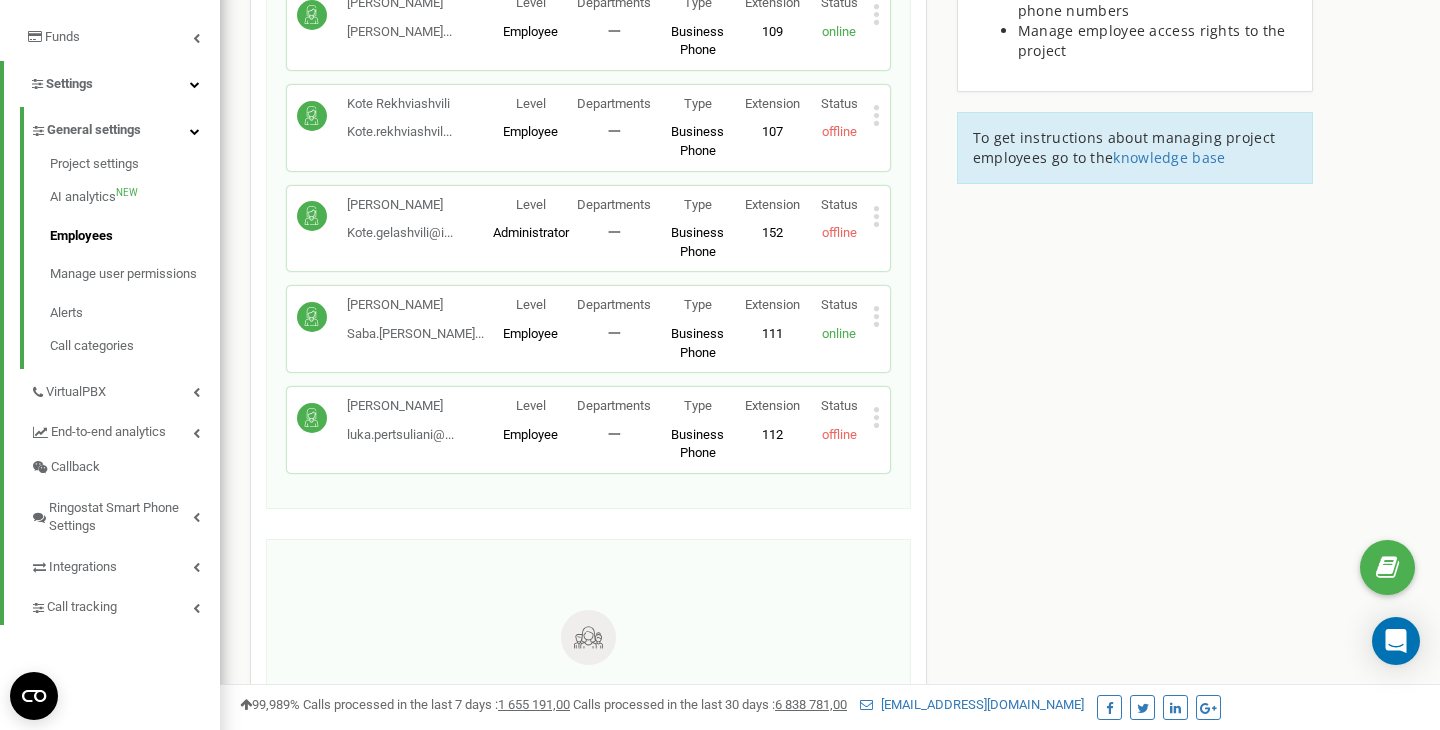 click 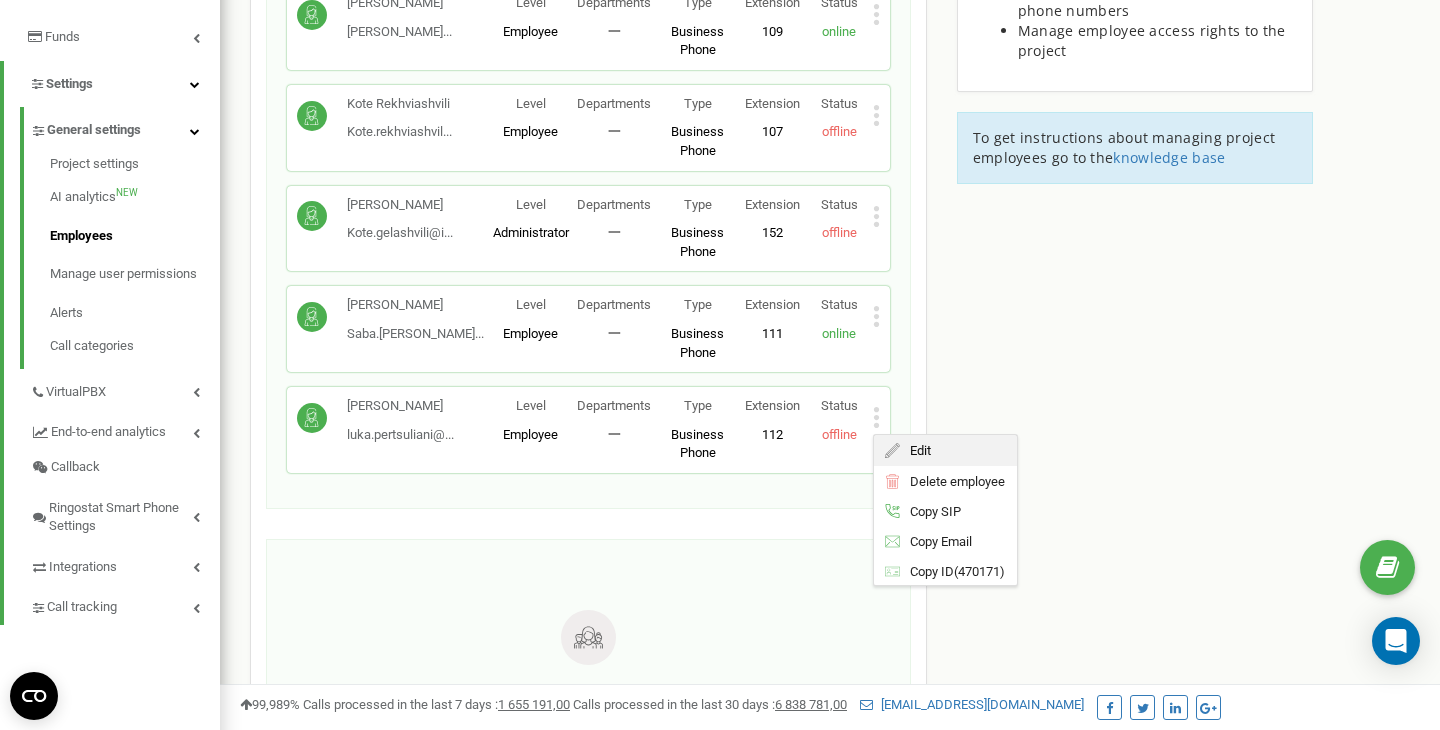 click on "Edit" at bounding box center [915, 449] 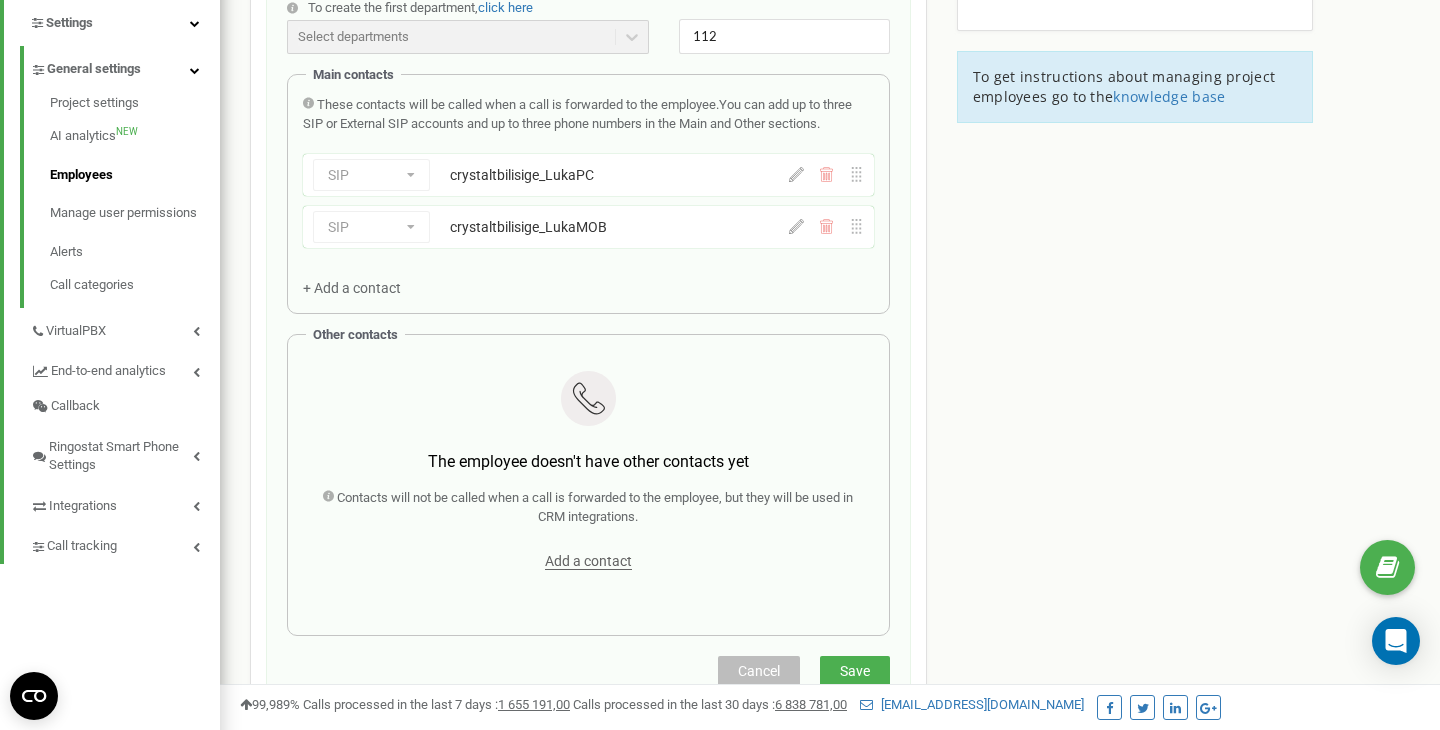 scroll, scrollTop: 459, scrollLeft: 0, axis: vertical 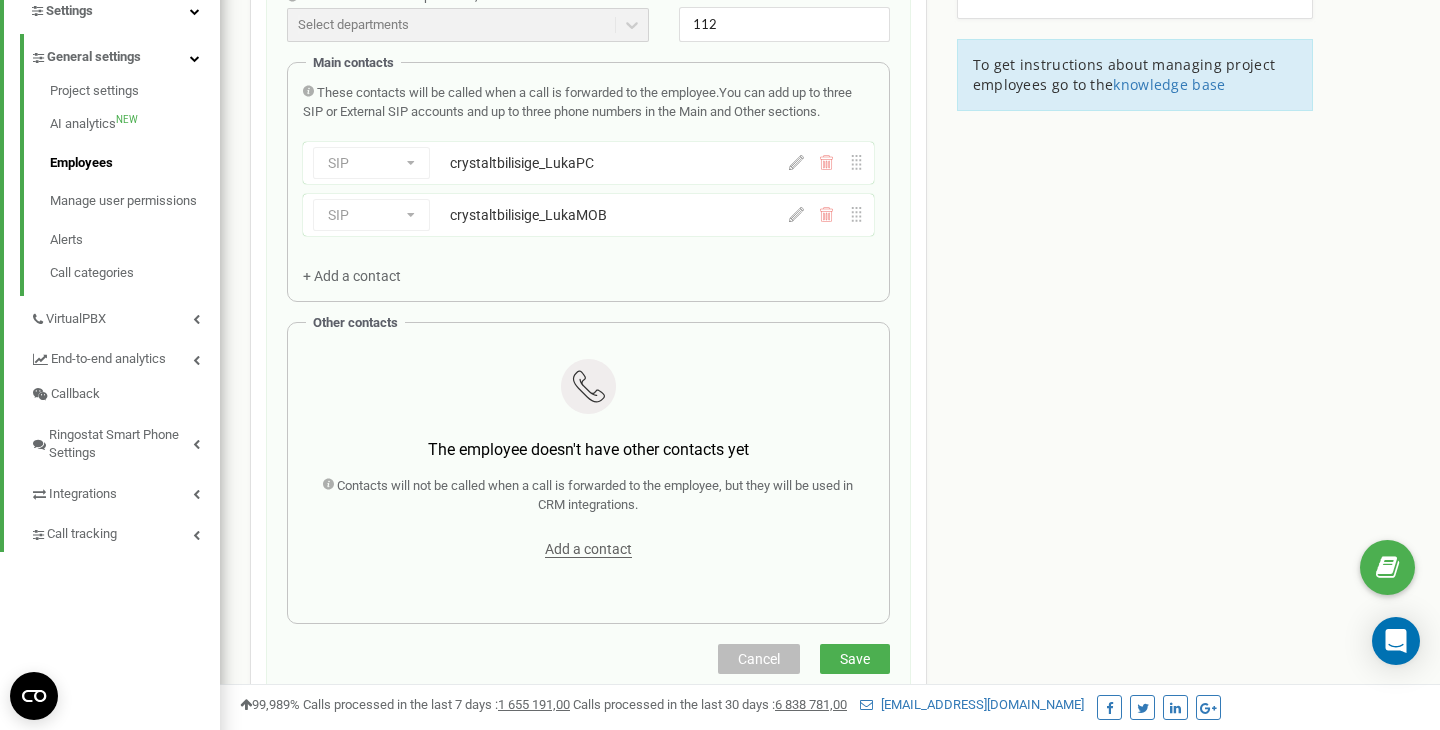 click on "Cancel" at bounding box center (759, 659) 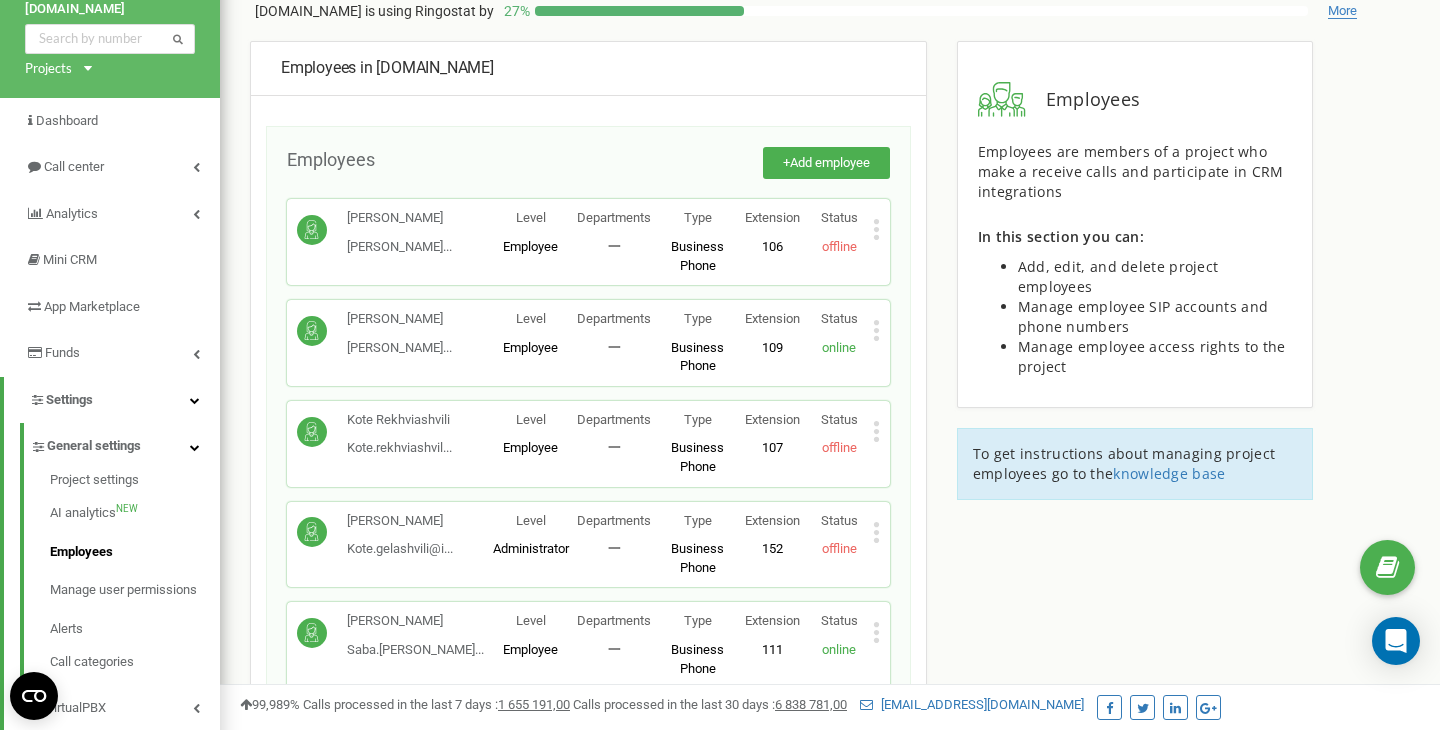scroll, scrollTop: 0, scrollLeft: 0, axis: both 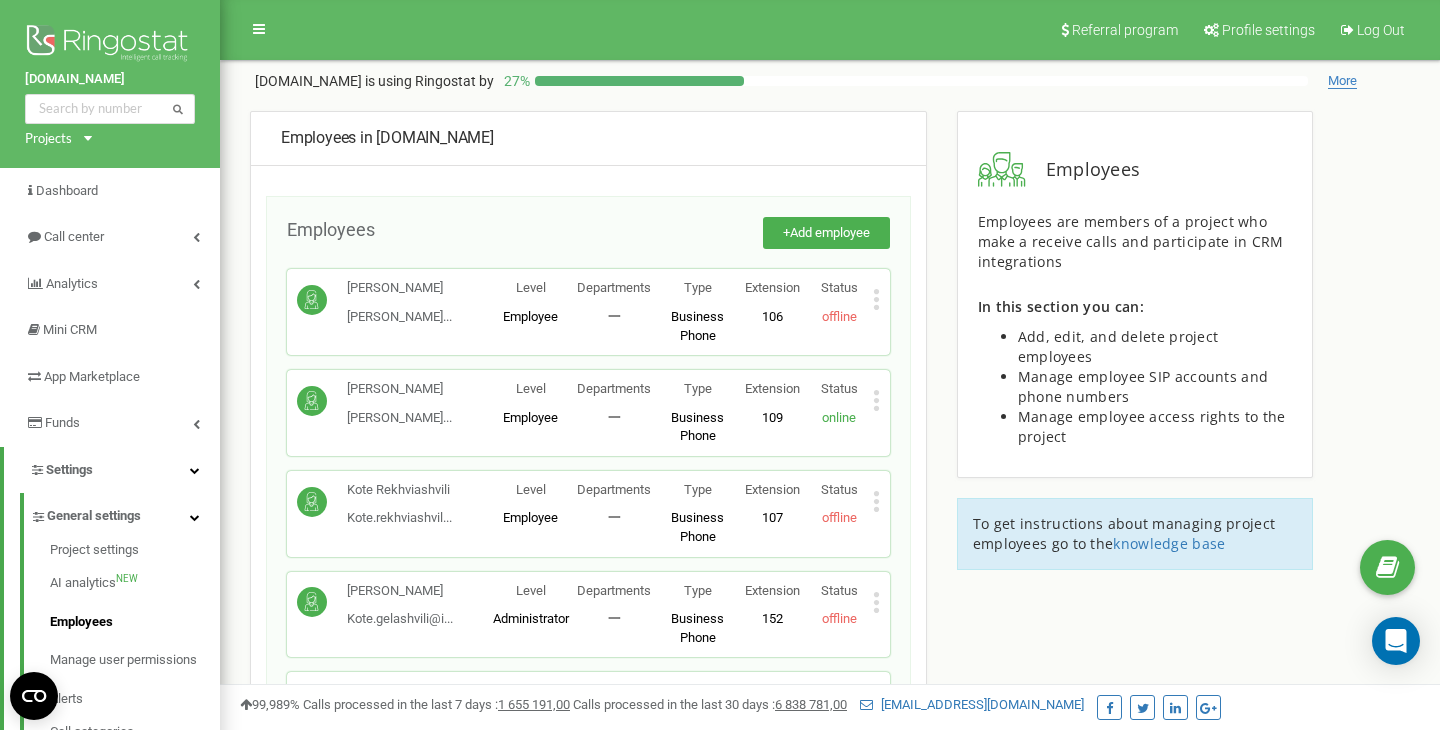 click on "Employees in    crystaltbilisi.ge Employees +  Add employee Diana Bakuradze diana.bakuradze@i... diana.bakuradze@index-wm.com Level Employee Departments 一 Type Business Phone A full-fledged employee workplace with all capabilities, allowing you to use Ringostat Smart Phone and link external employee numbers. Extension 106 Status offline Edit   Delete employee Copy SIP Copy Email Copy ID ( 299620 ) Linda Bolkvadze Linda.Bolkvadze@i... Linda.Bolkvadze@index-wm.com Level Employee Departments 一 Type Business Phone A full-fledged employee workplace with all capabilities, allowing you to use Ringostat Smart Phone and link external employee numbers. Extension 109 Status online Edit   Delete employee Copy SIP Copy Email Copy ID ( 345485 ) Kote Rekhviashvili Kote.rekhviashvil... Kote.rekhviashvili@index-wm.com Level Employee Departments 一 Type Business Phone A full-fledged employee workplace with all capabilities, allowing you to use Ringostat Smart Phone and link external employee numbers. Extension 107 Status" at bounding box center (830, 743) 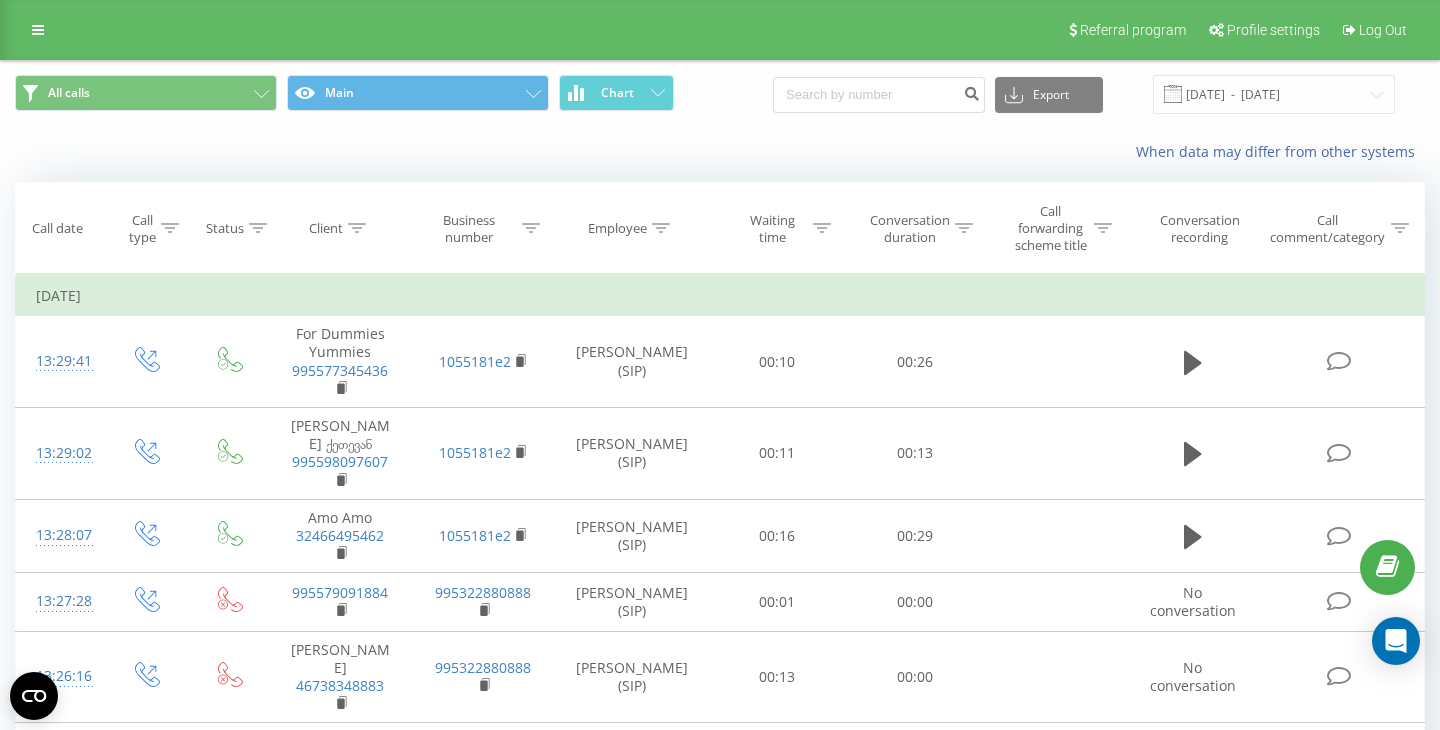scroll, scrollTop: 0, scrollLeft: 0, axis: both 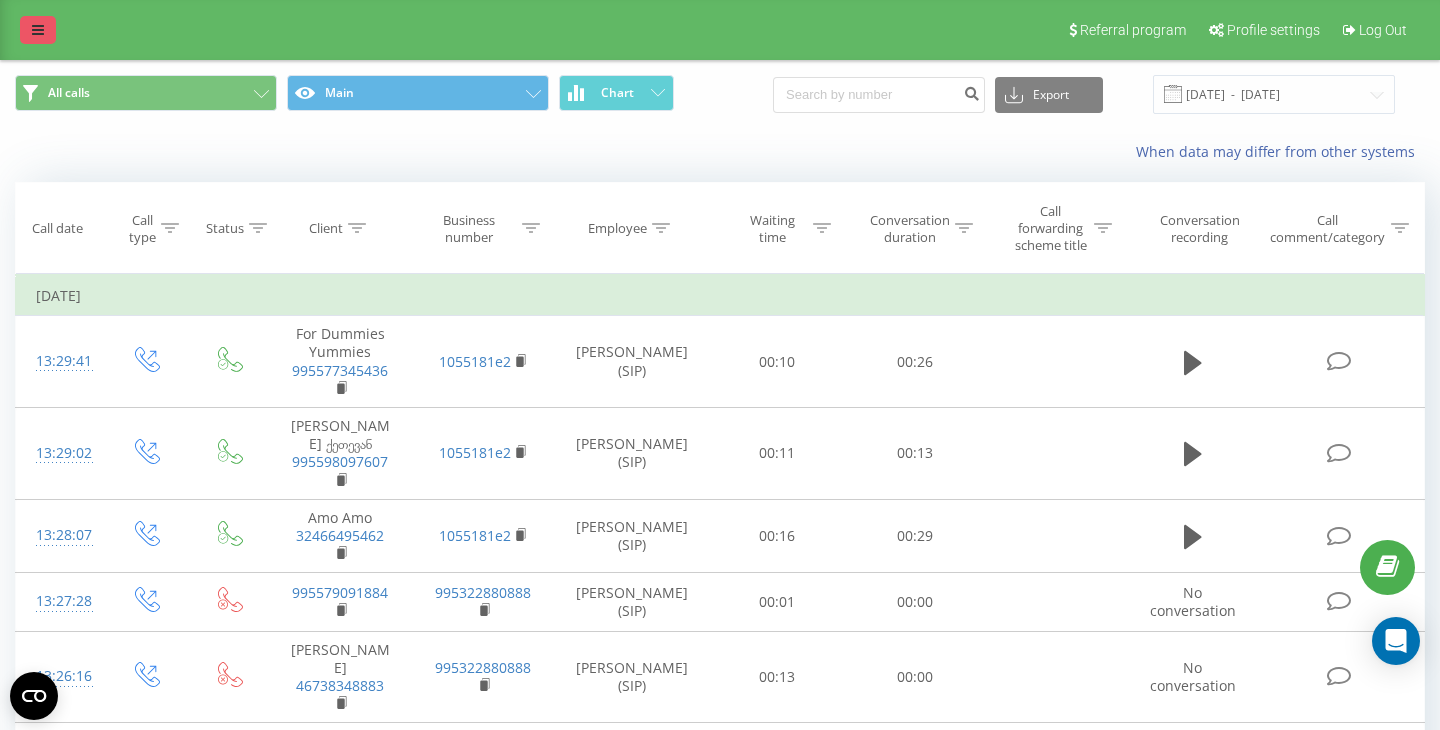 click at bounding box center (38, 30) 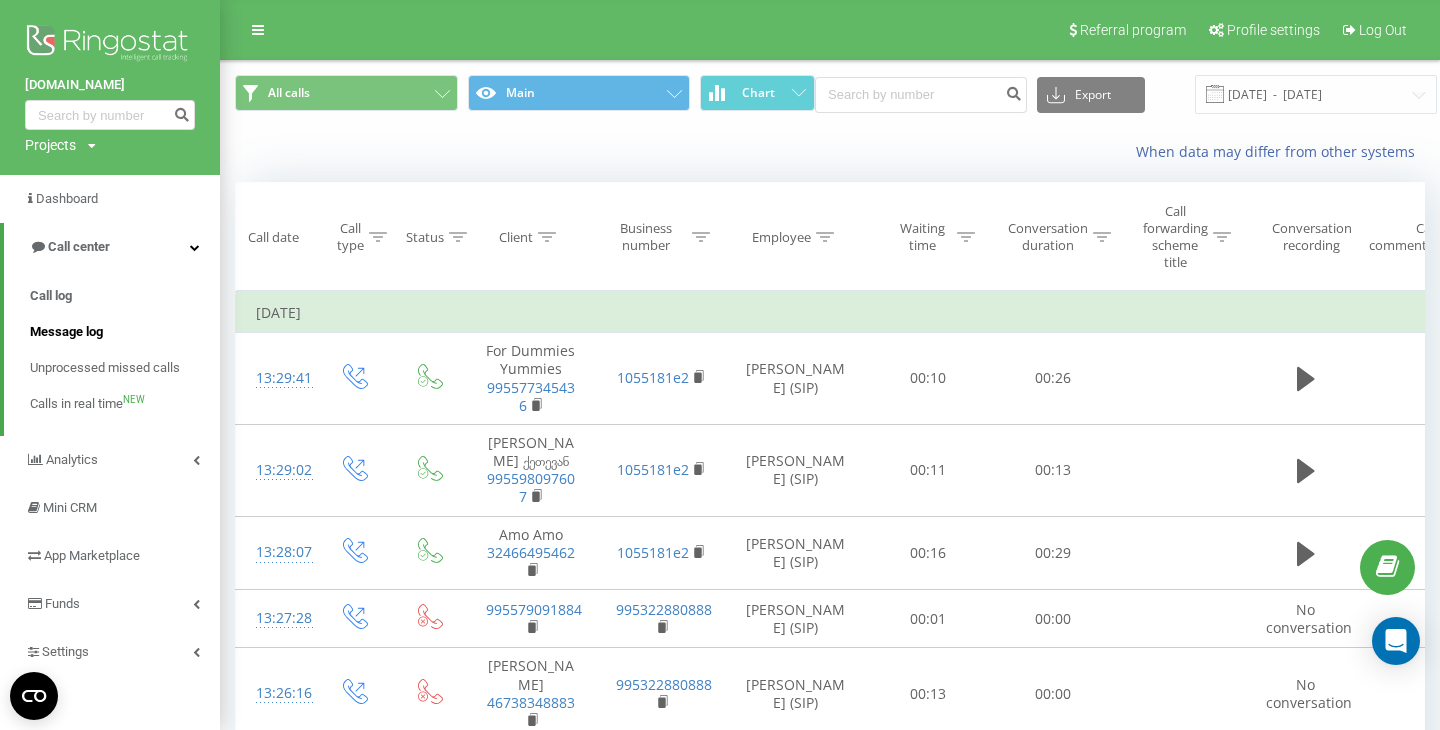 click on "Message log" at bounding box center [66, 332] 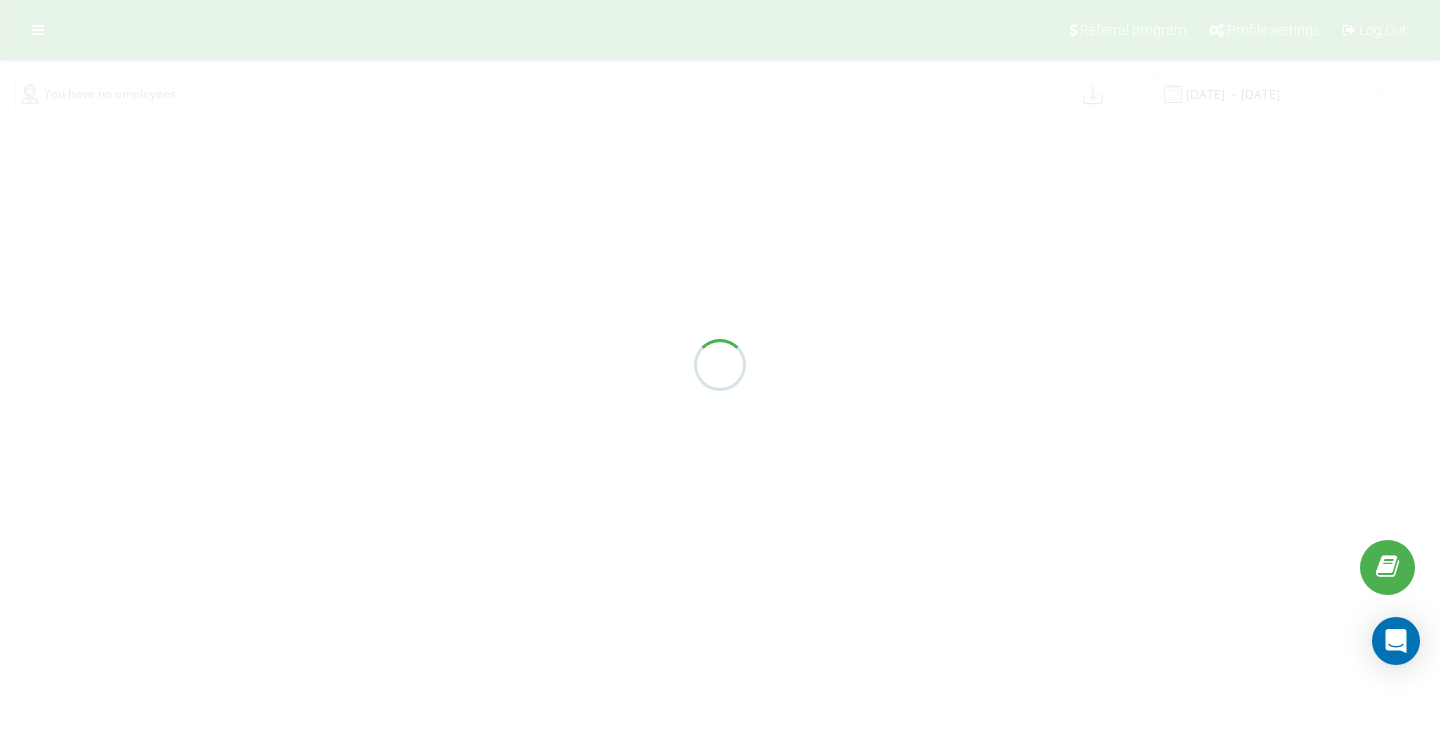 scroll, scrollTop: 0, scrollLeft: 0, axis: both 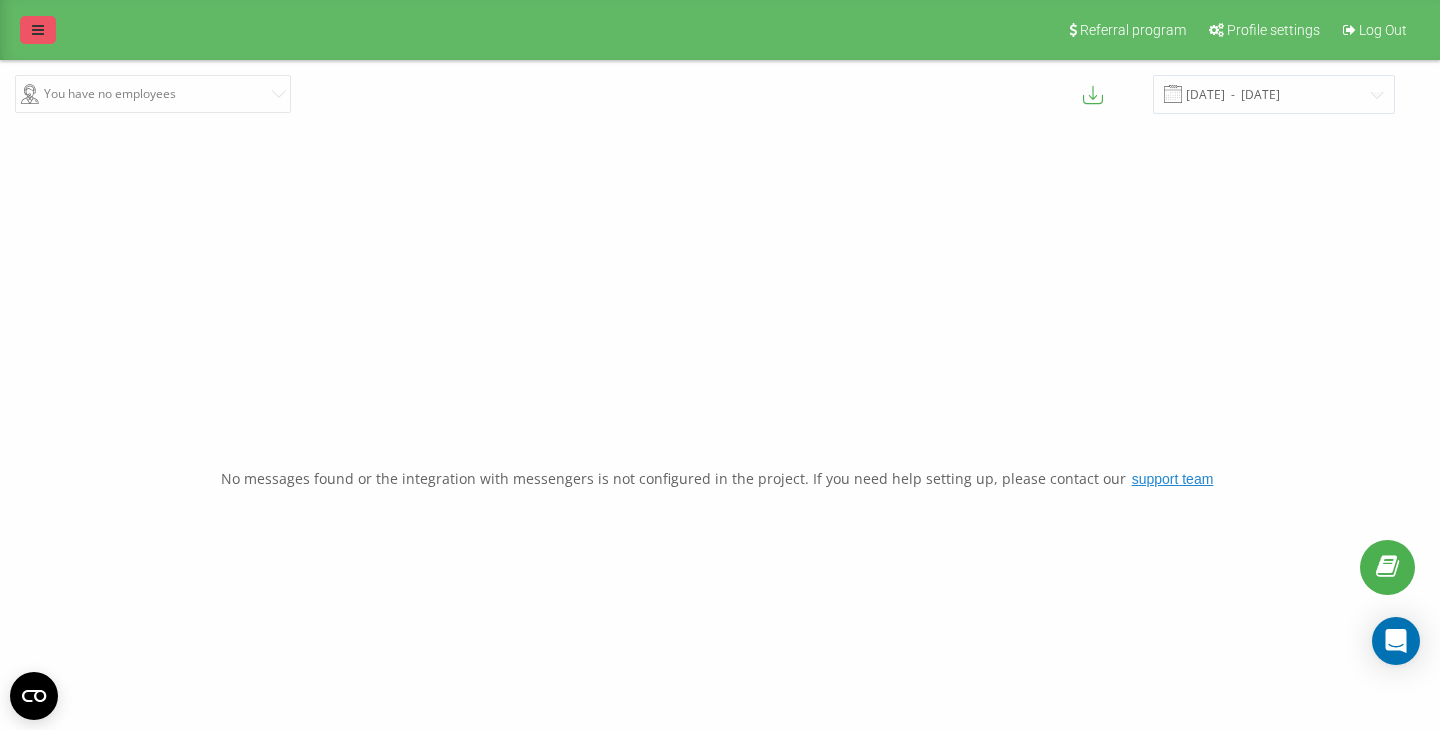 click at bounding box center (38, 30) 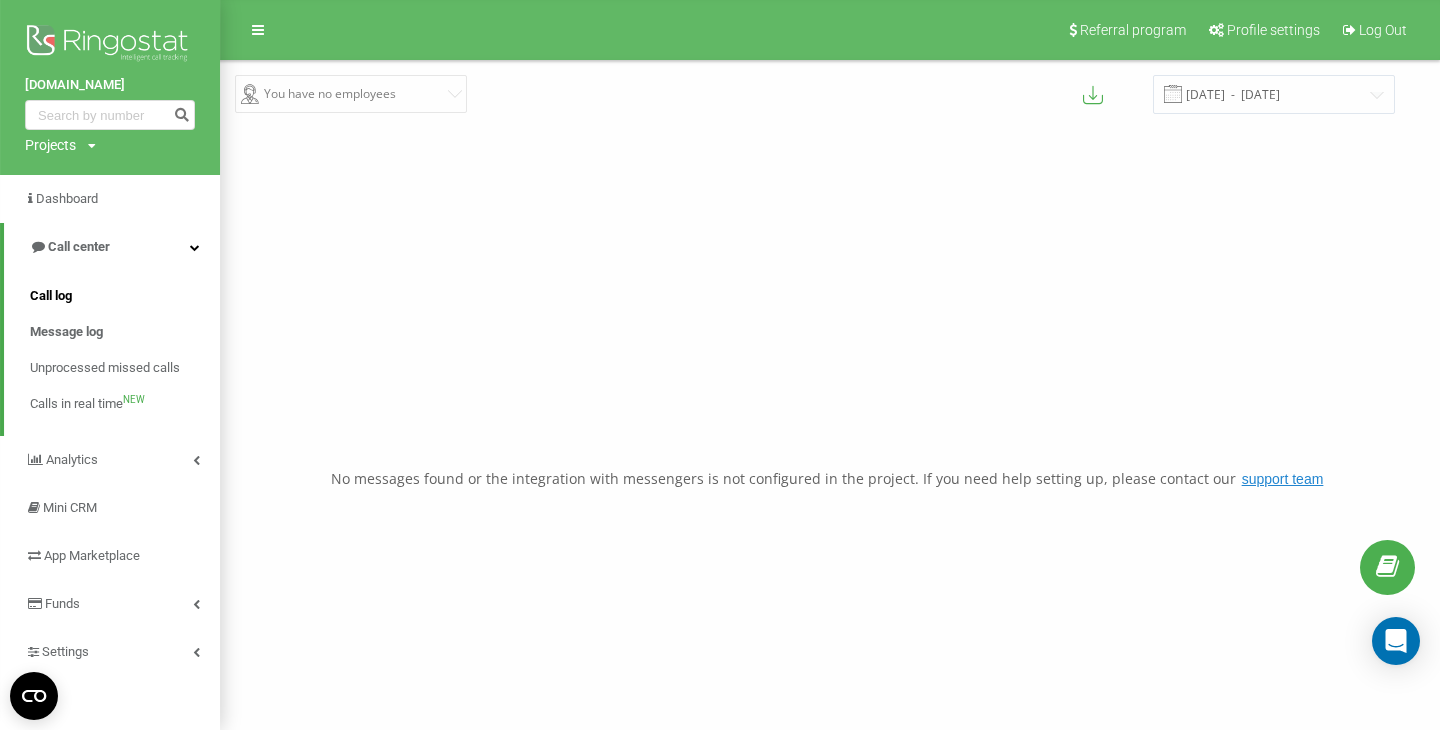 click on "Call log" at bounding box center [51, 296] 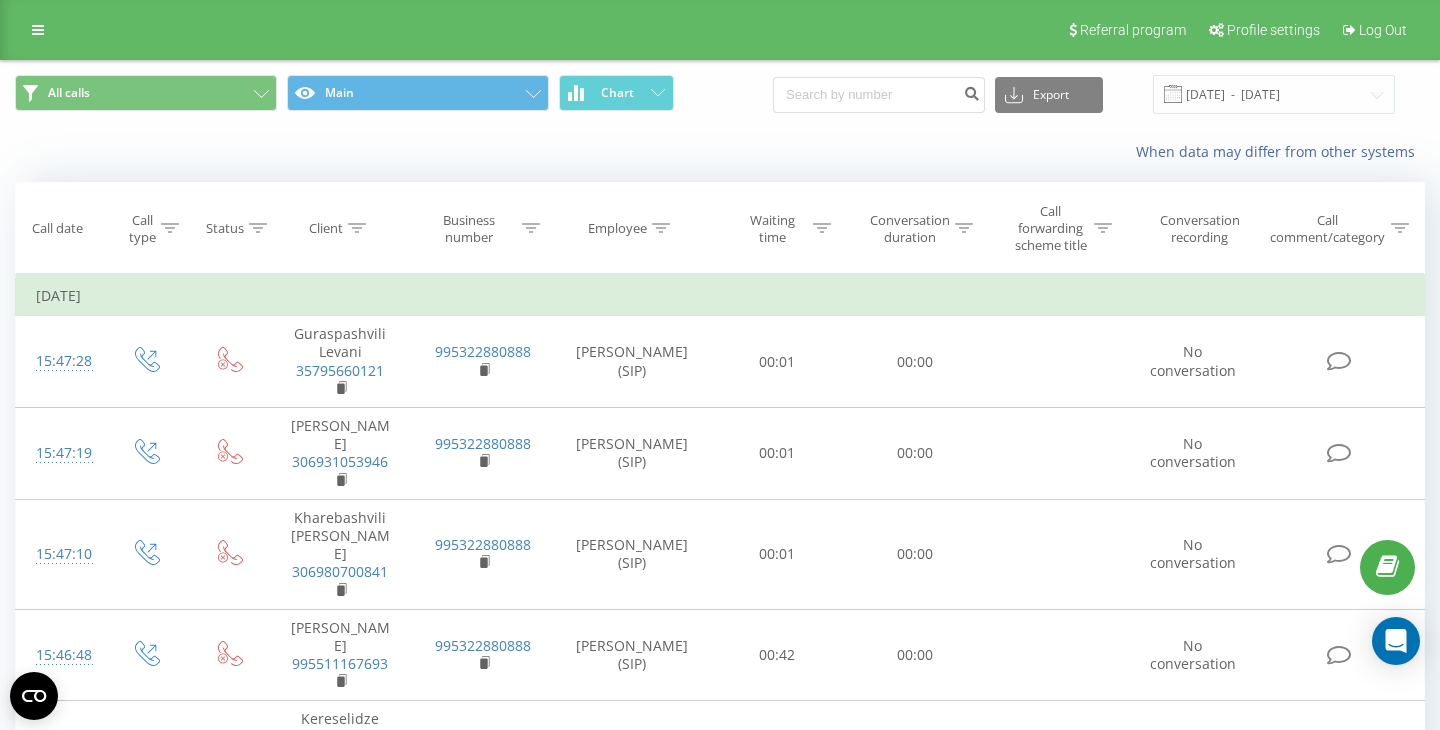 scroll, scrollTop: 0, scrollLeft: 0, axis: both 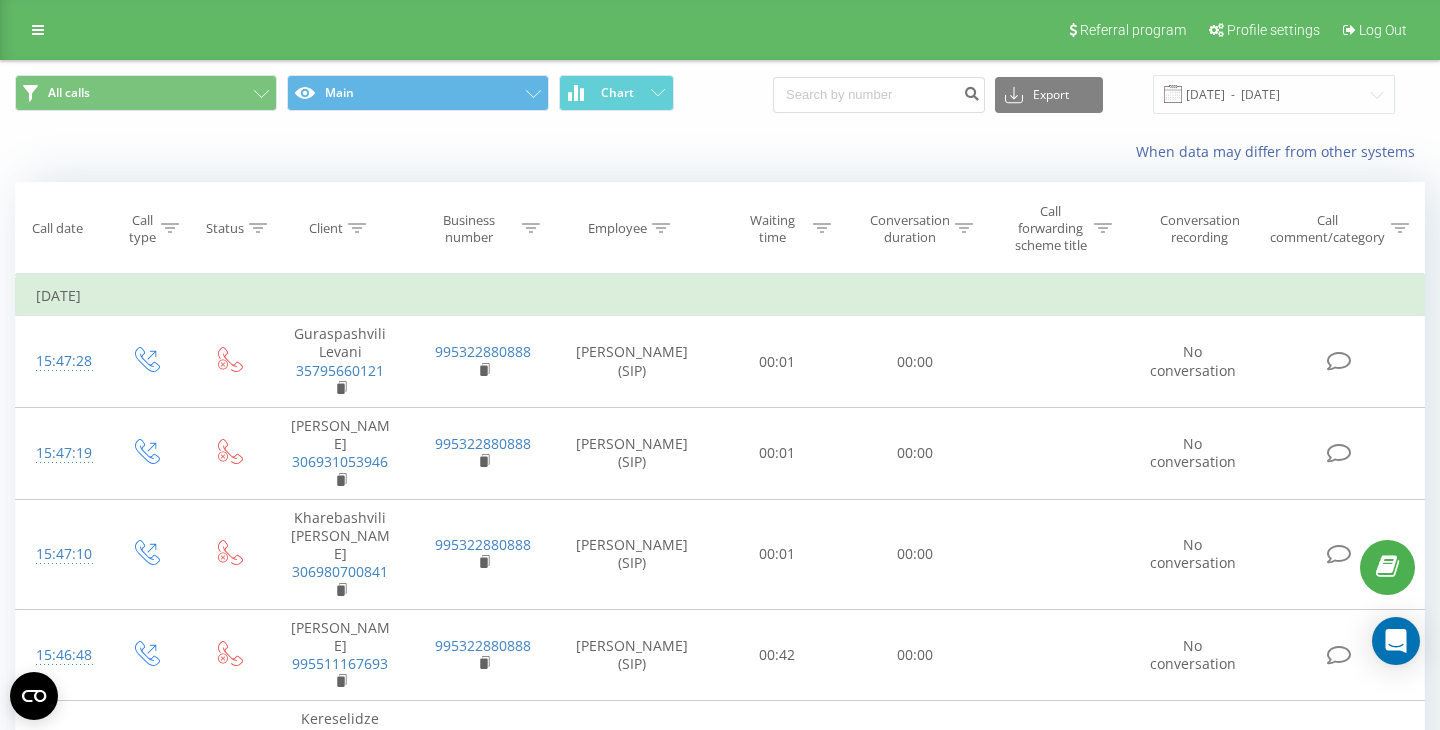 click at bounding box center [822, 228] 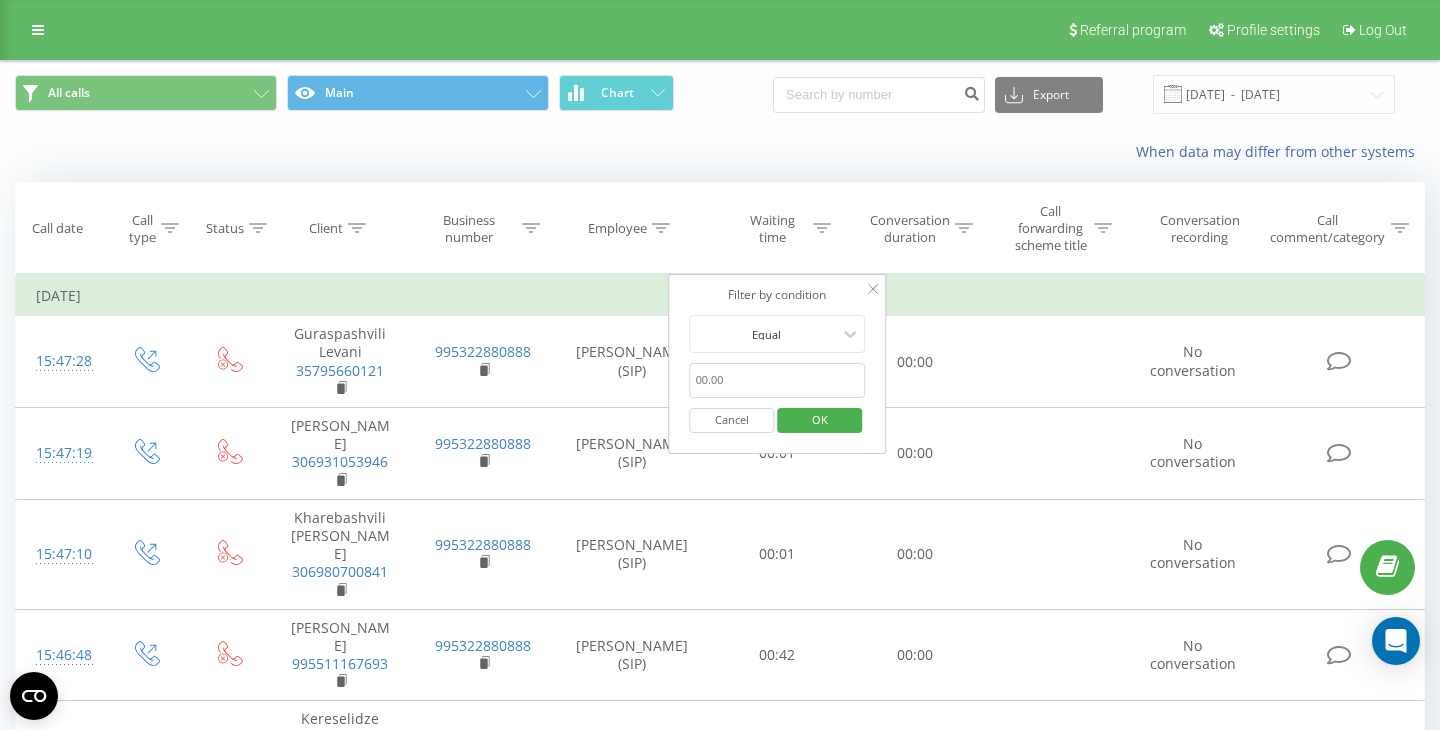 click at bounding box center (778, 380) 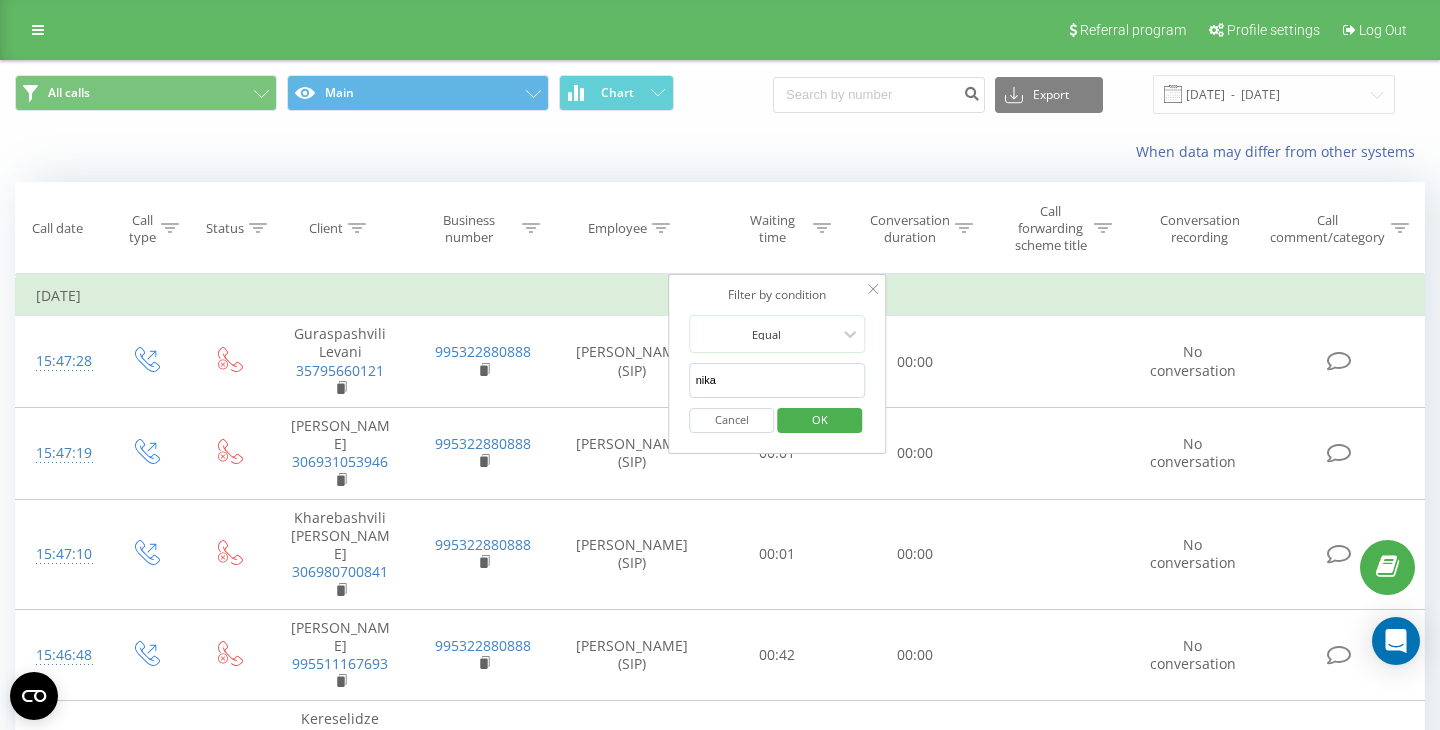 type on "nika" 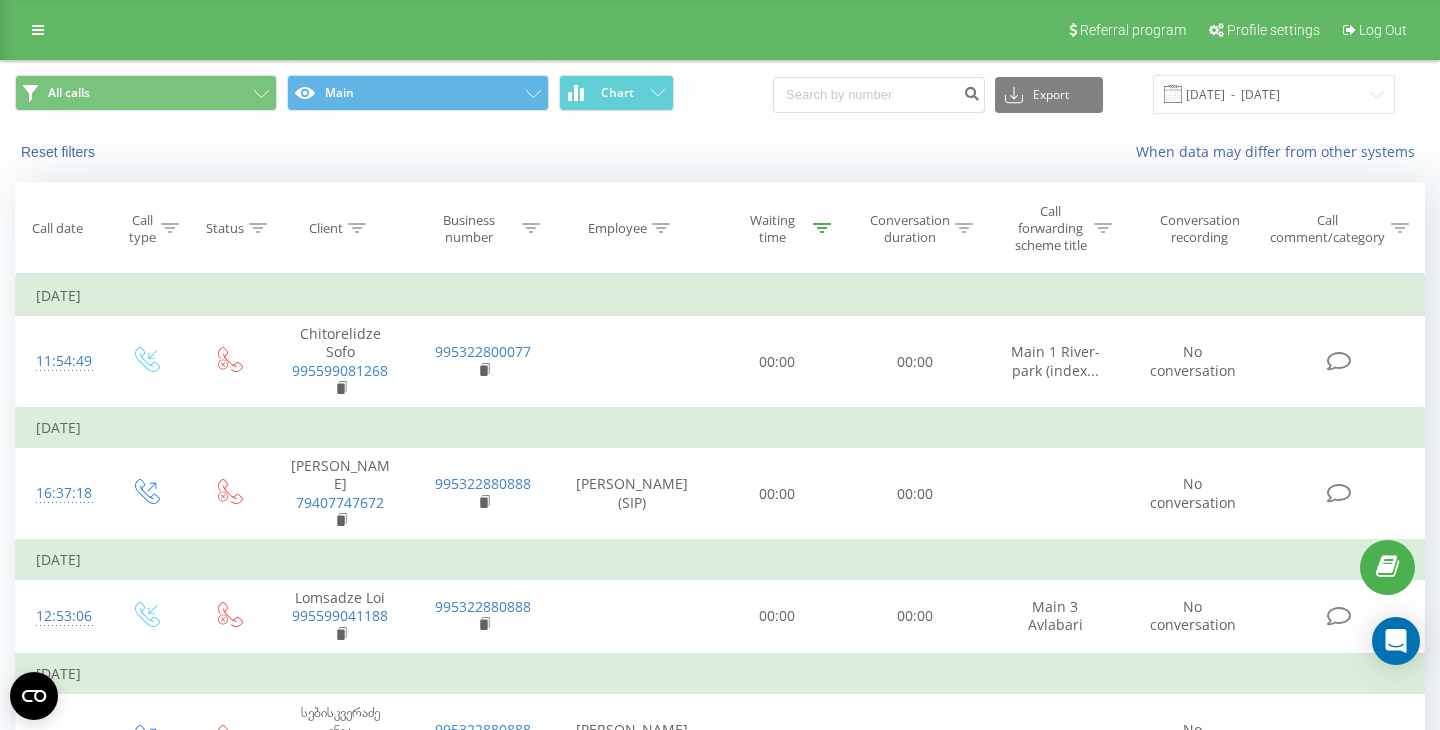 click on "Referral program Profile settings Log Out" at bounding box center (720, 30) 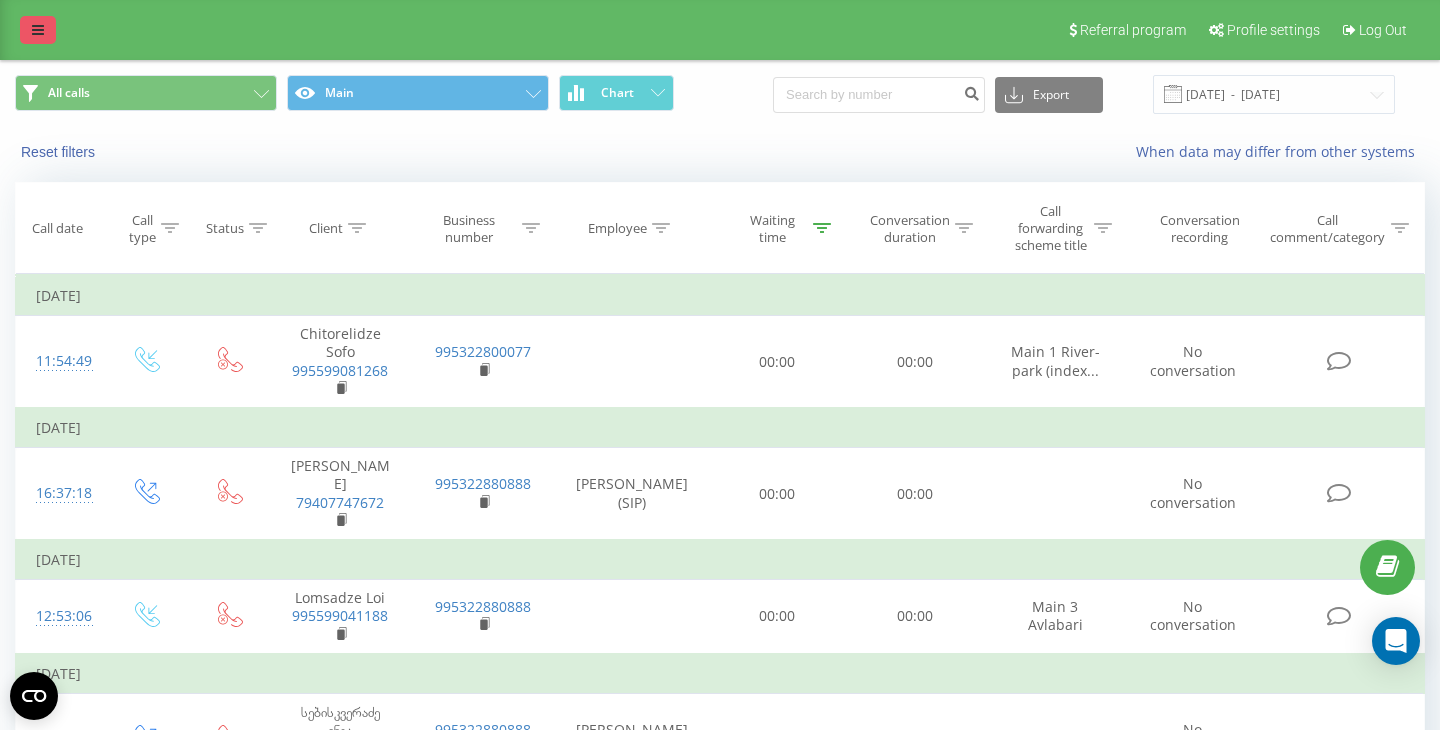 click at bounding box center (38, 30) 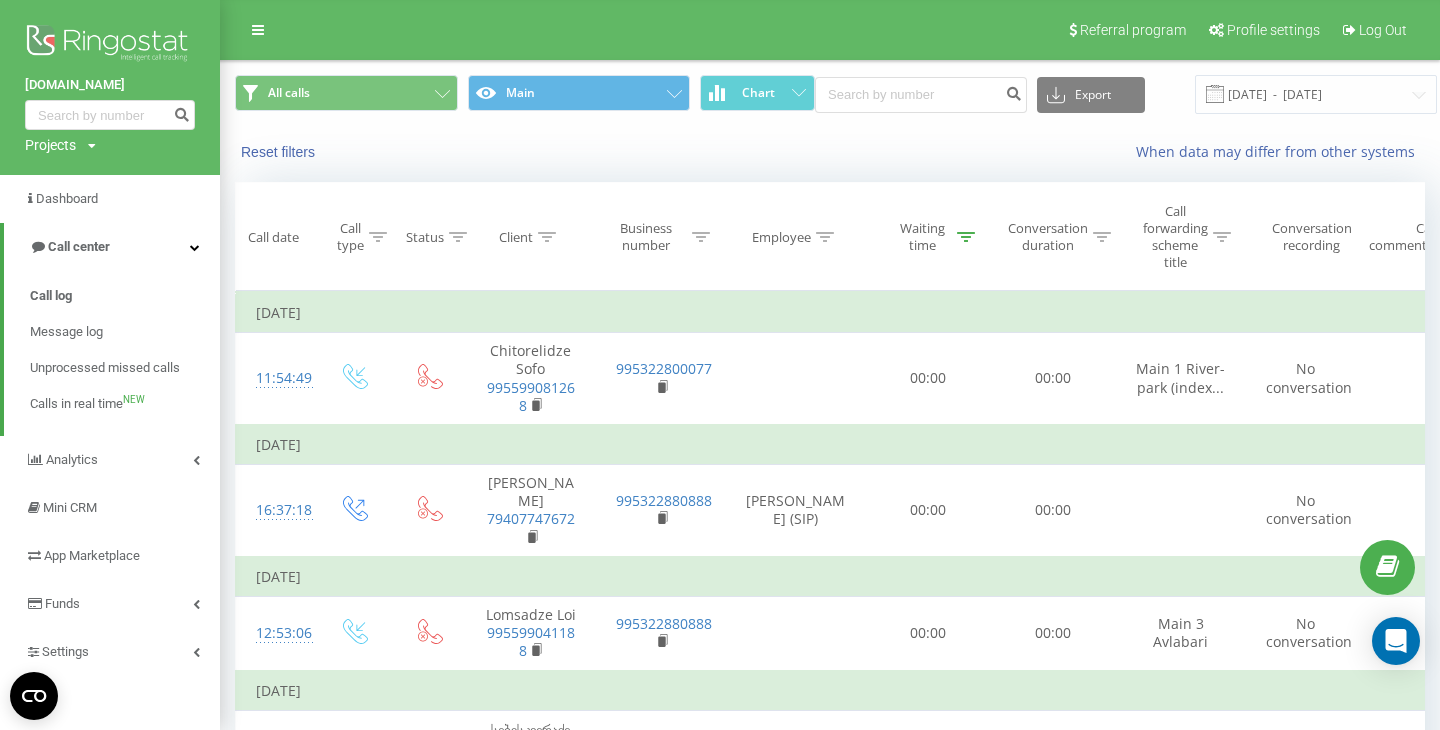 click at bounding box center [110, 45] 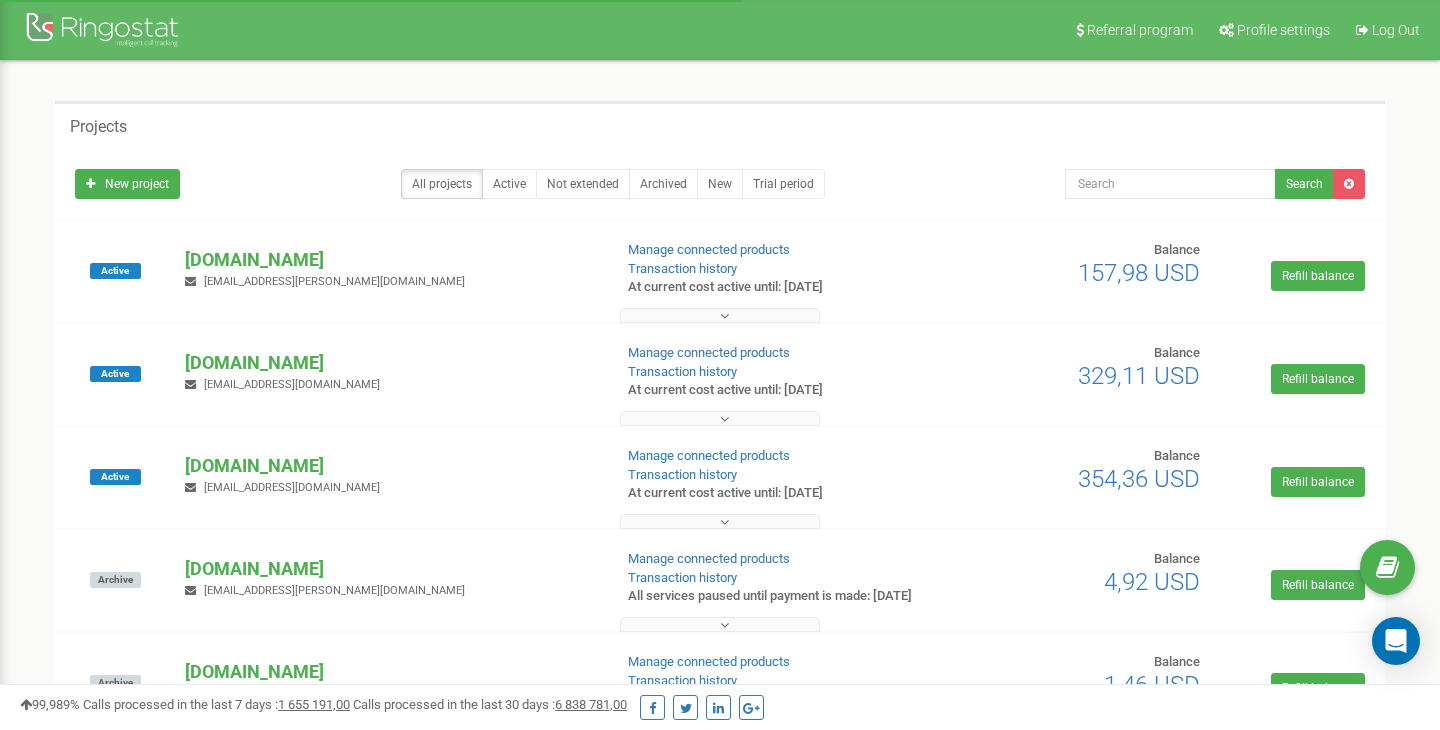 scroll, scrollTop: 0, scrollLeft: 0, axis: both 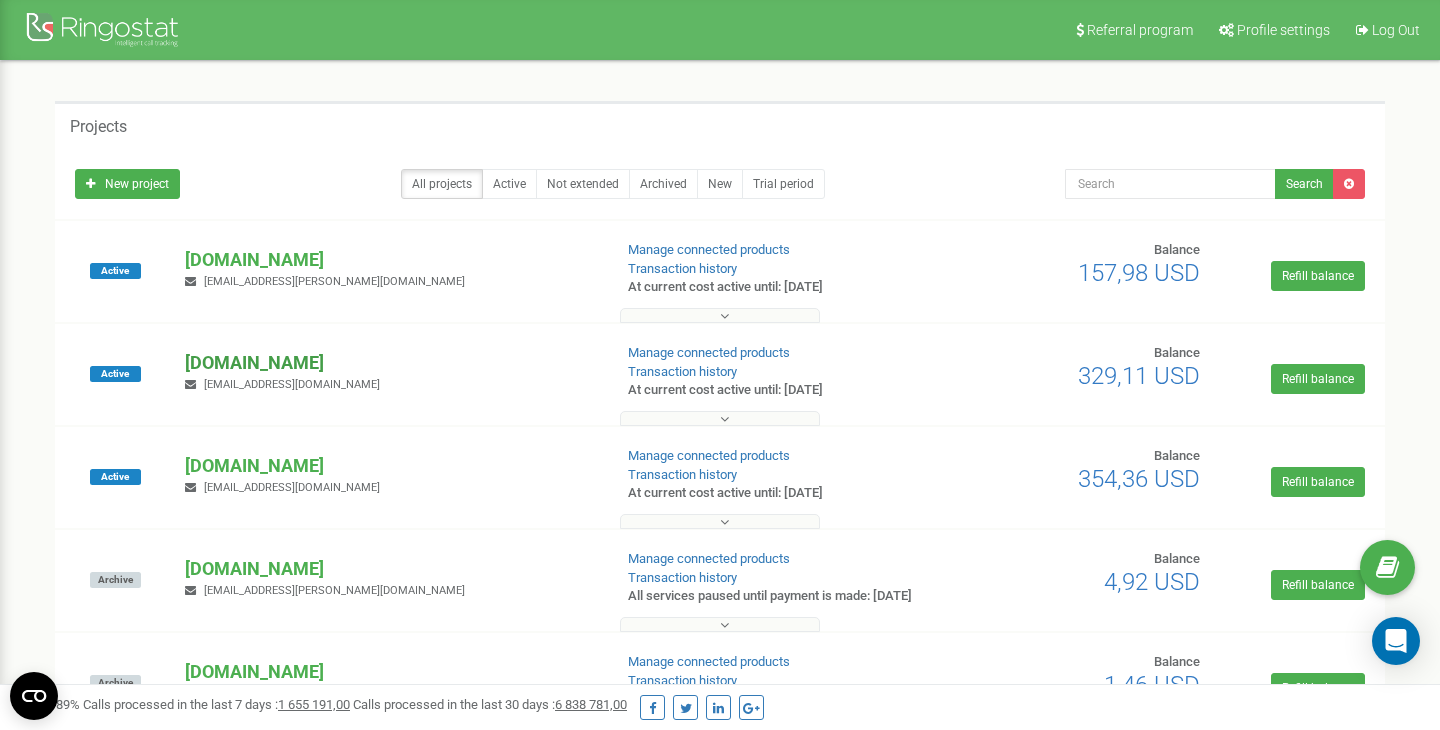 click on "[DOMAIN_NAME]" at bounding box center (390, 363) 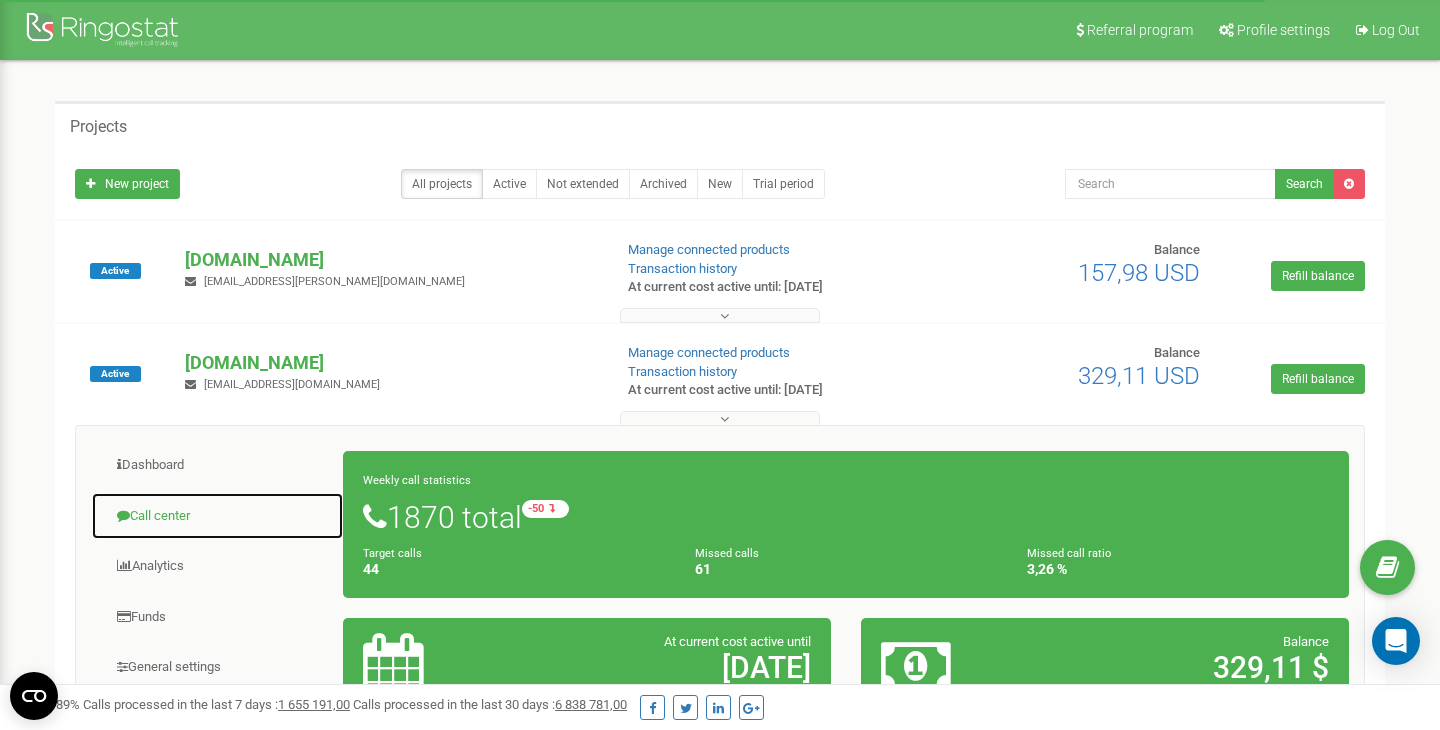 click on "Call center" at bounding box center (217, 516) 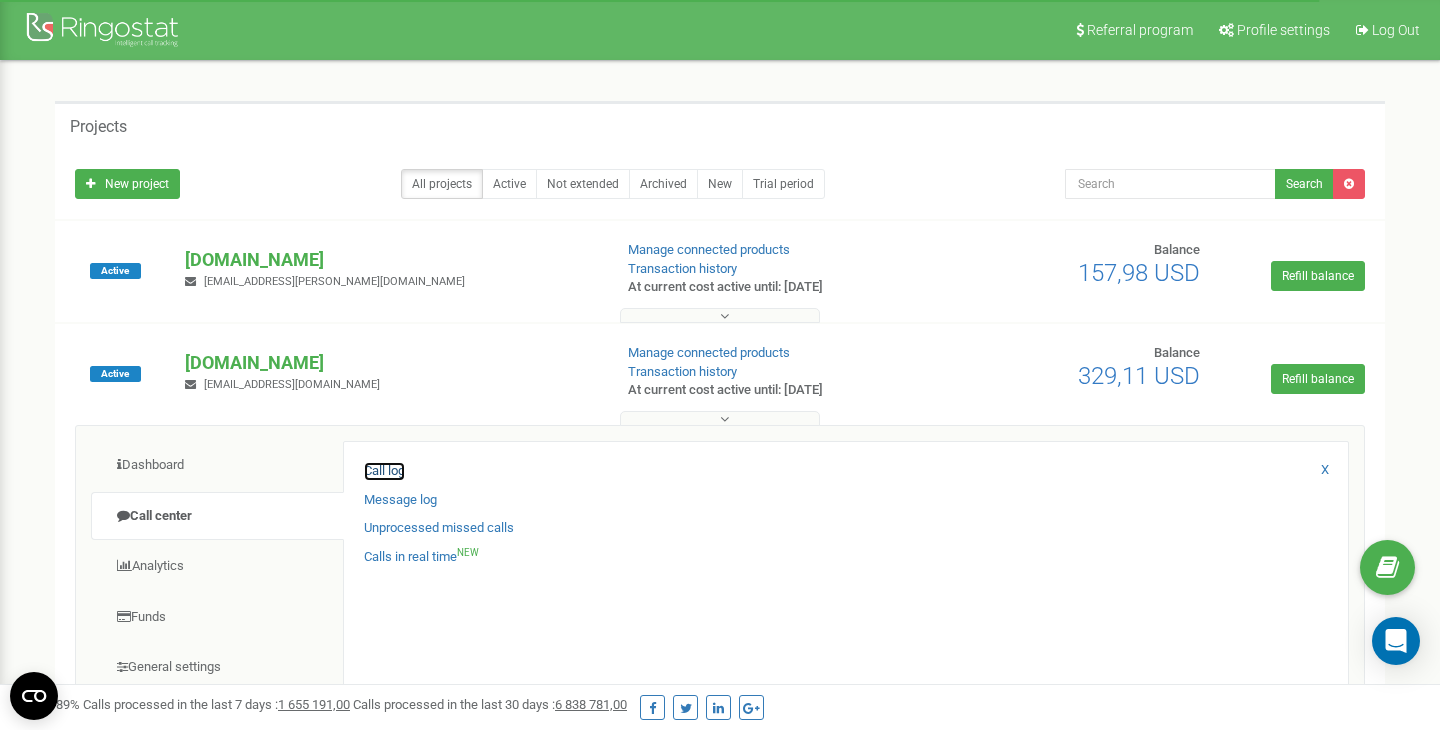 click on "Call log" at bounding box center [384, 471] 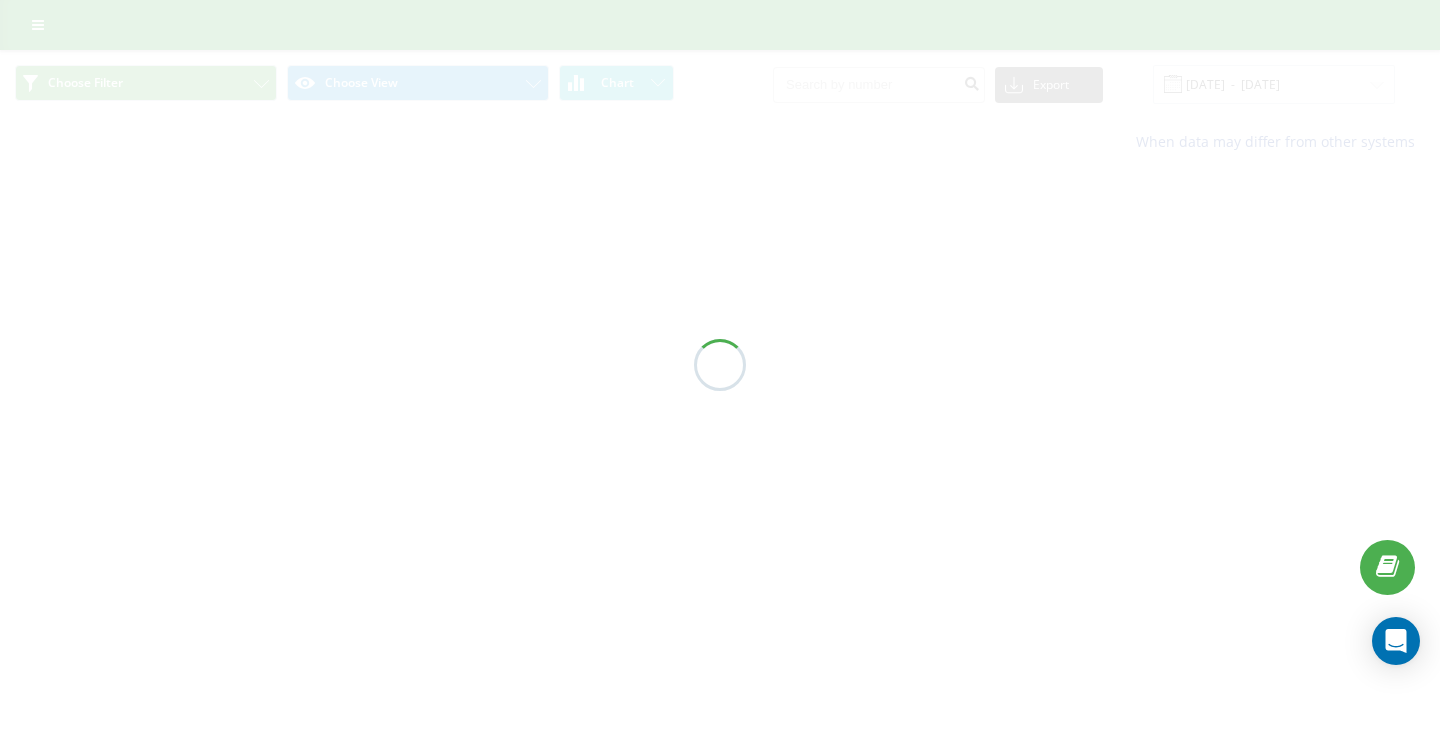 scroll, scrollTop: 0, scrollLeft: 0, axis: both 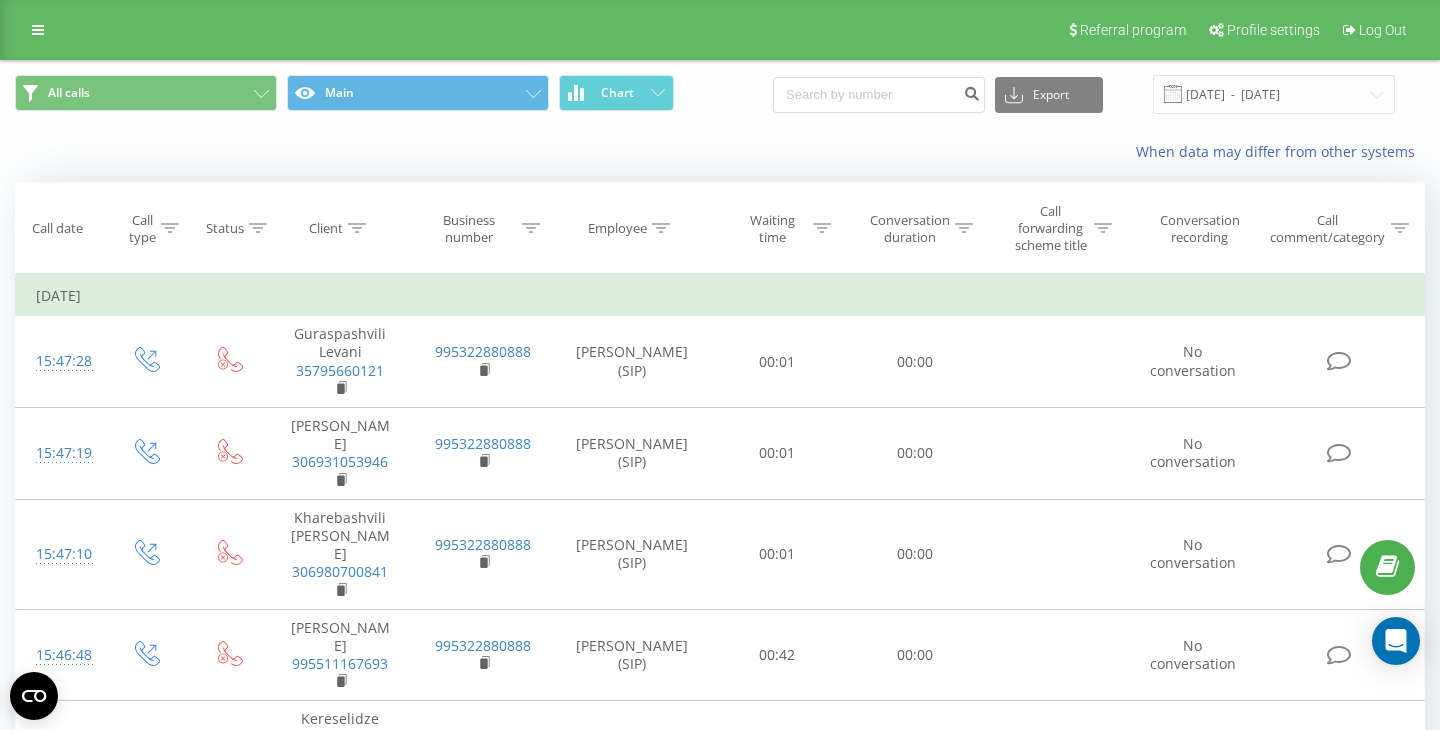 click 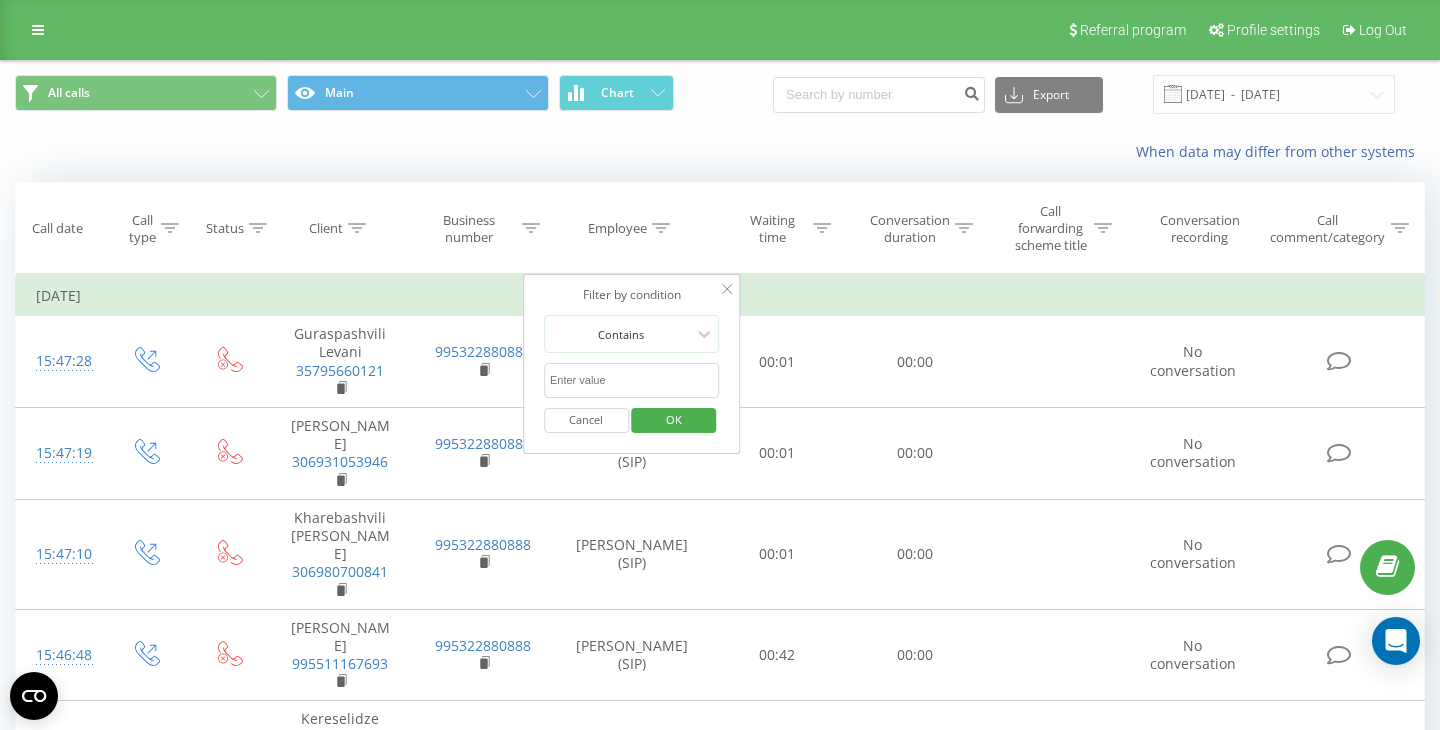 click at bounding box center (632, 380) 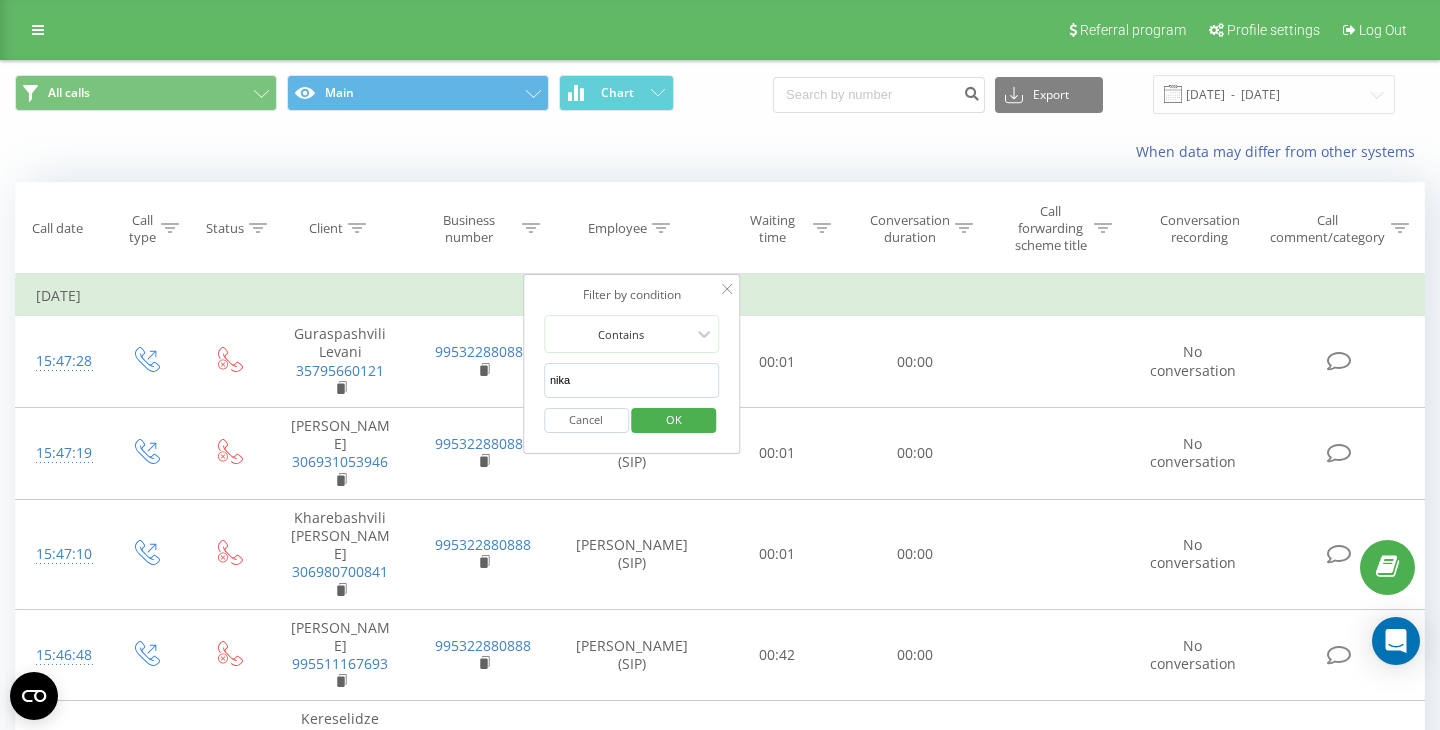 click on "OK" at bounding box center (674, 419) 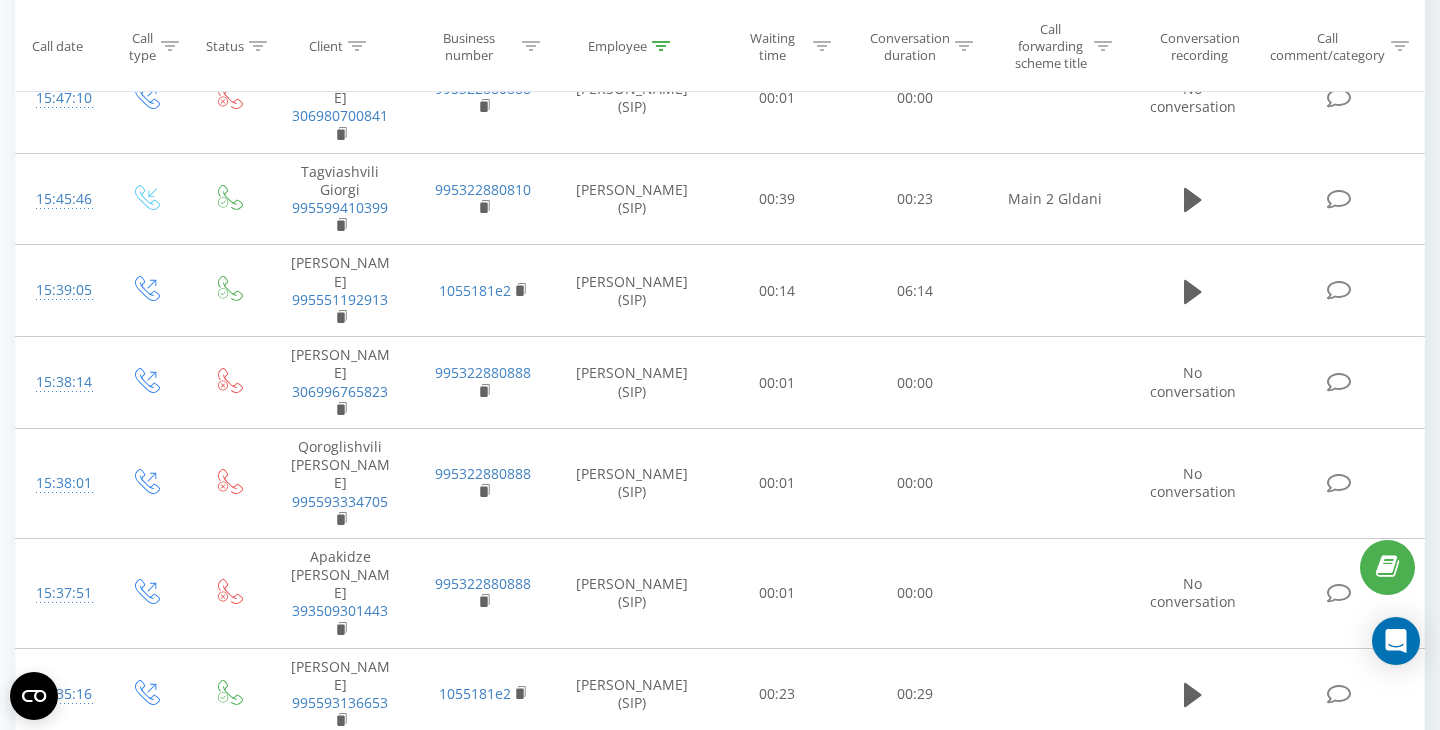 scroll, scrollTop: 458, scrollLeft: 0, axis: vertical 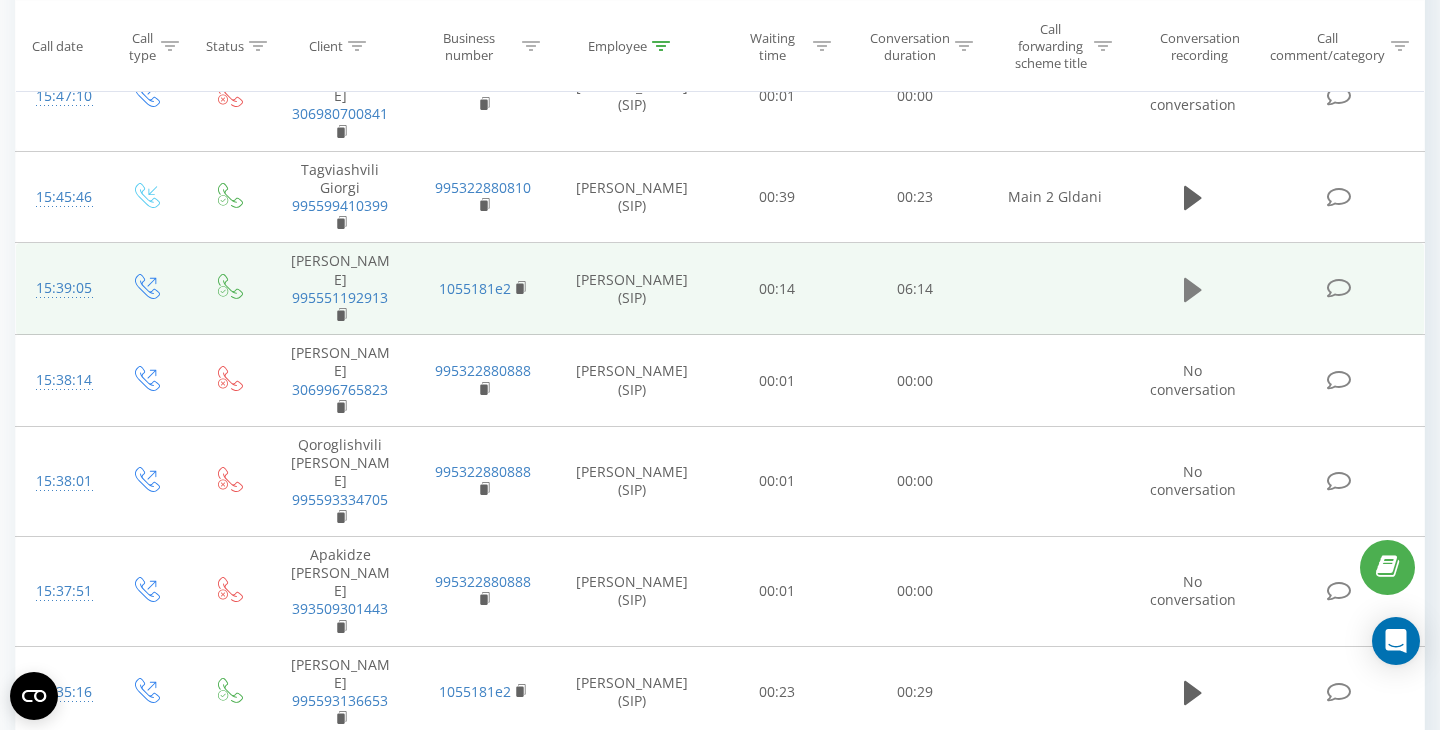 click 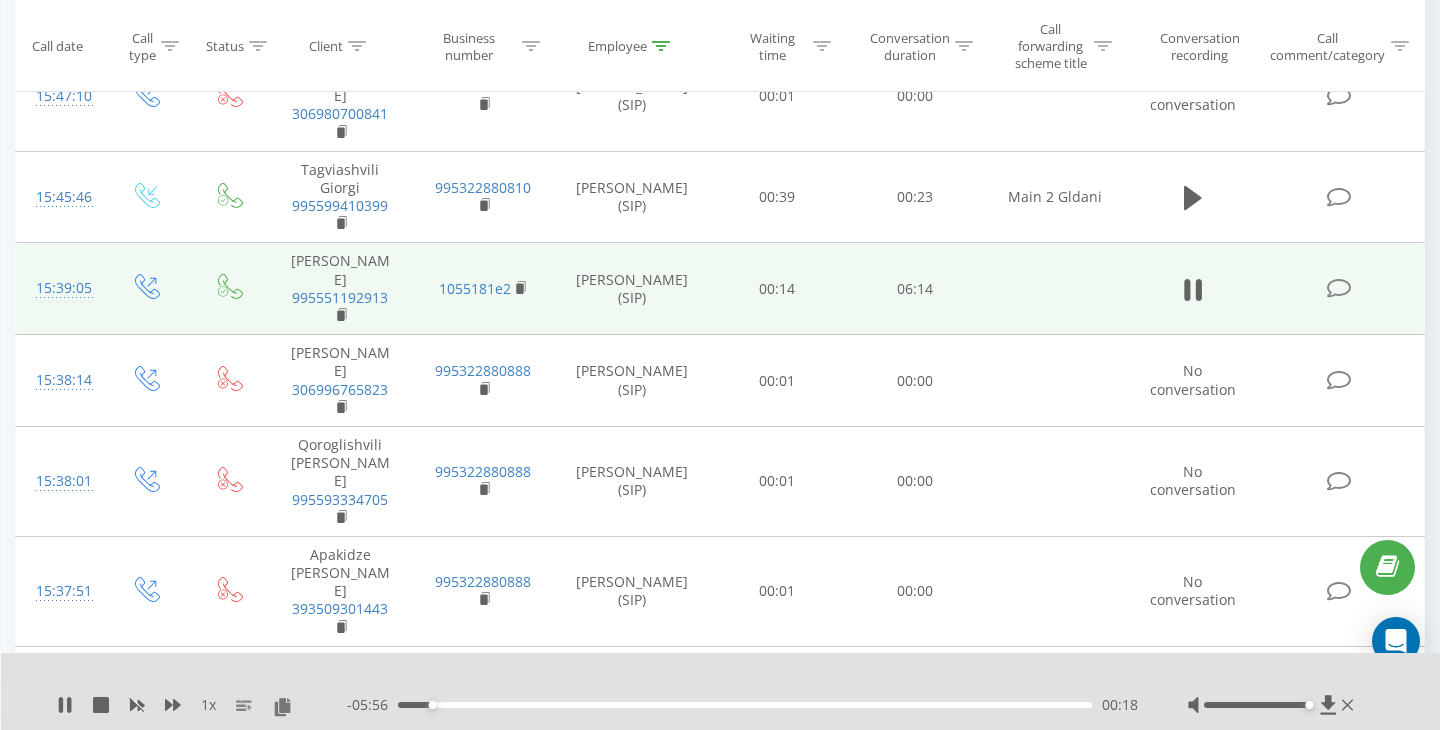 click 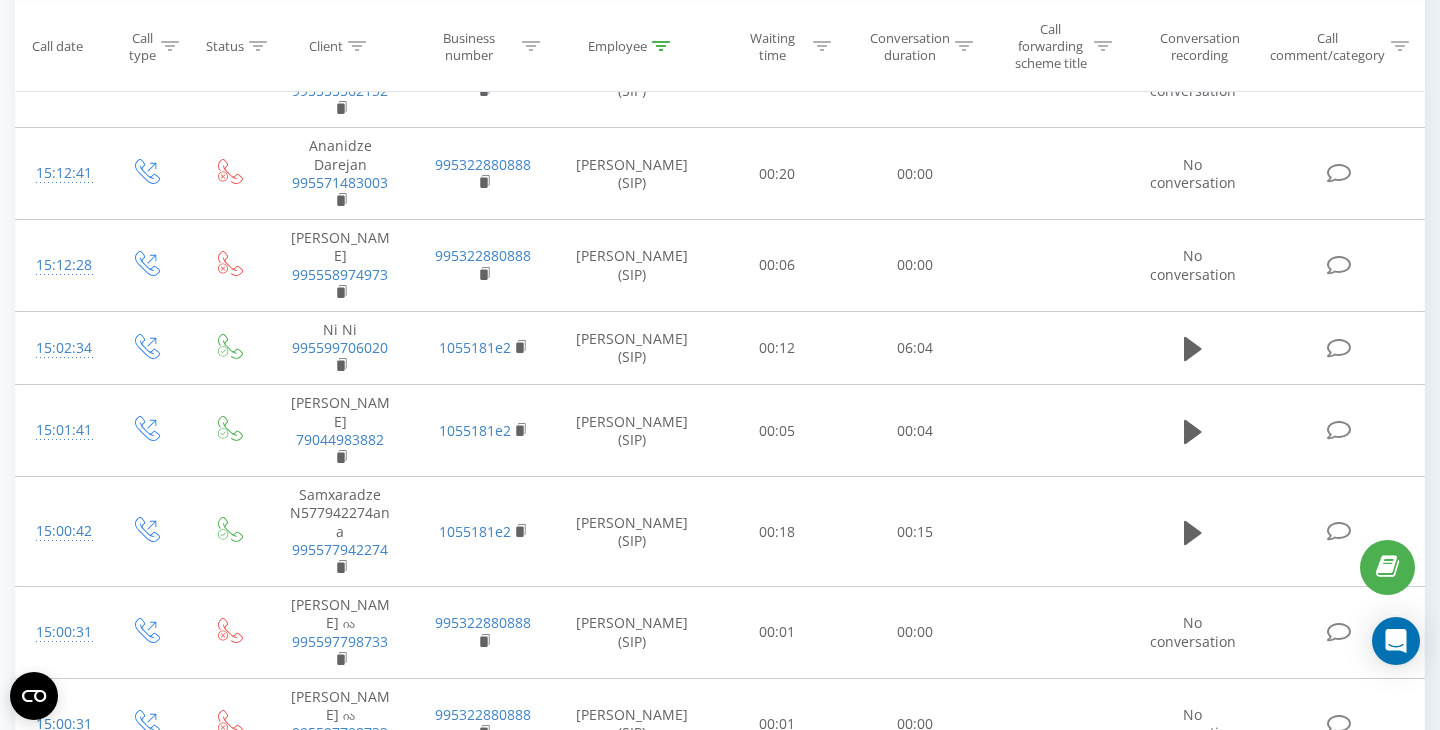 scroll, scrollTop: 1905, scrollLeft: 0, axis: vertical 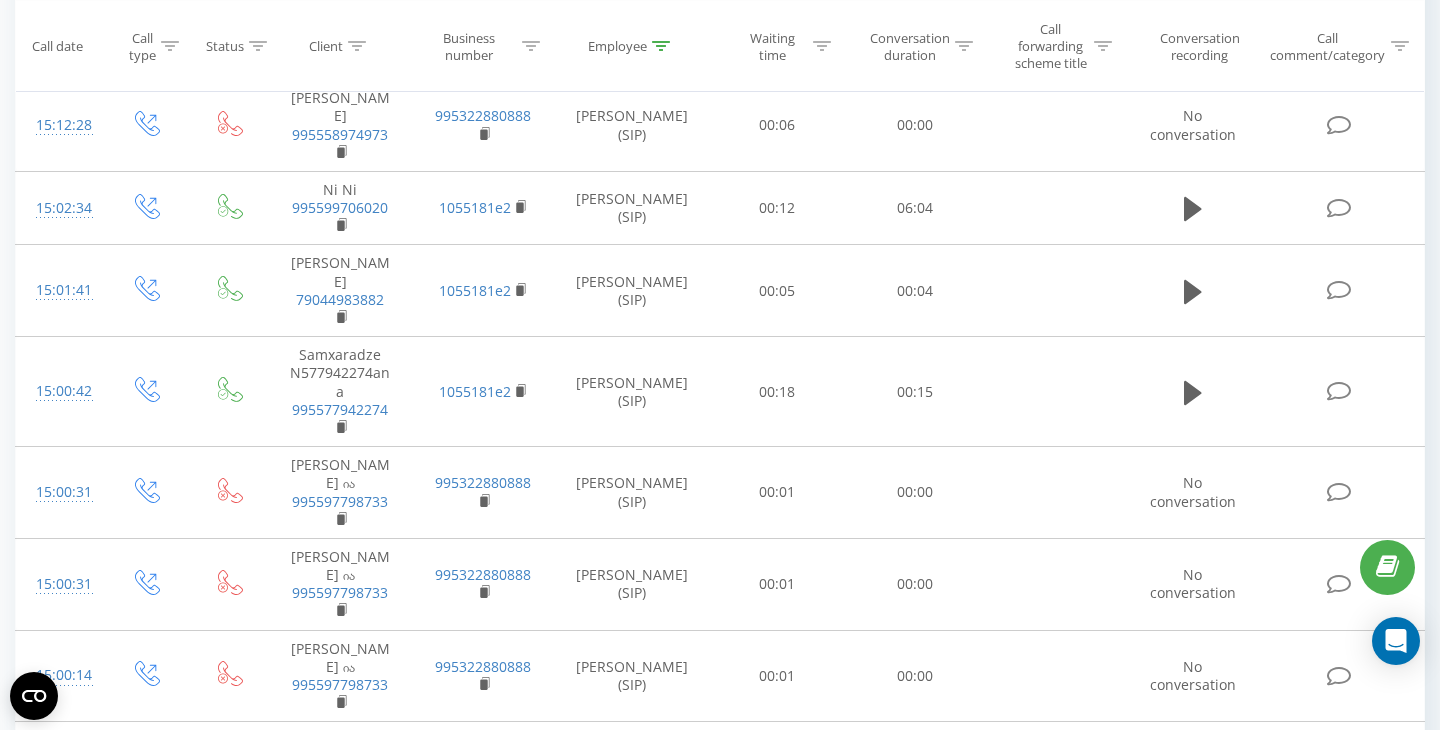 click at bounding box center (144, 936) 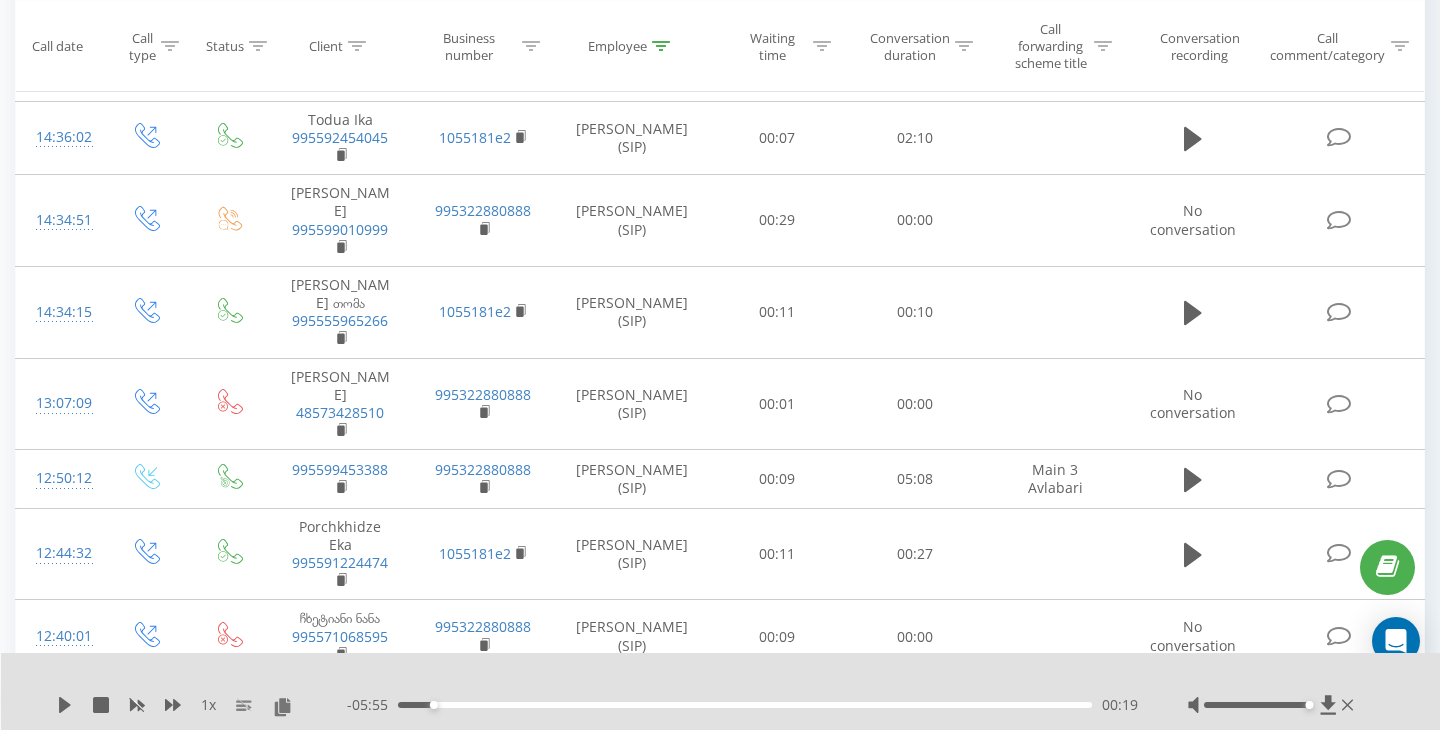 scroll, scrollTop: 3639, scrollLeft: 0, axis: vertical 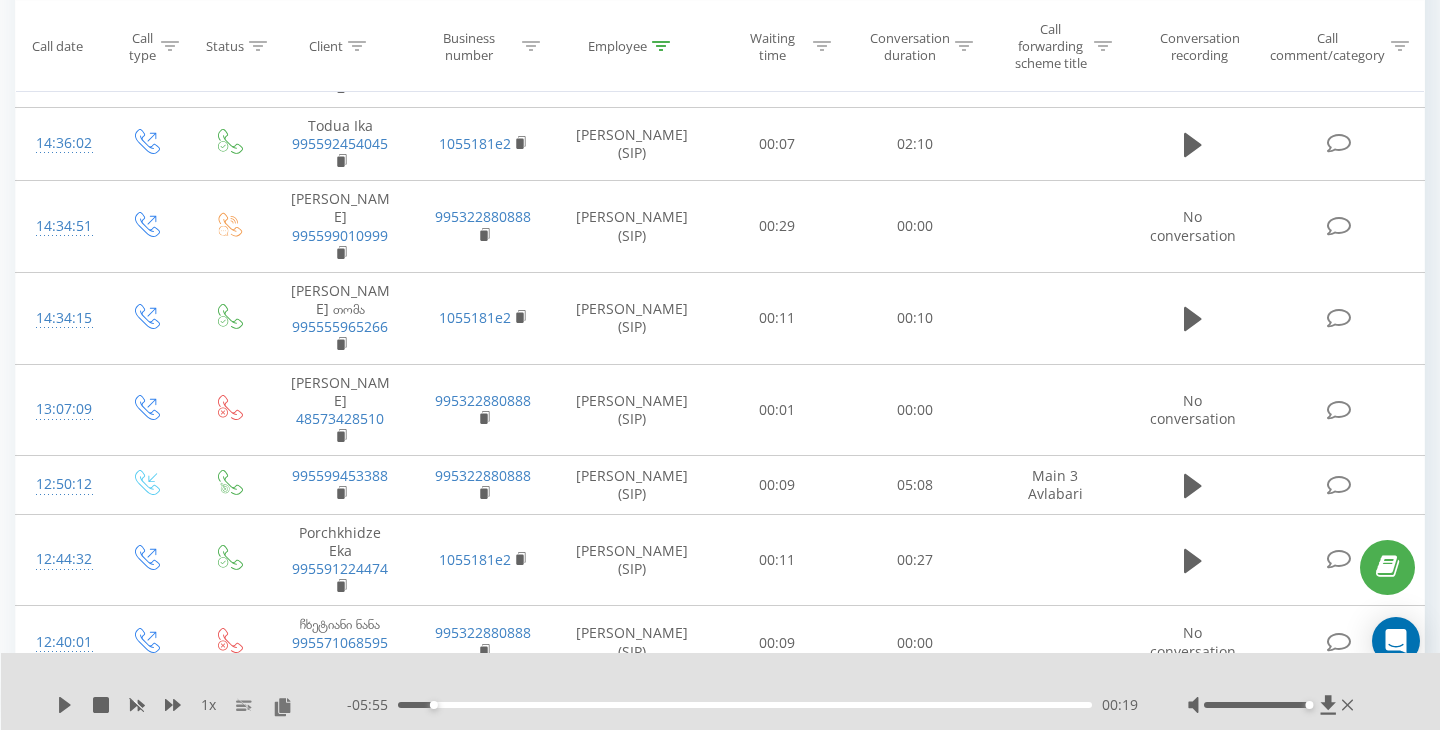 click 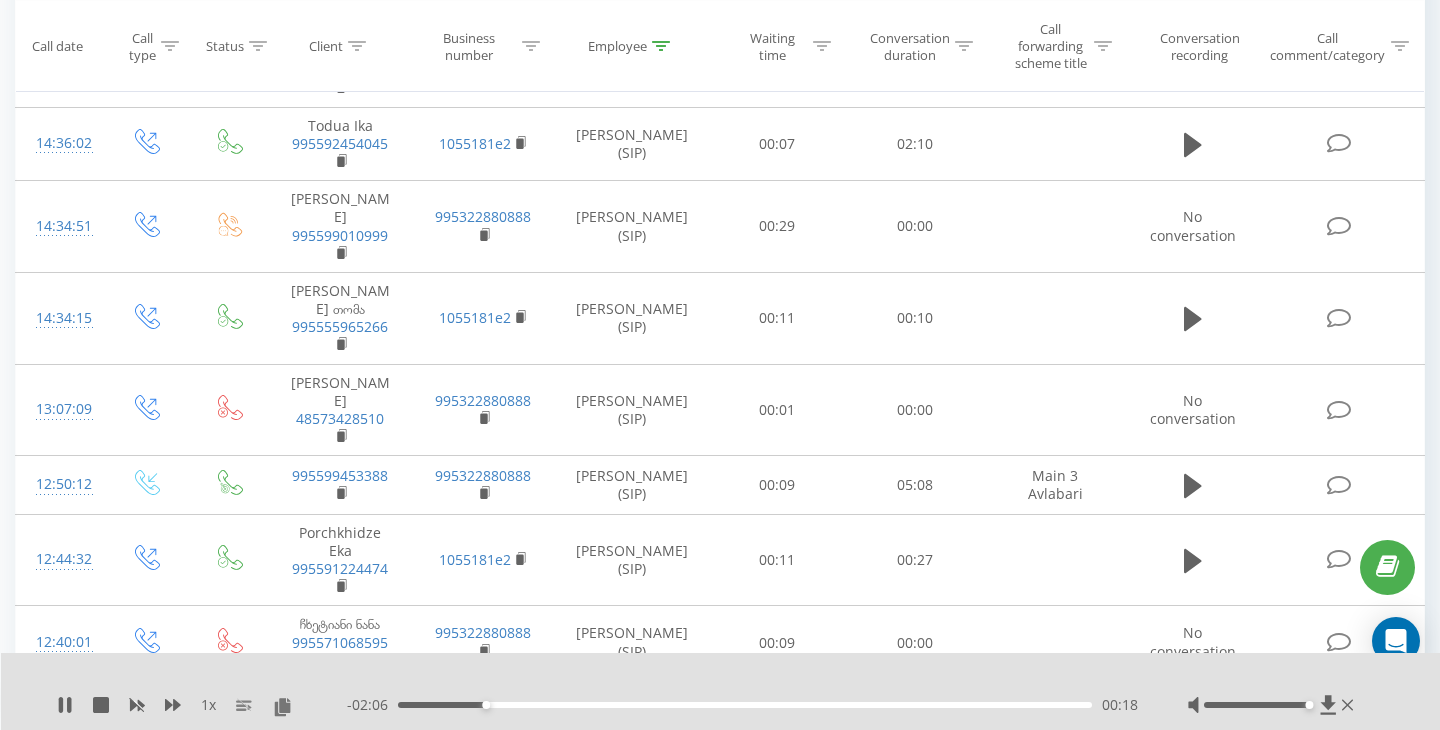 click 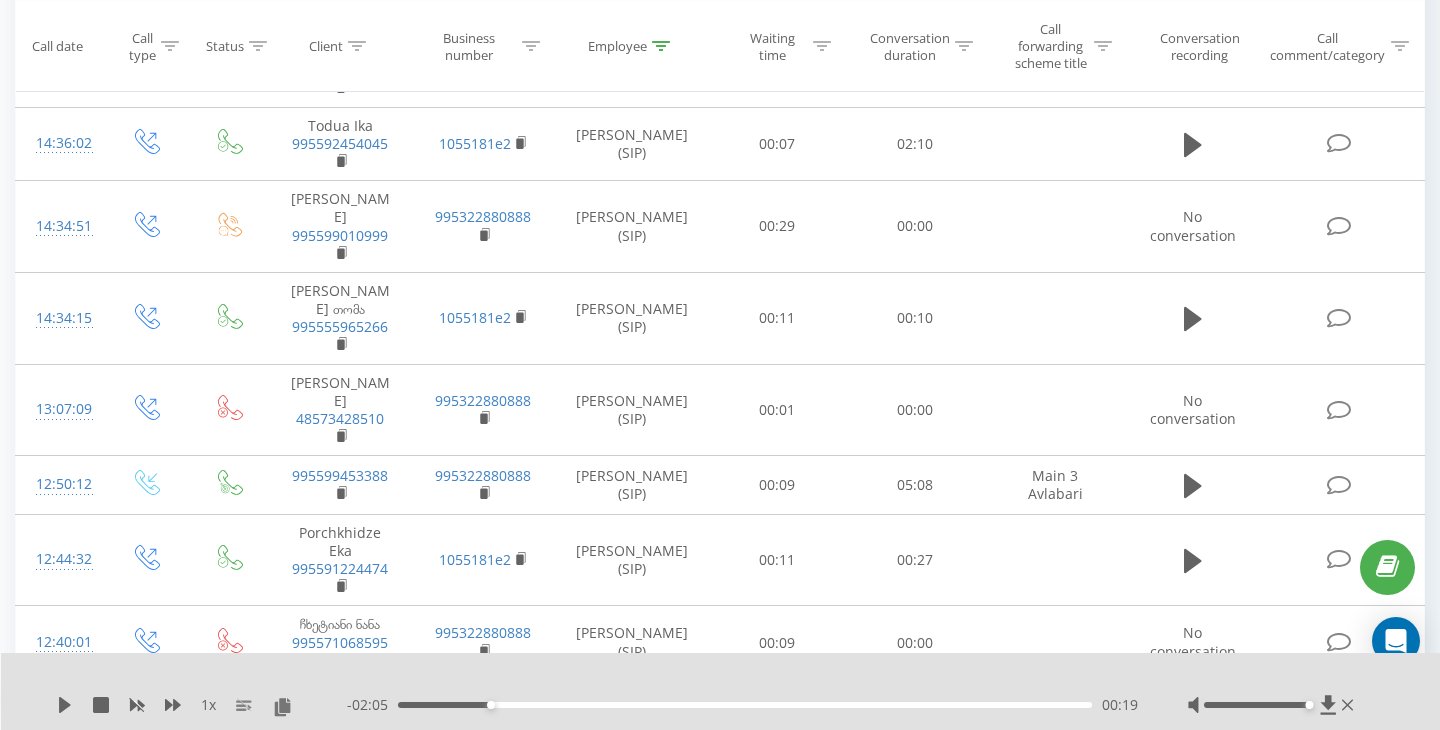 click 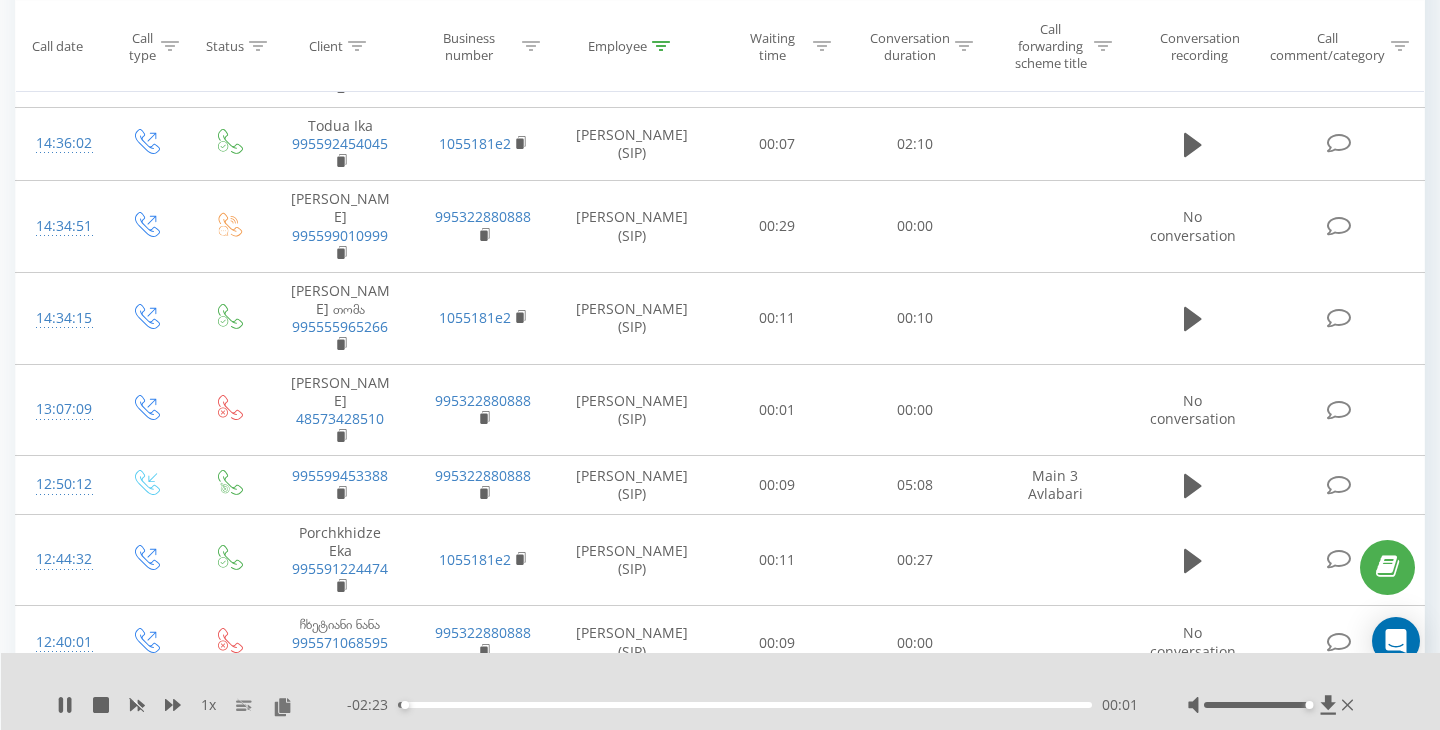 click on "00:01" at bounding box center [745, 705] 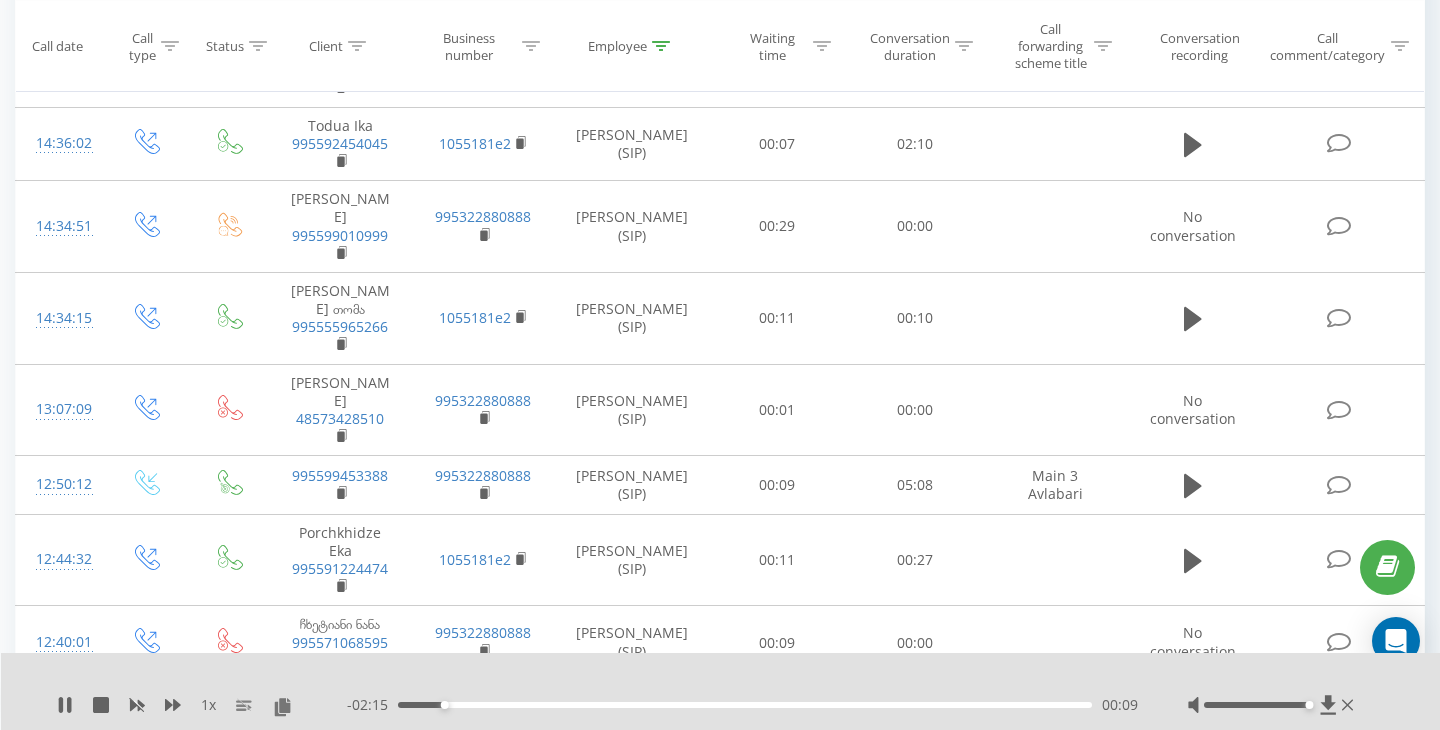 click on "00:09" at bounding box center [745, 705] 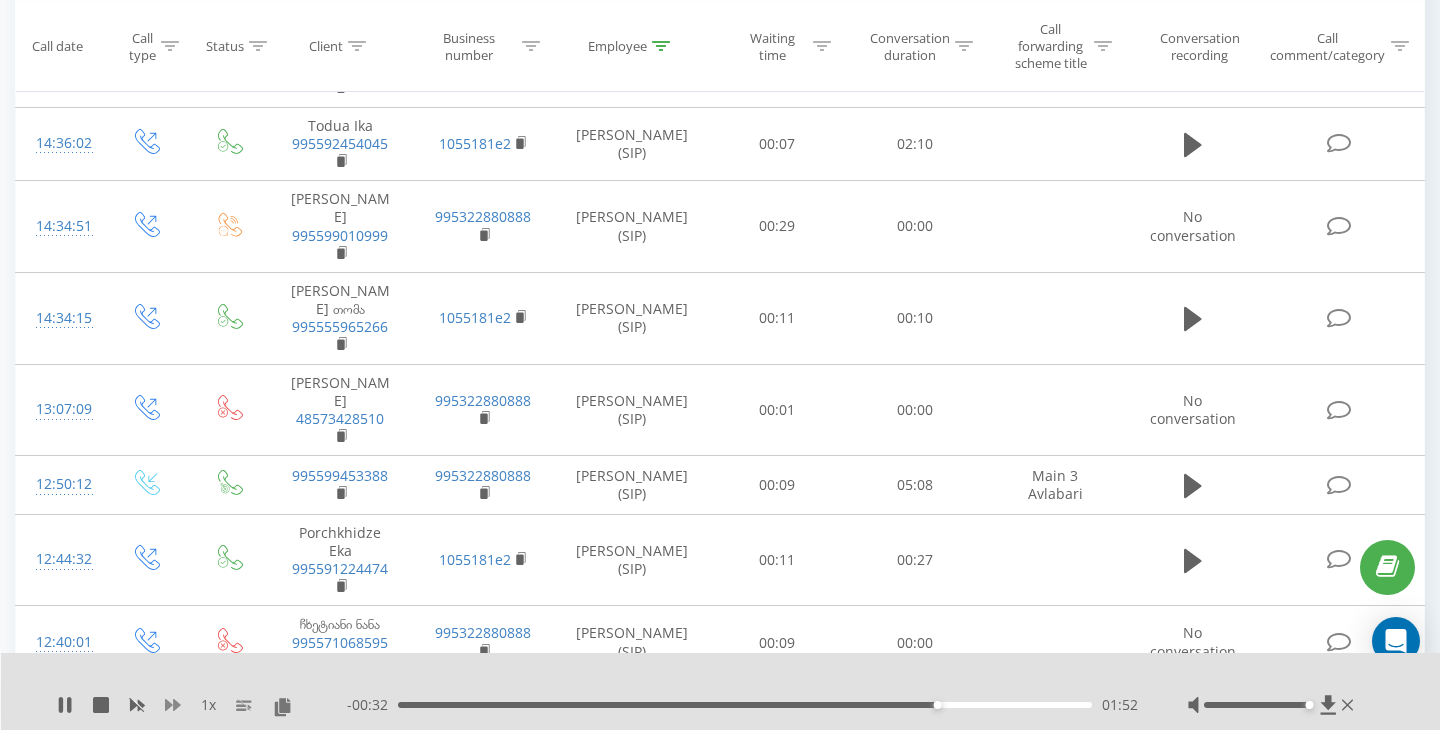 click 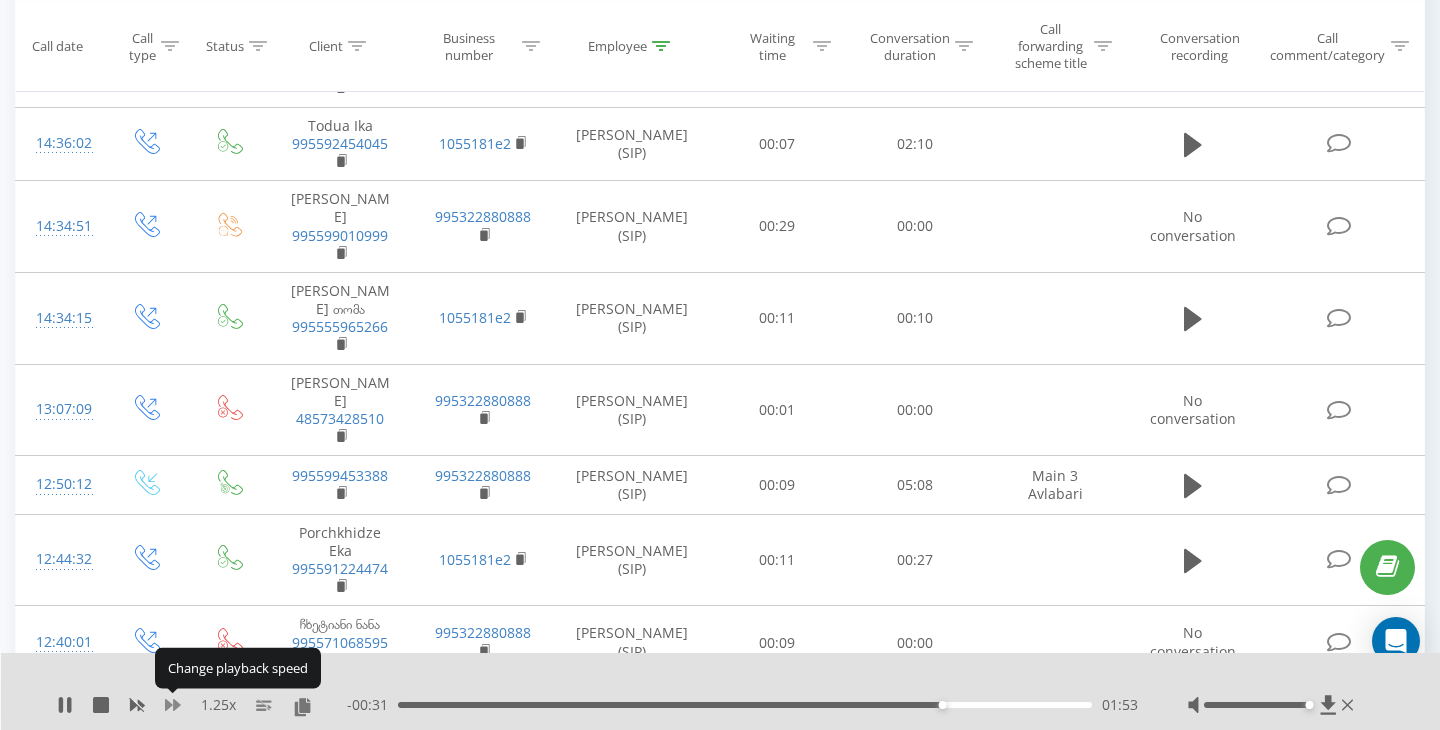 click 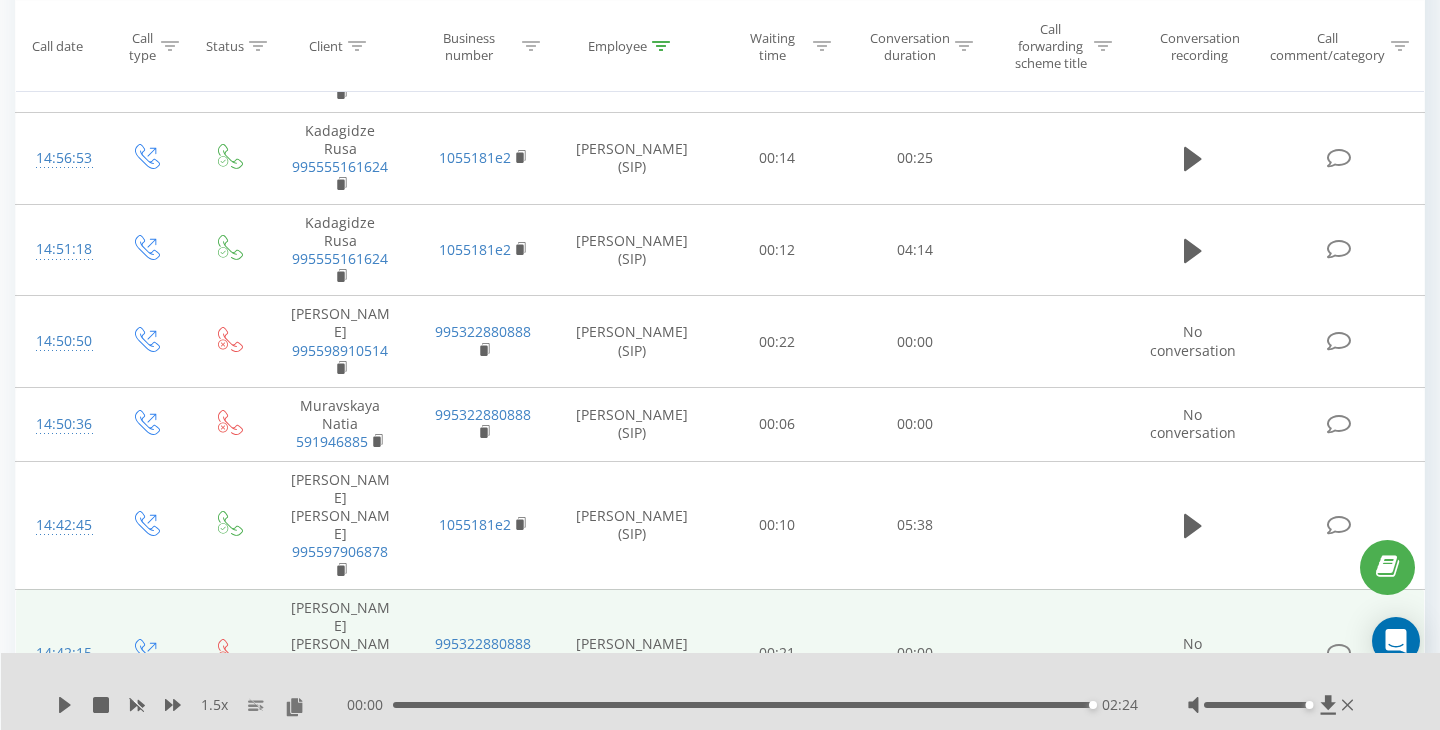scroll, scrollTop: 2951, scrollLeft: 0, axis: vertical 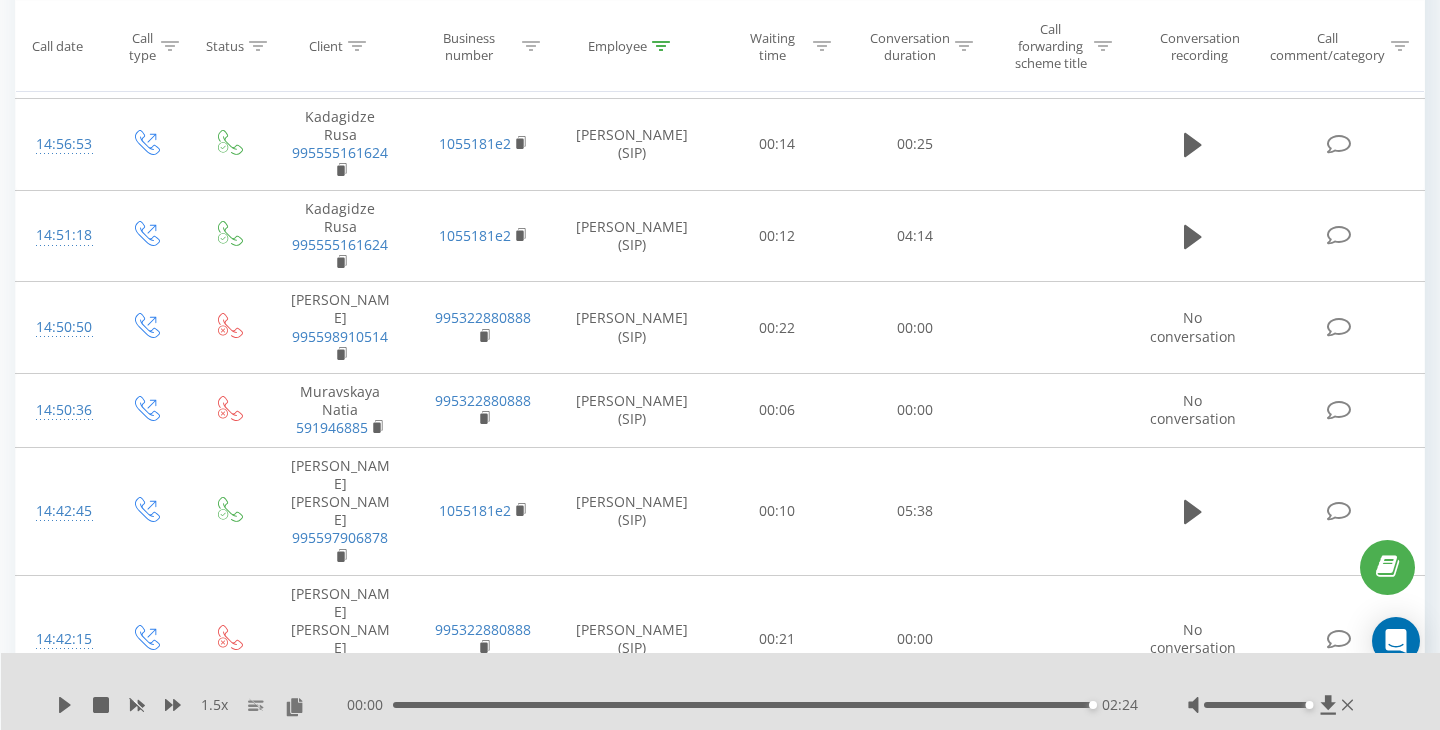 click 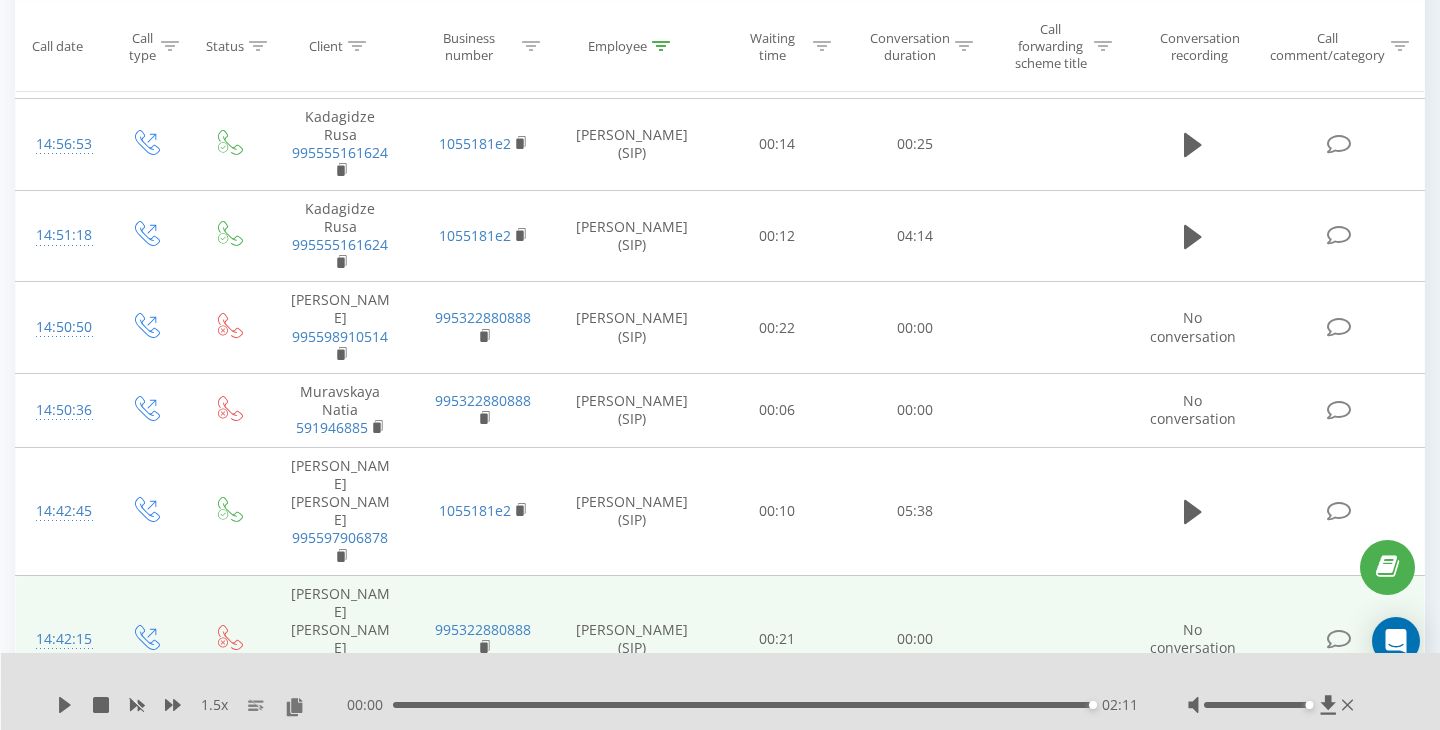 scroll, scrollTop: 2859, scrollLeft: 0, axis: vertical 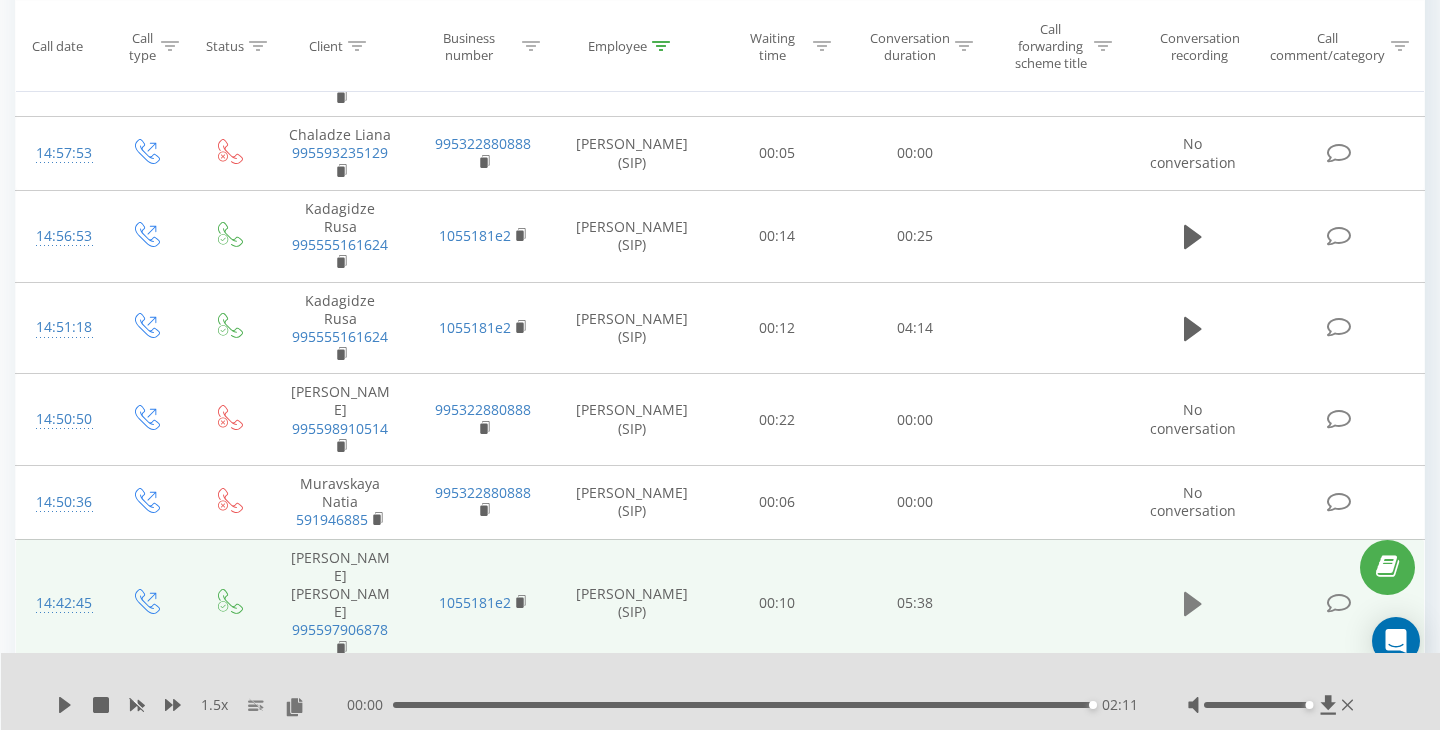 click 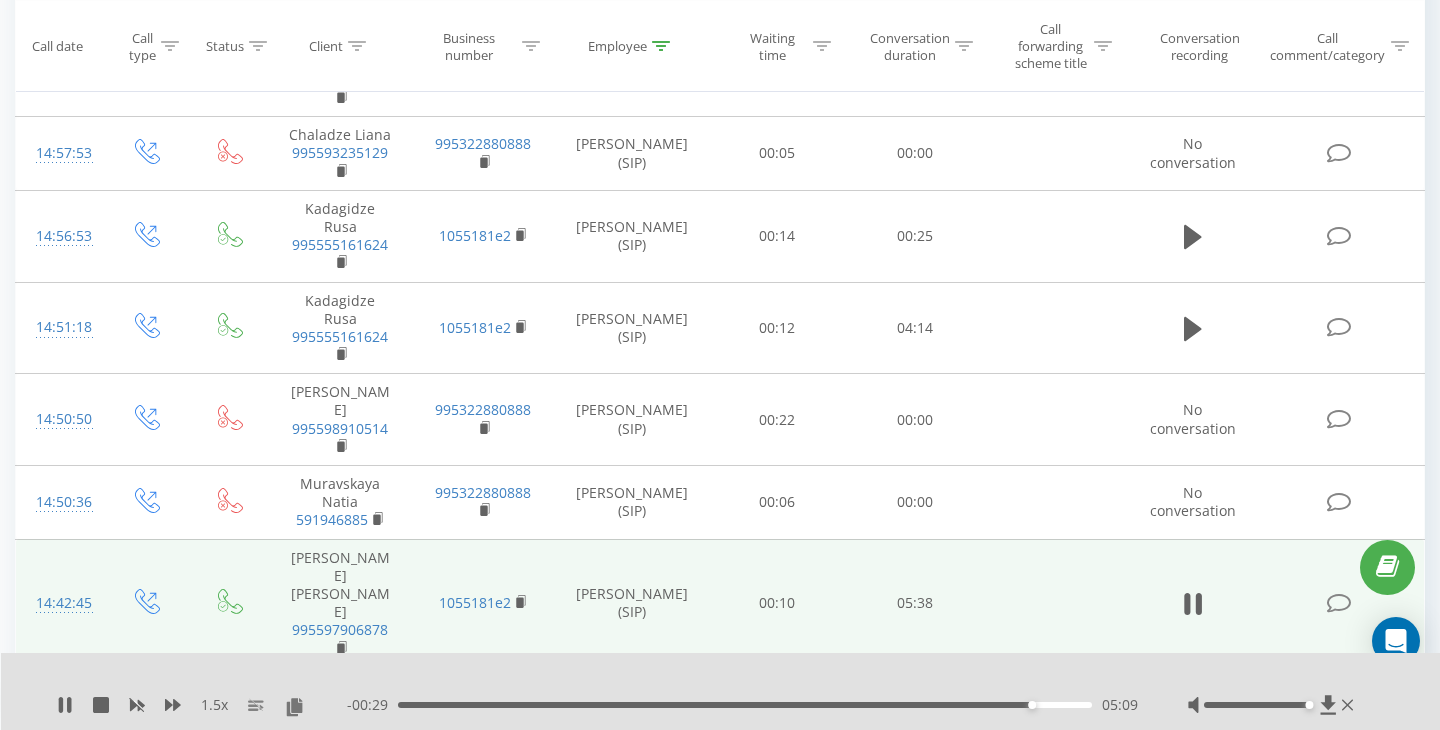 click on "05:09" at bounding box center [745, 705] 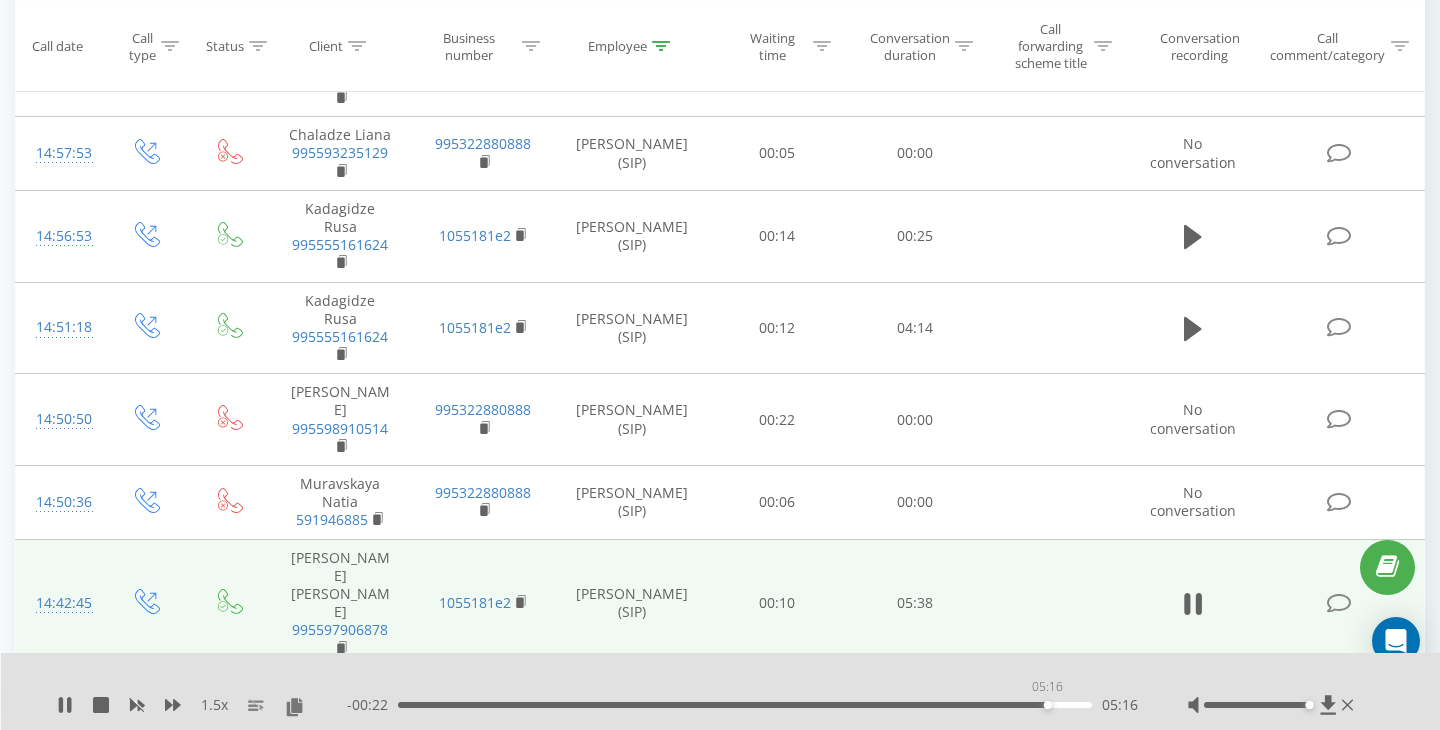 click on "05:16" at bounding box center (745, 705) 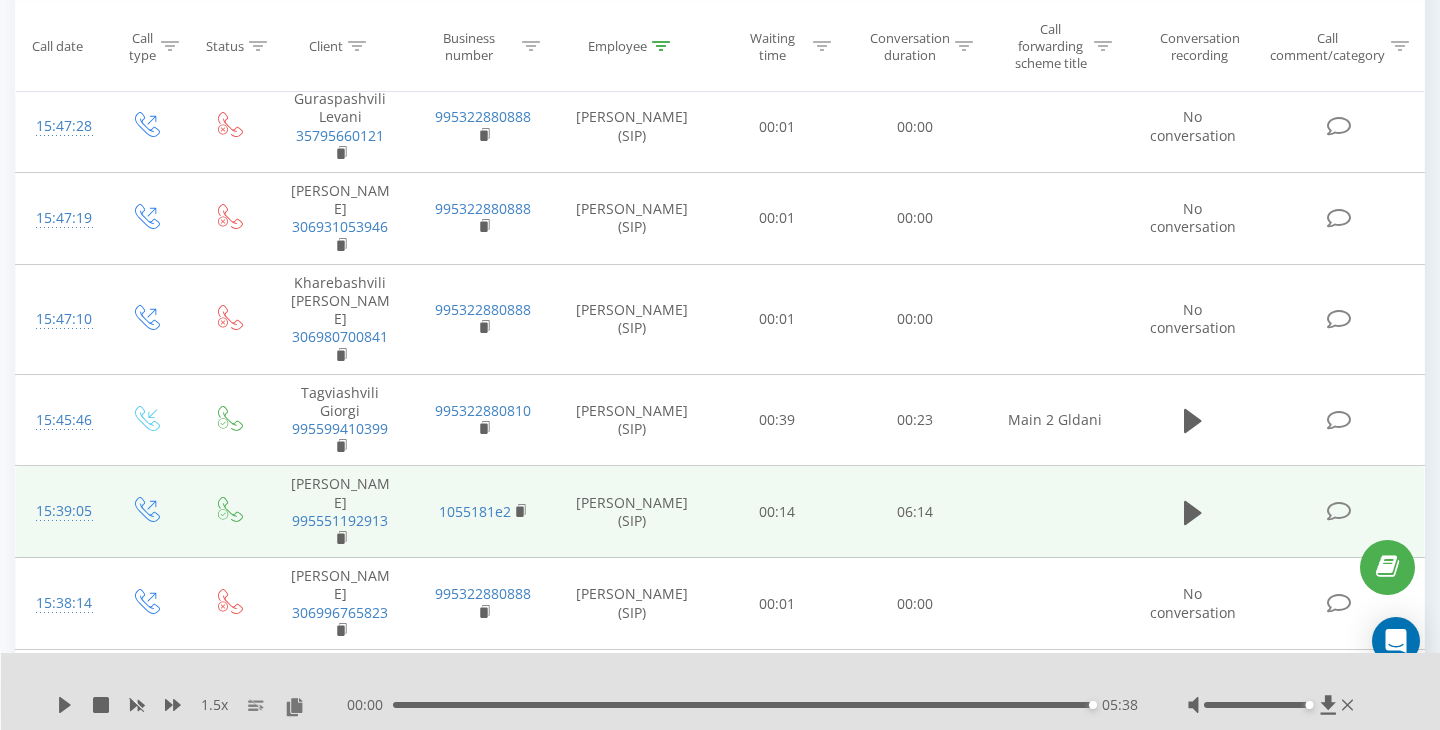 scroll, scrollTop: 0, scrollLeft: 0, axis: both 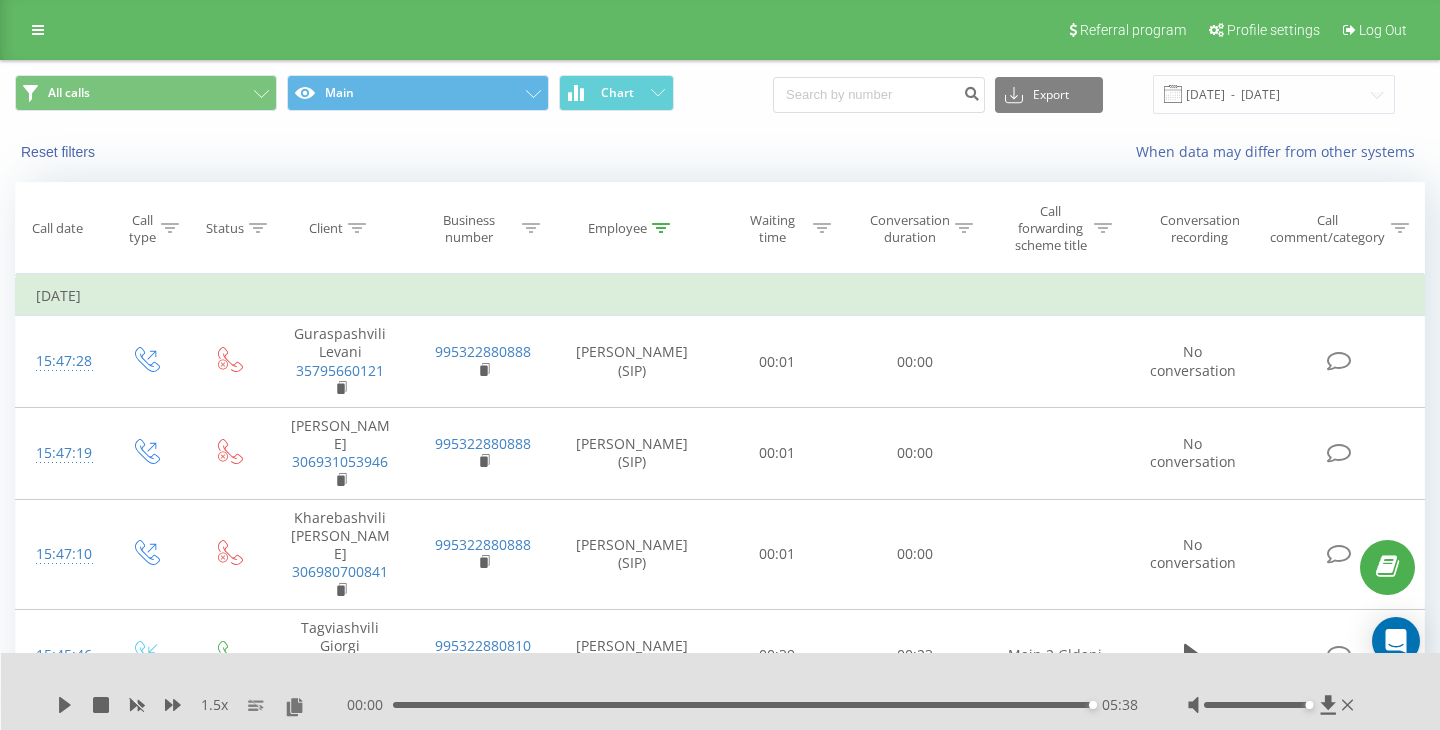 click 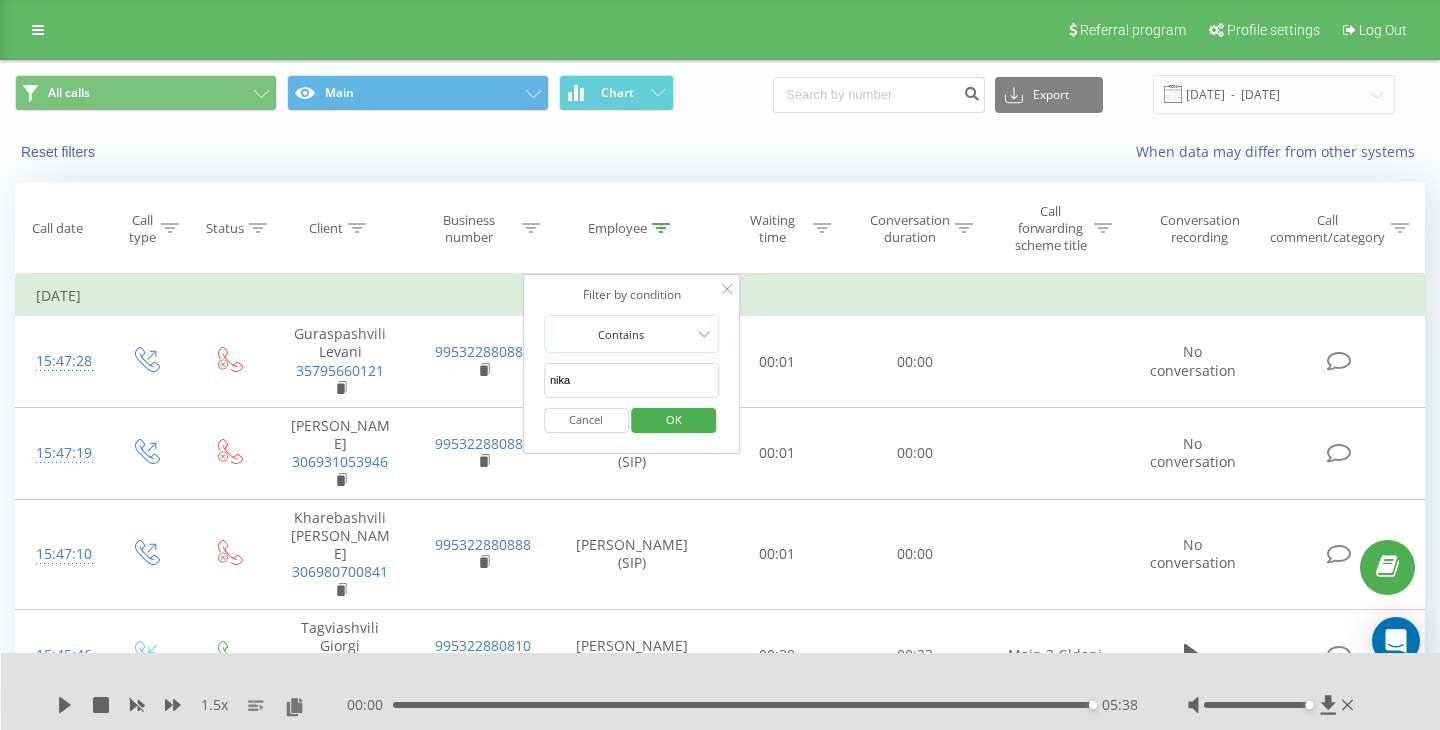 click on "nika" at bounding box center [632, 380] 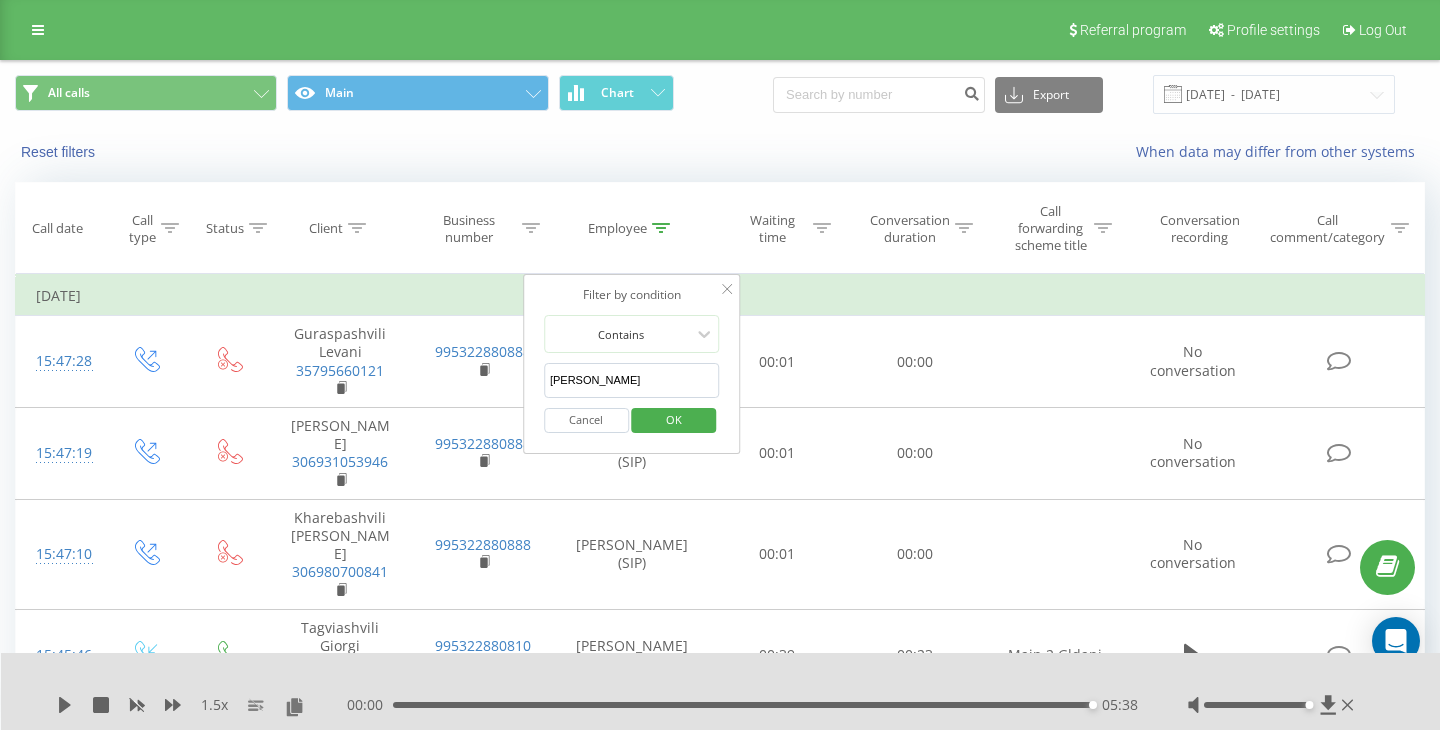 click on "OK" at bounding box center [674, 419] 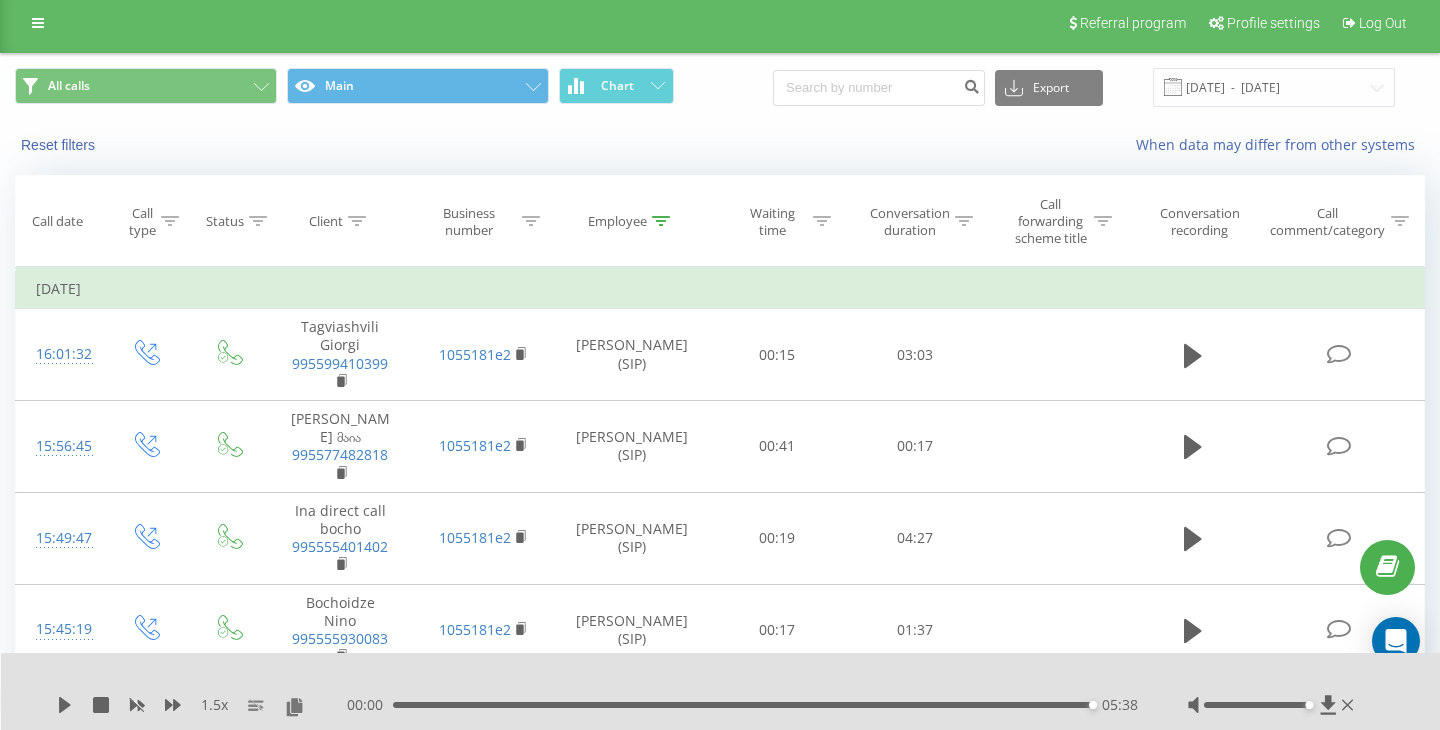 scroll, scrollTop: 3, scrollLeft: 0, axis: vertical 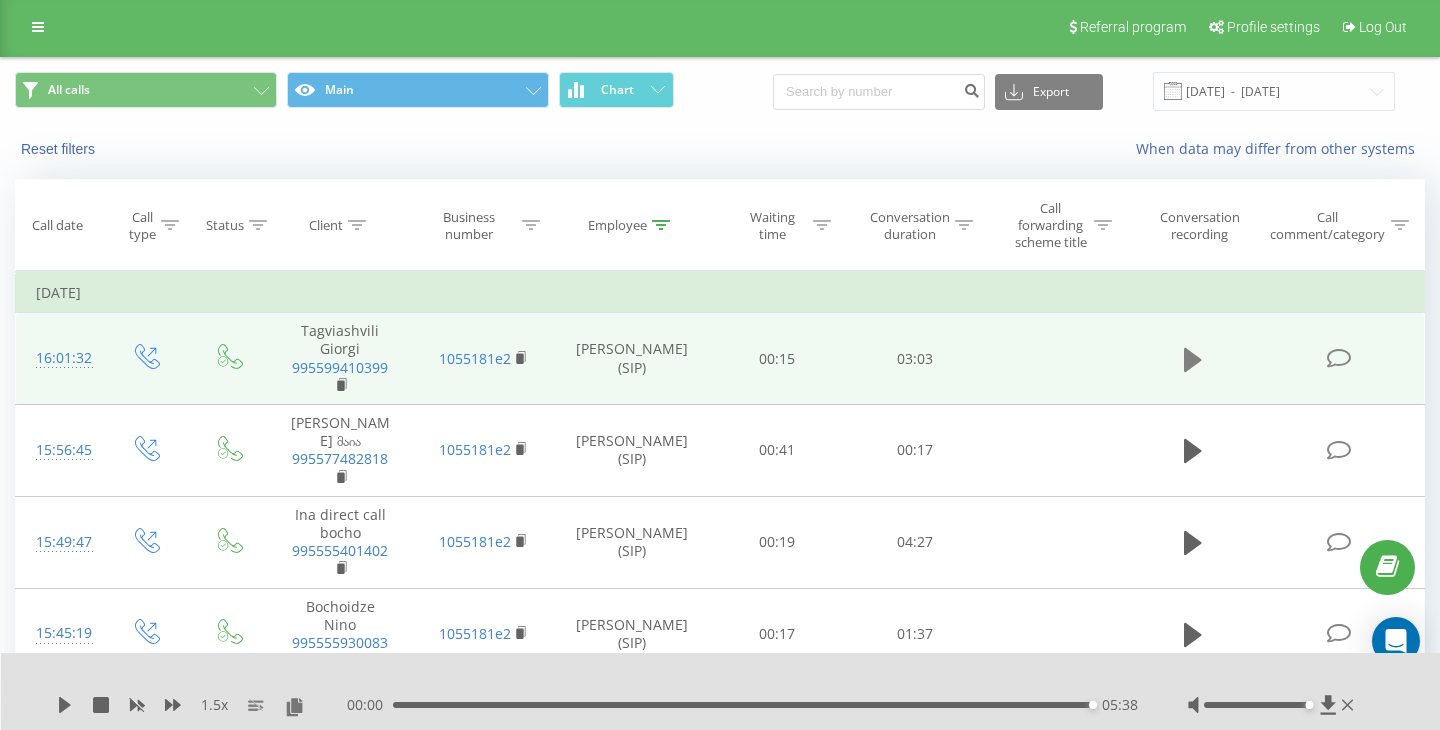 click 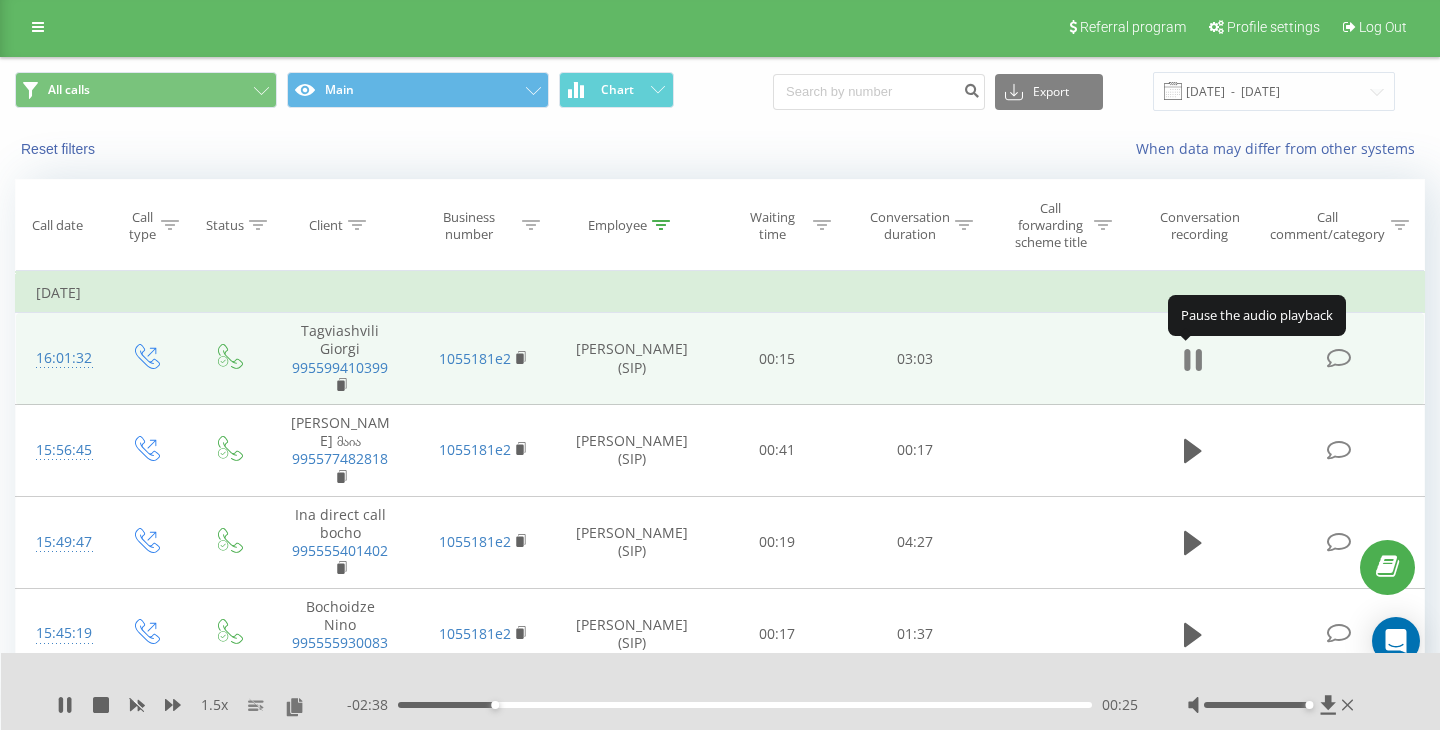 click 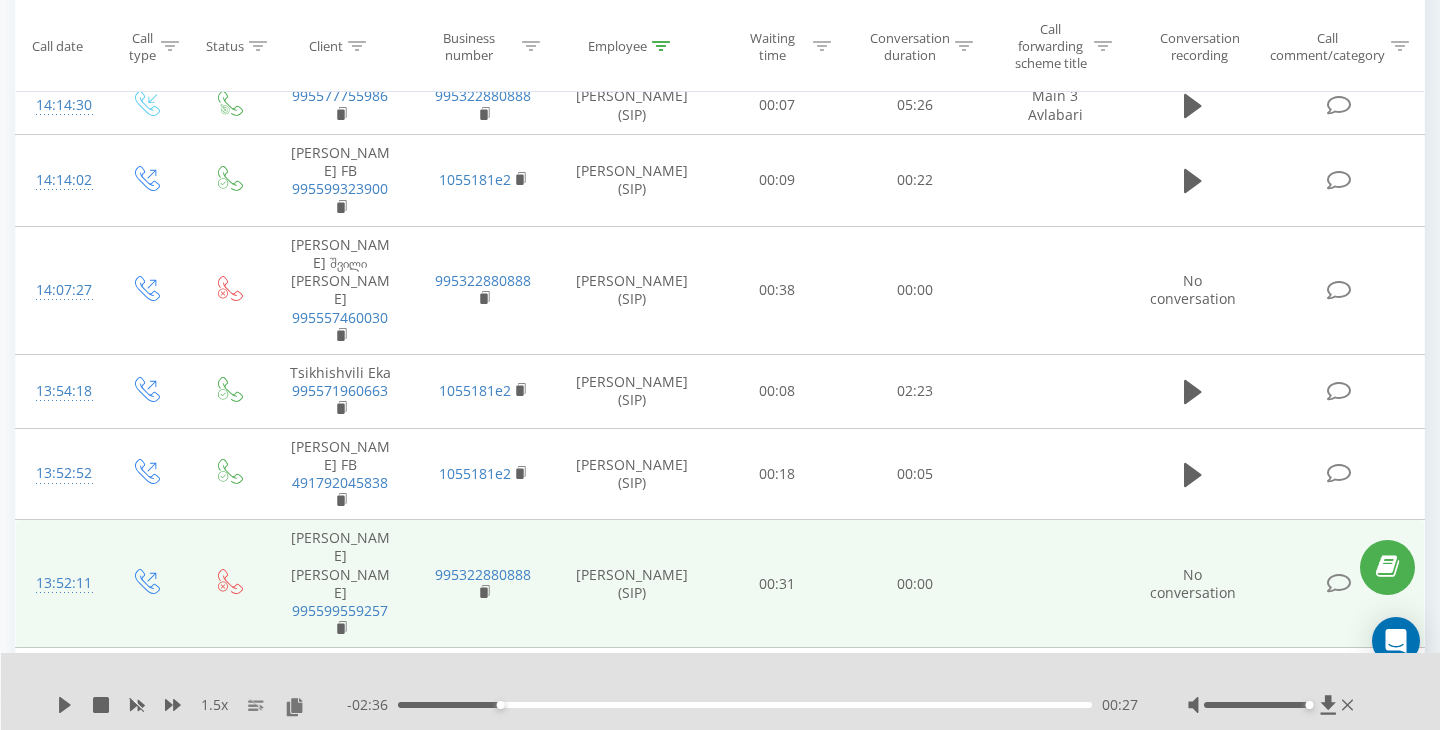 scroll, scrollTop: 1725, scrollLeft: 0, axis: vertical 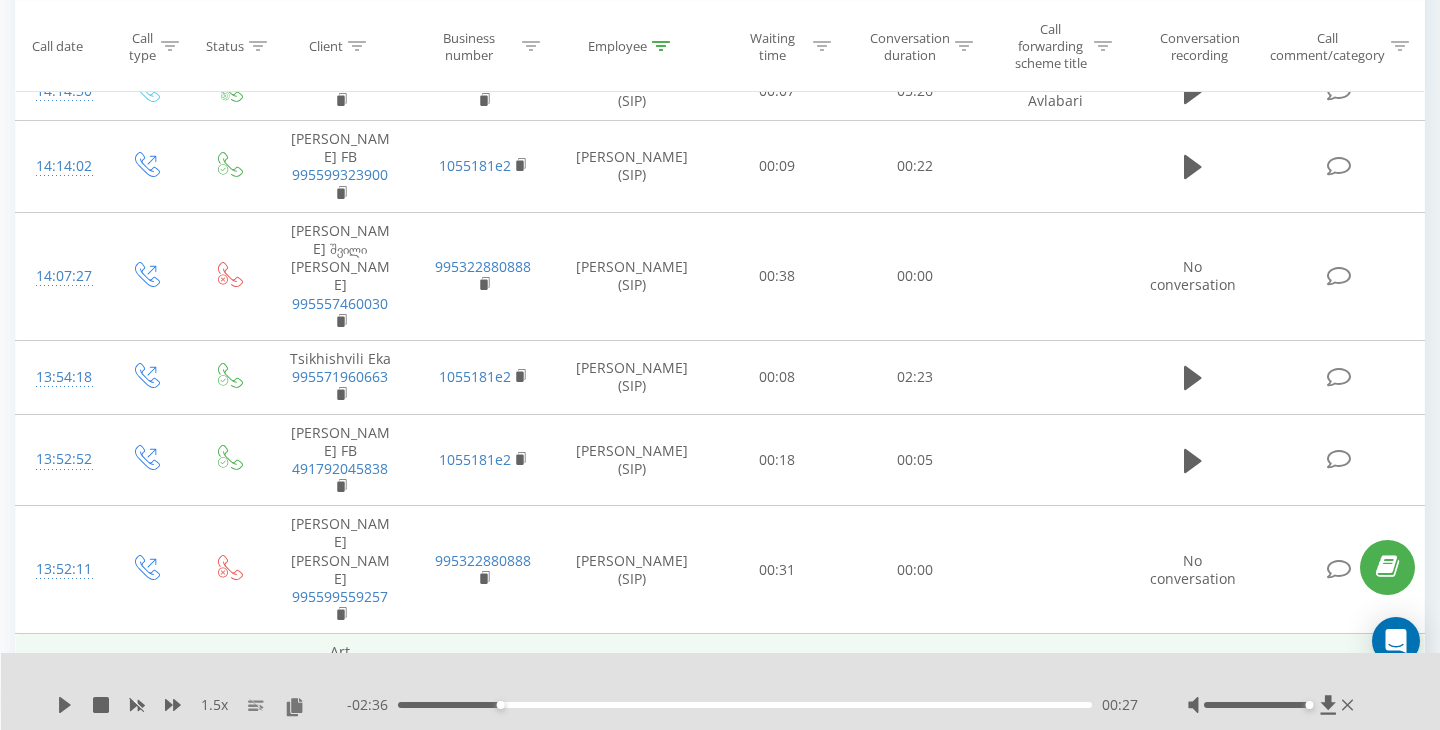 click 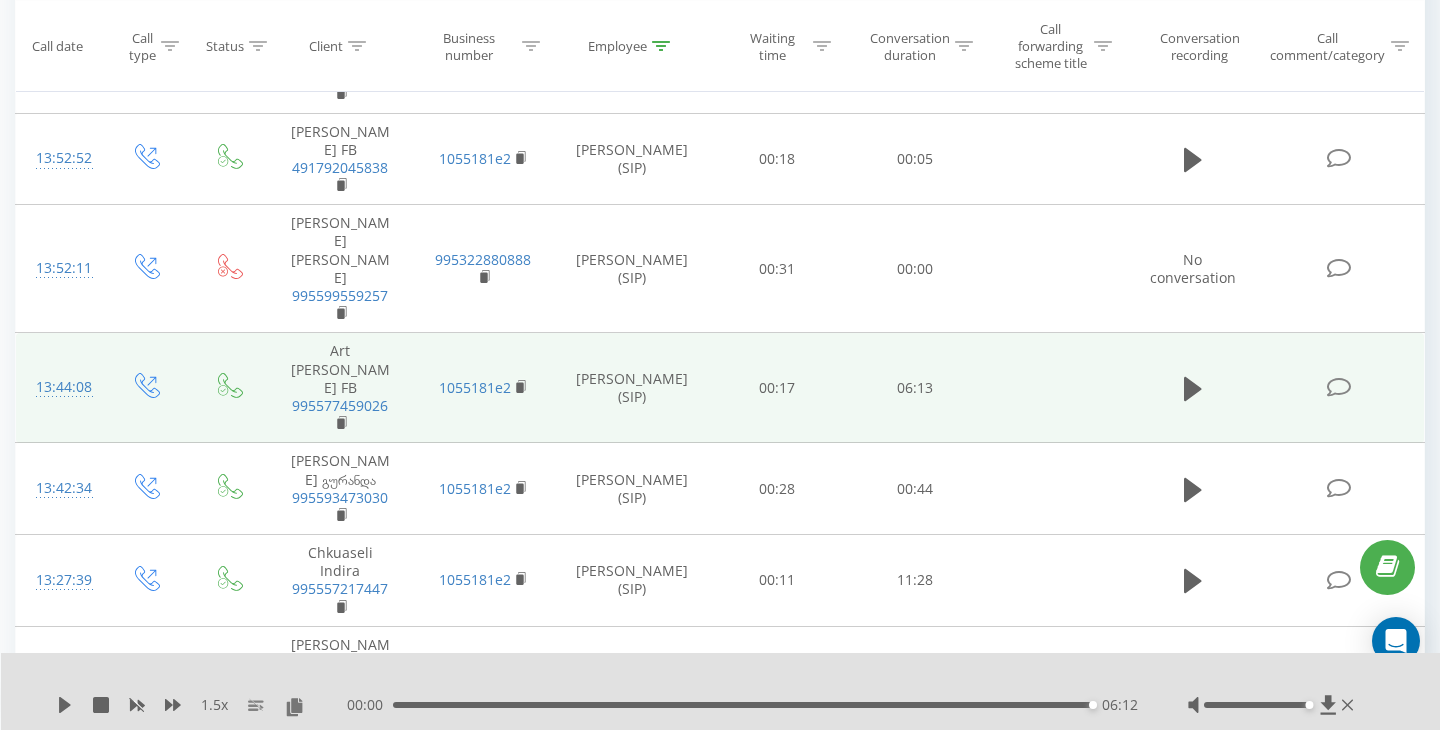 scroll, scrollTop: 2027, scrollLeft: 0, axis: vertical 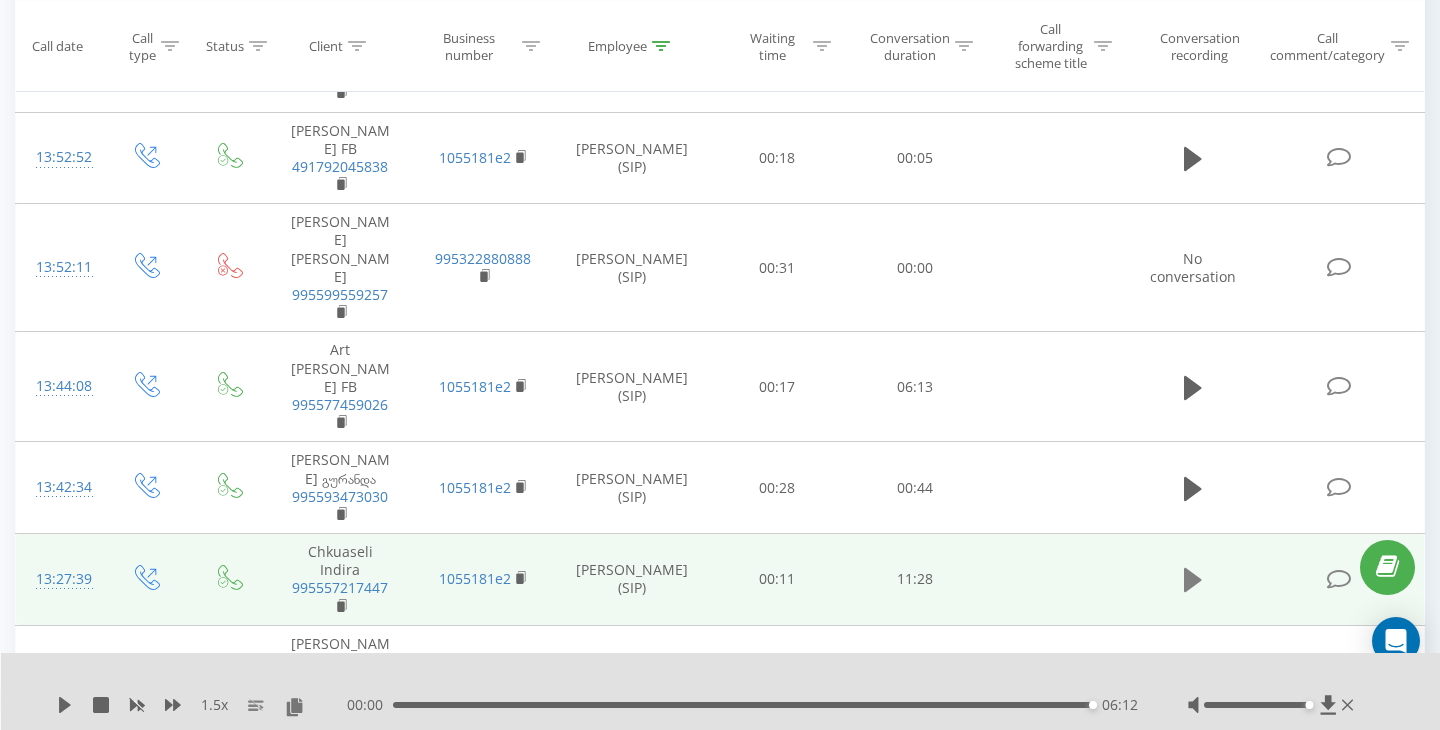 click 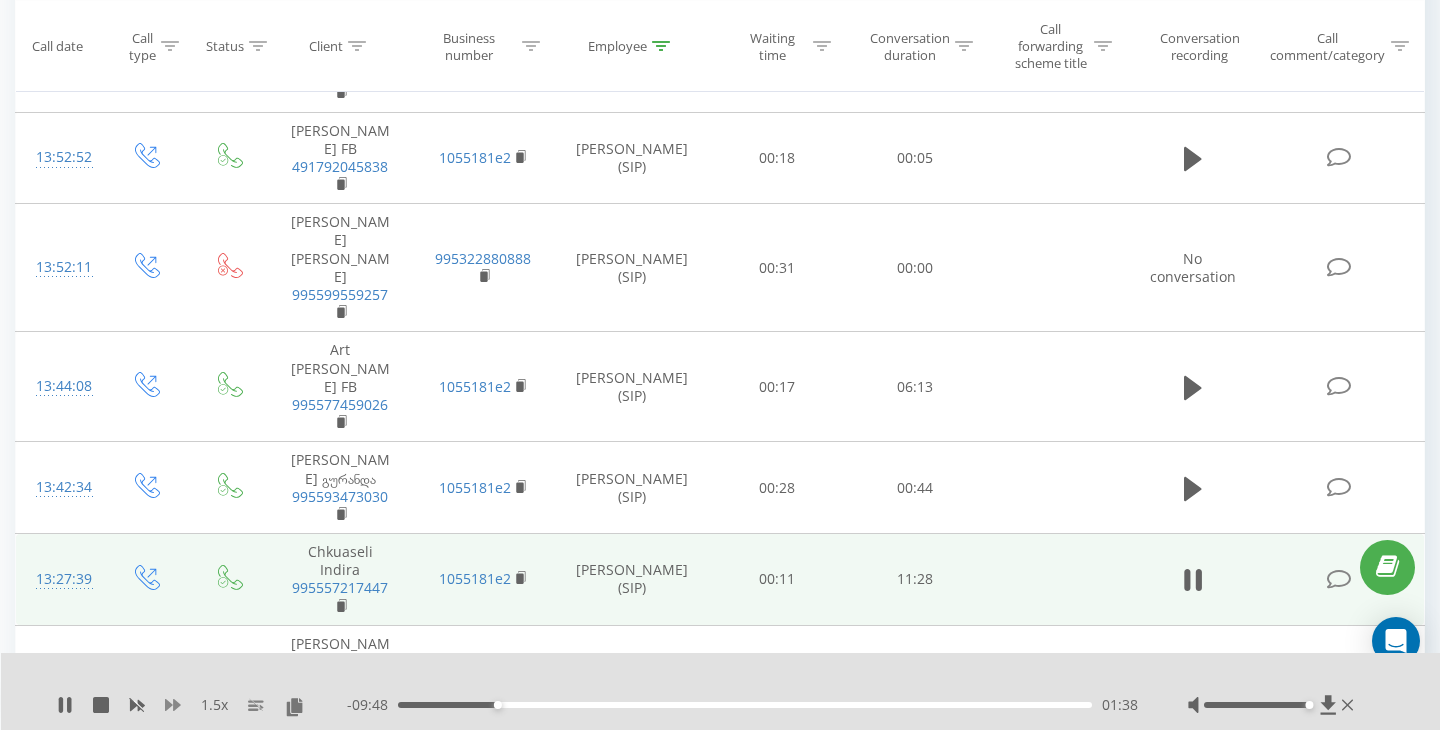 click 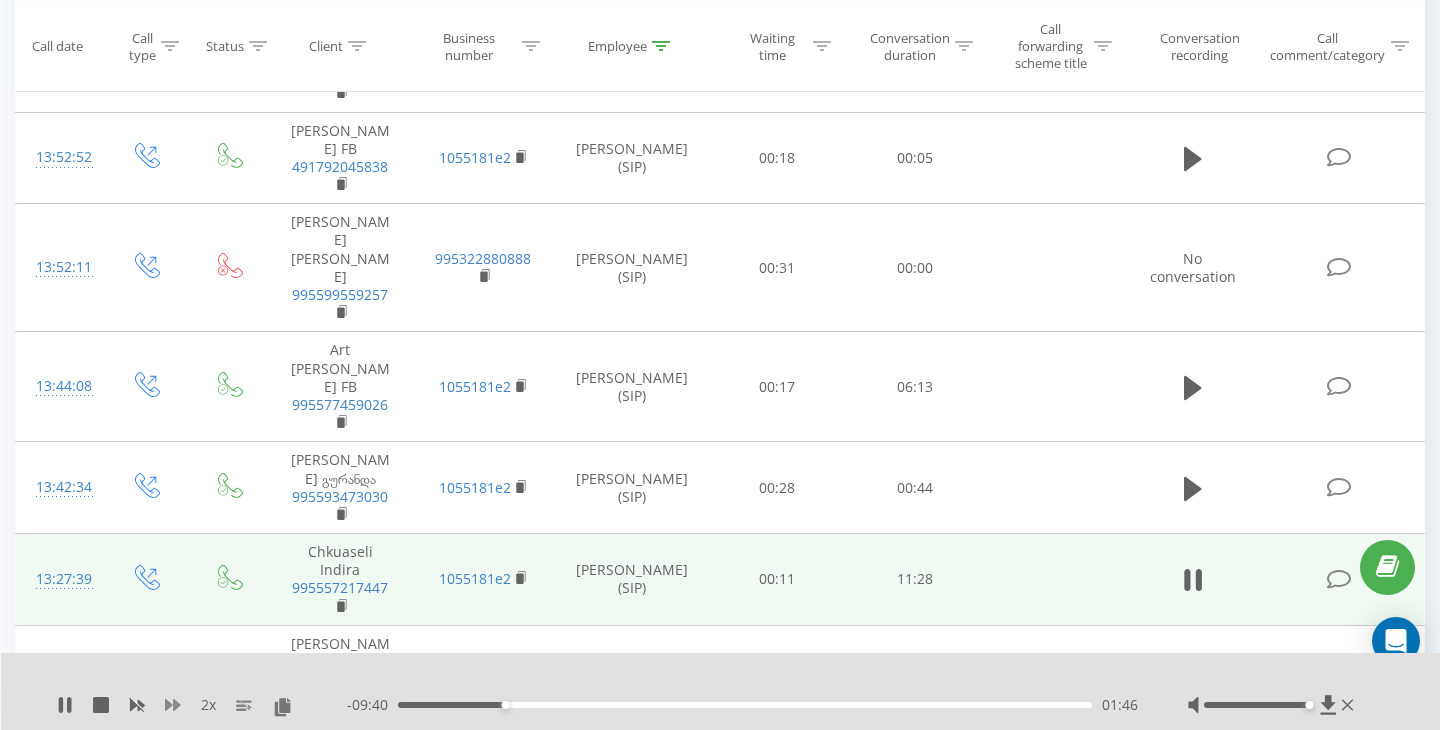 click 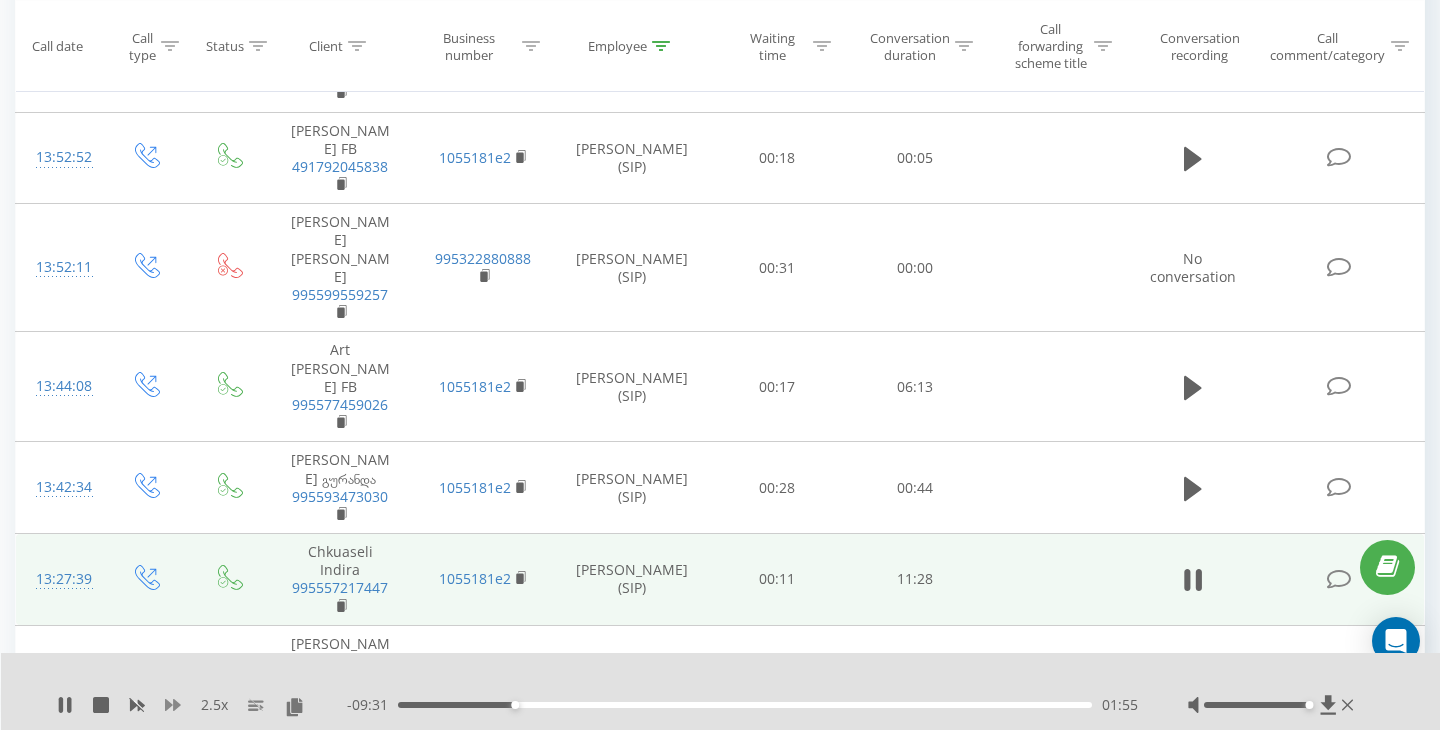 click 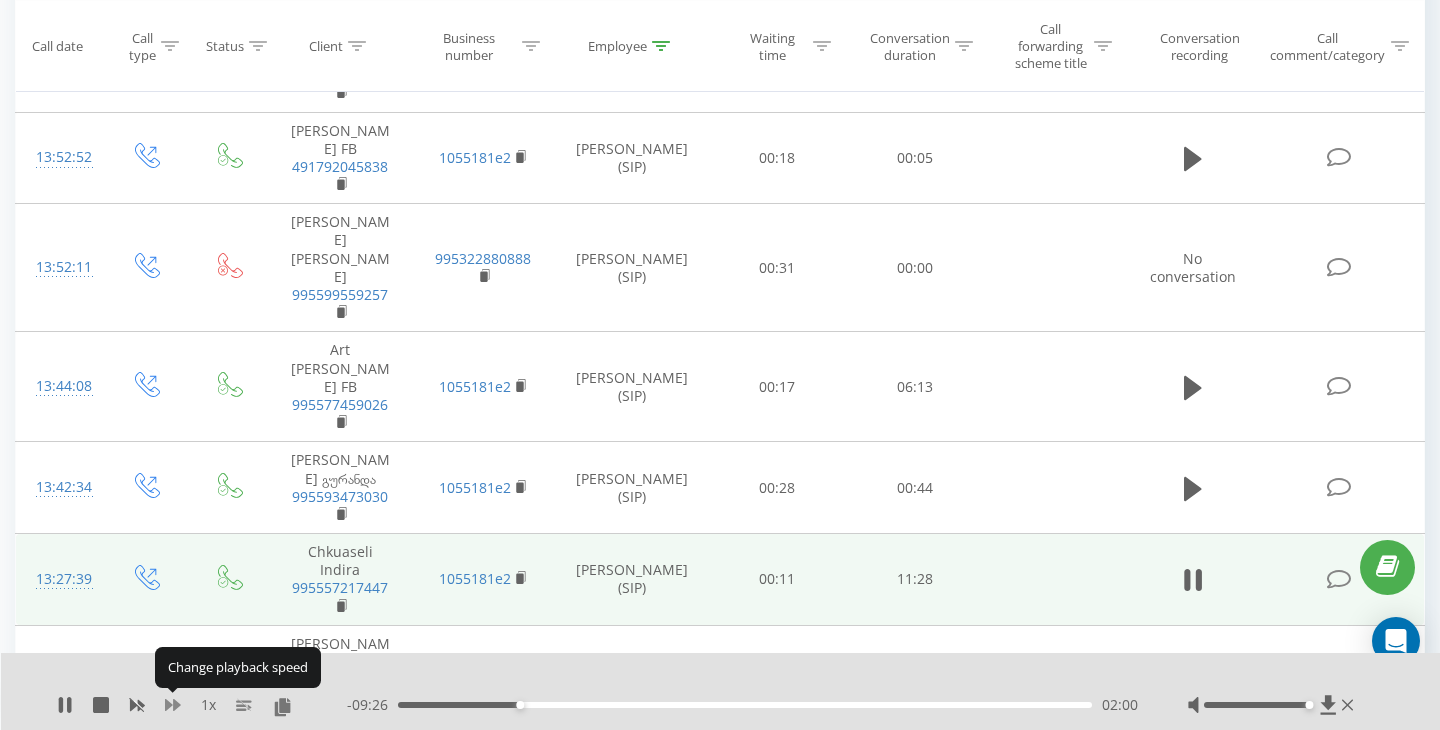 click 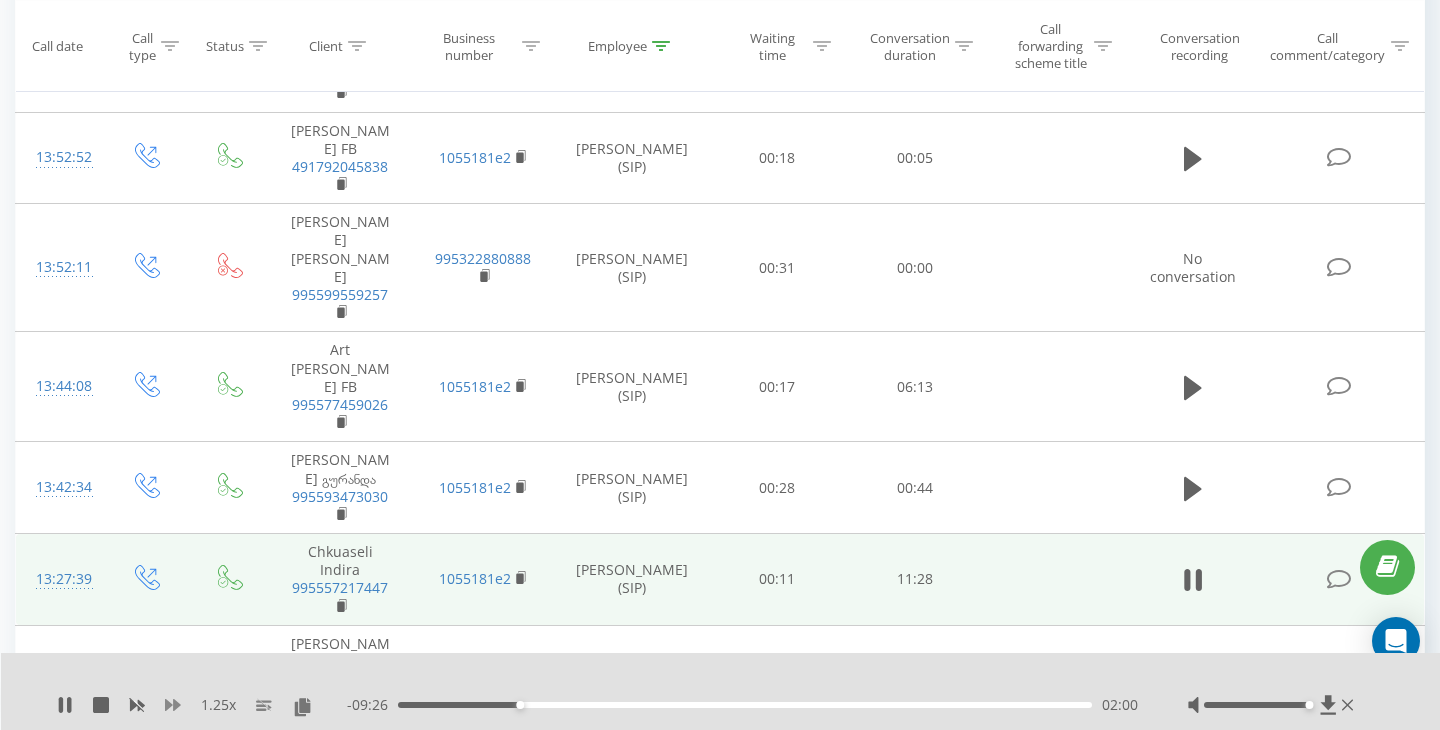 click 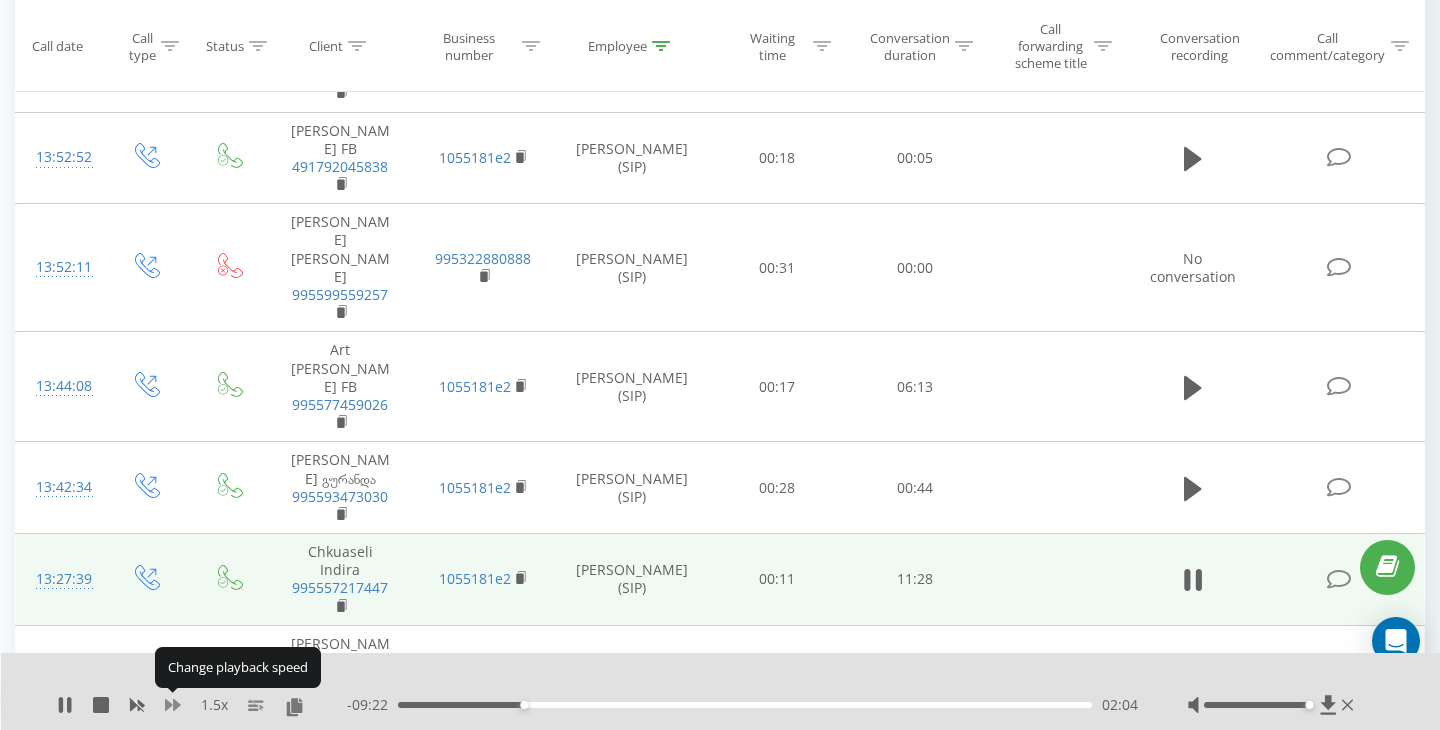 click 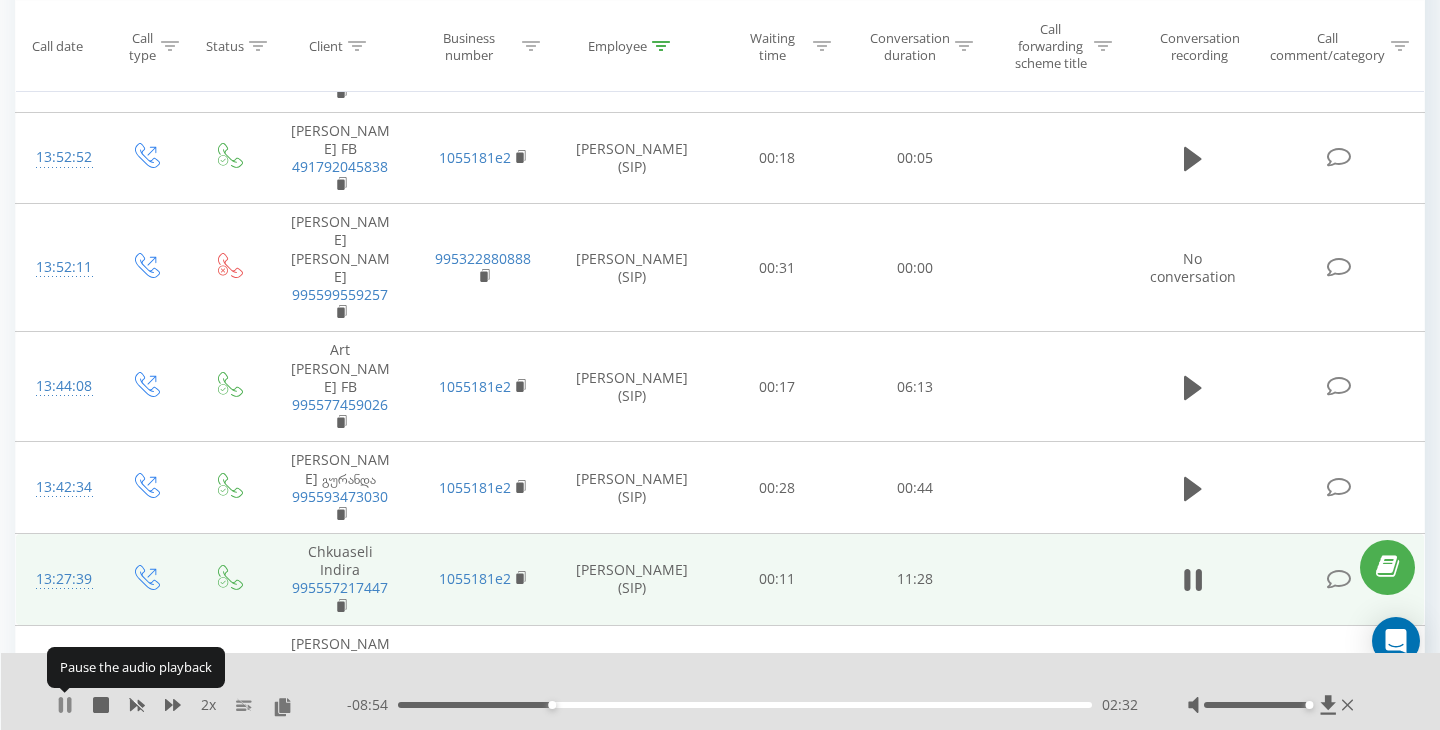 click 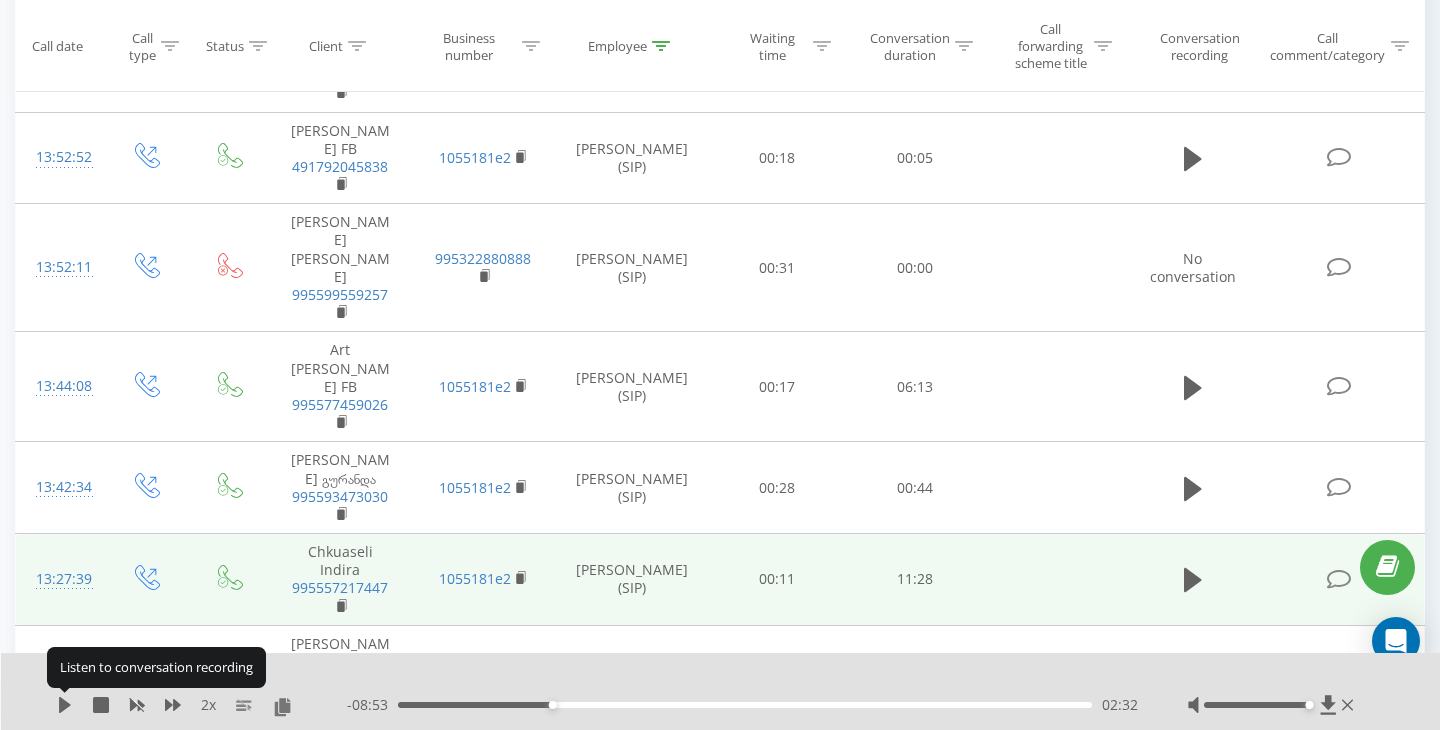 click 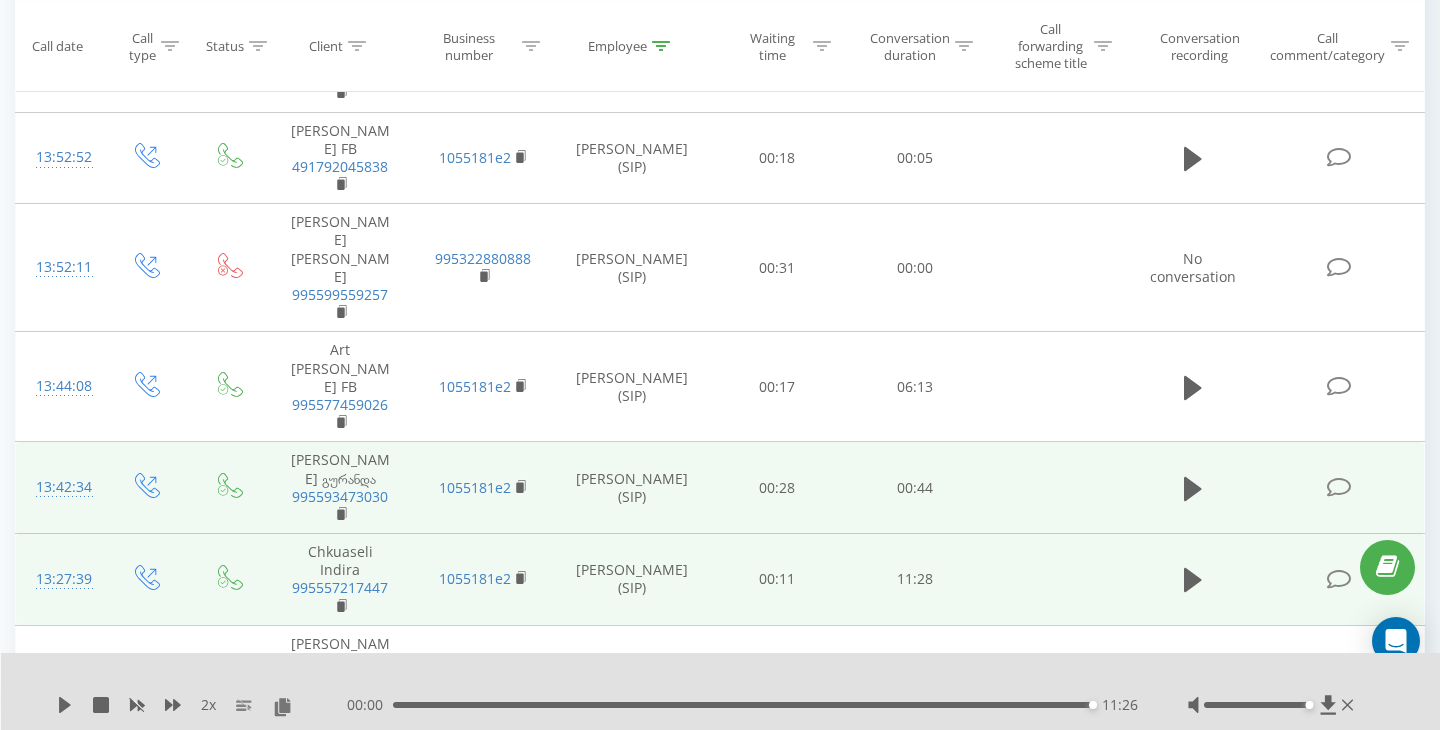 scroll, scrollTop: 0, scrollLeft: 0, axis: both 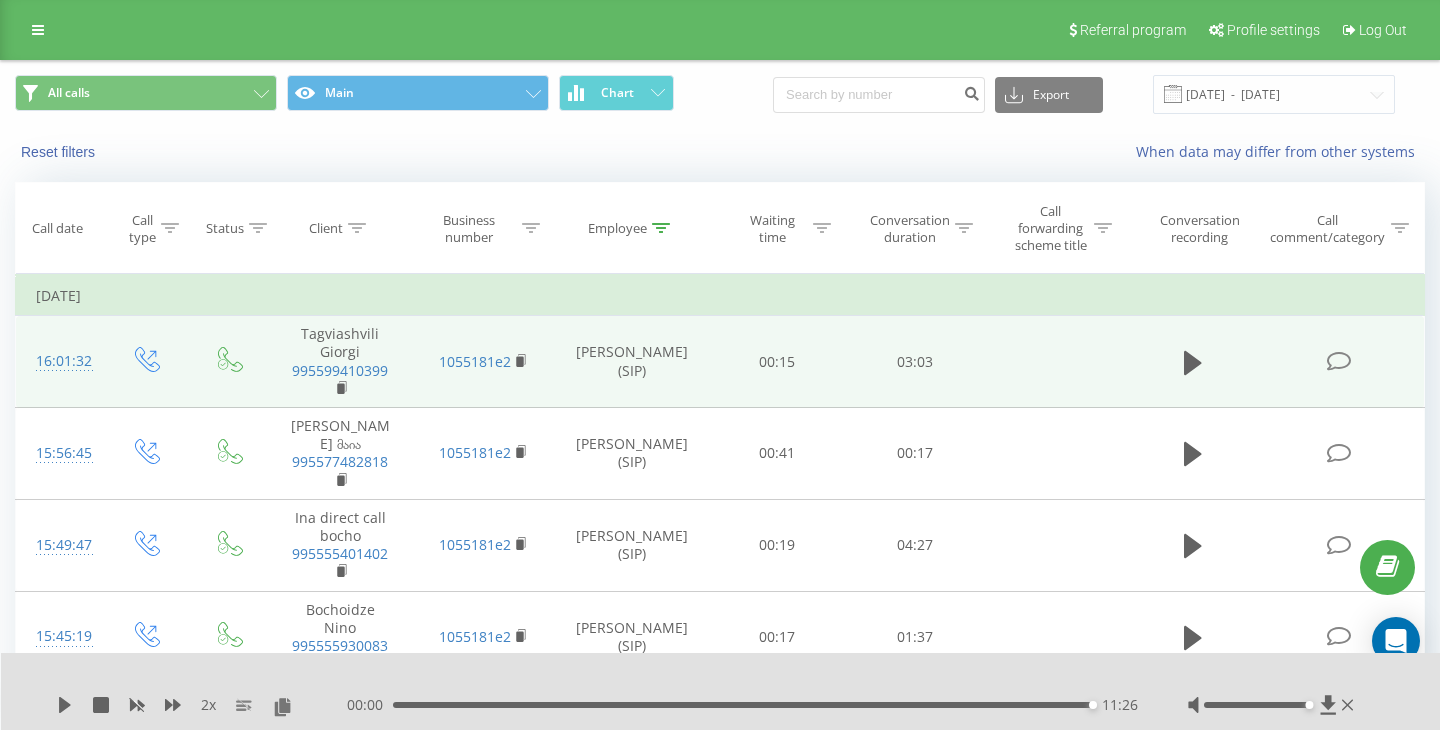 click 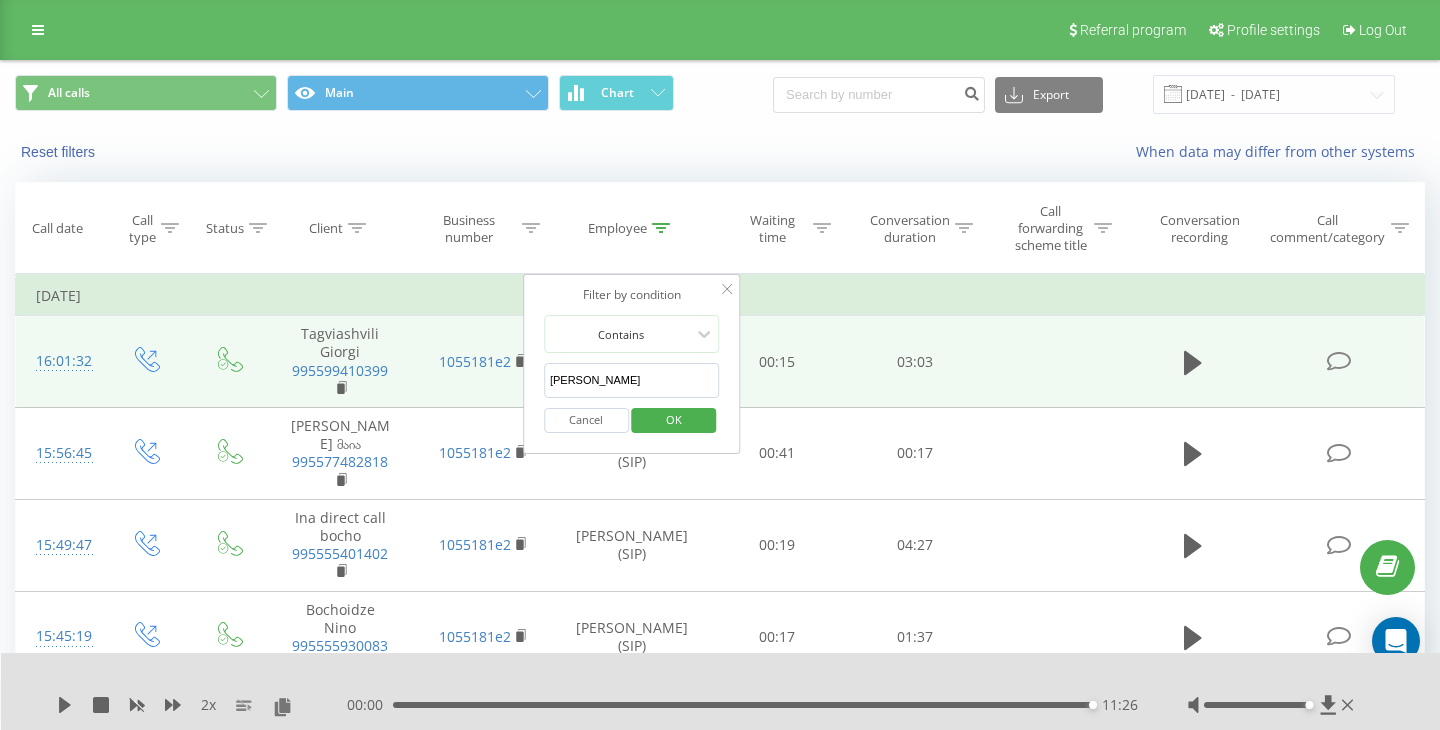 click on "anisa" at bounding box center [632, 380] 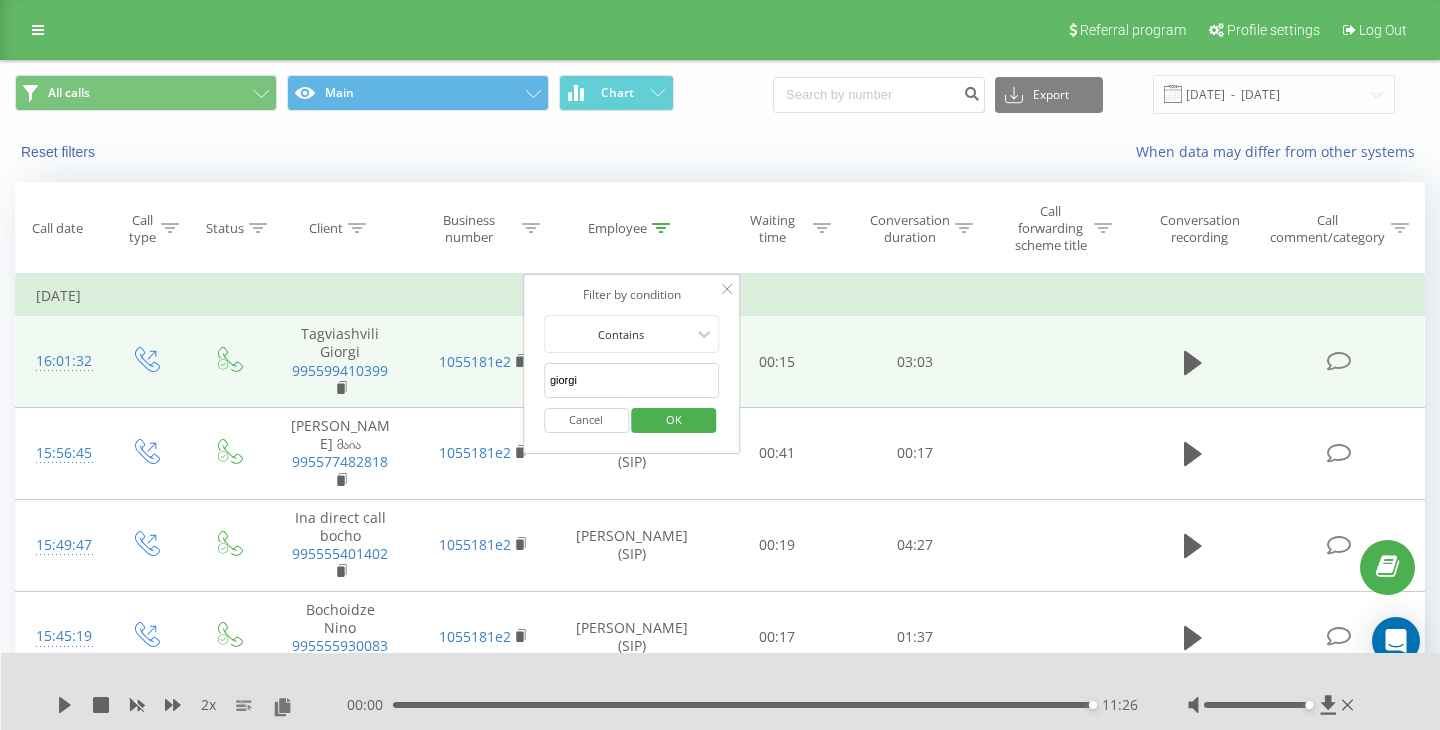 click on "OK" at bounding box center (674, 420) 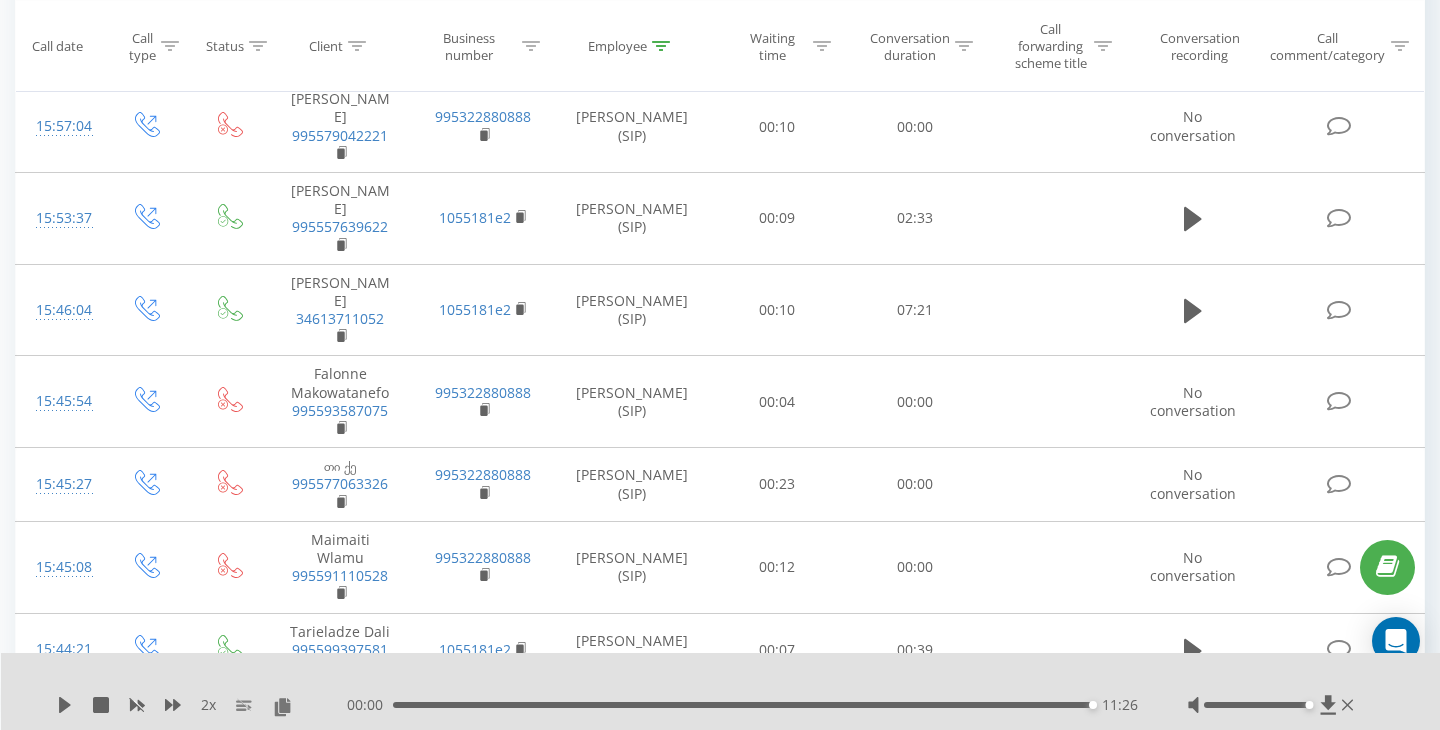 scroll, scrollTop: 8125, scrollLeft: 0, axis: vertical 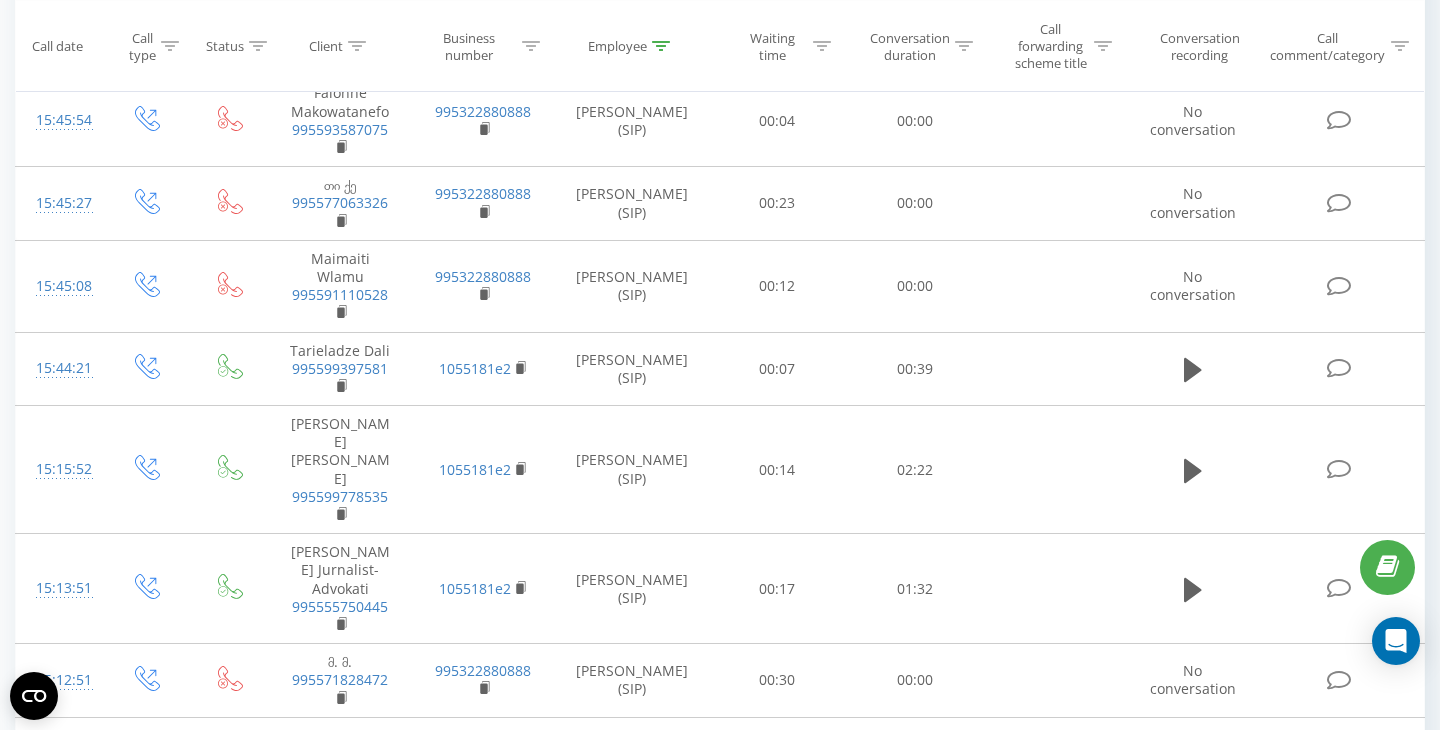 click on "2" at bounding box center (1128, 1152) 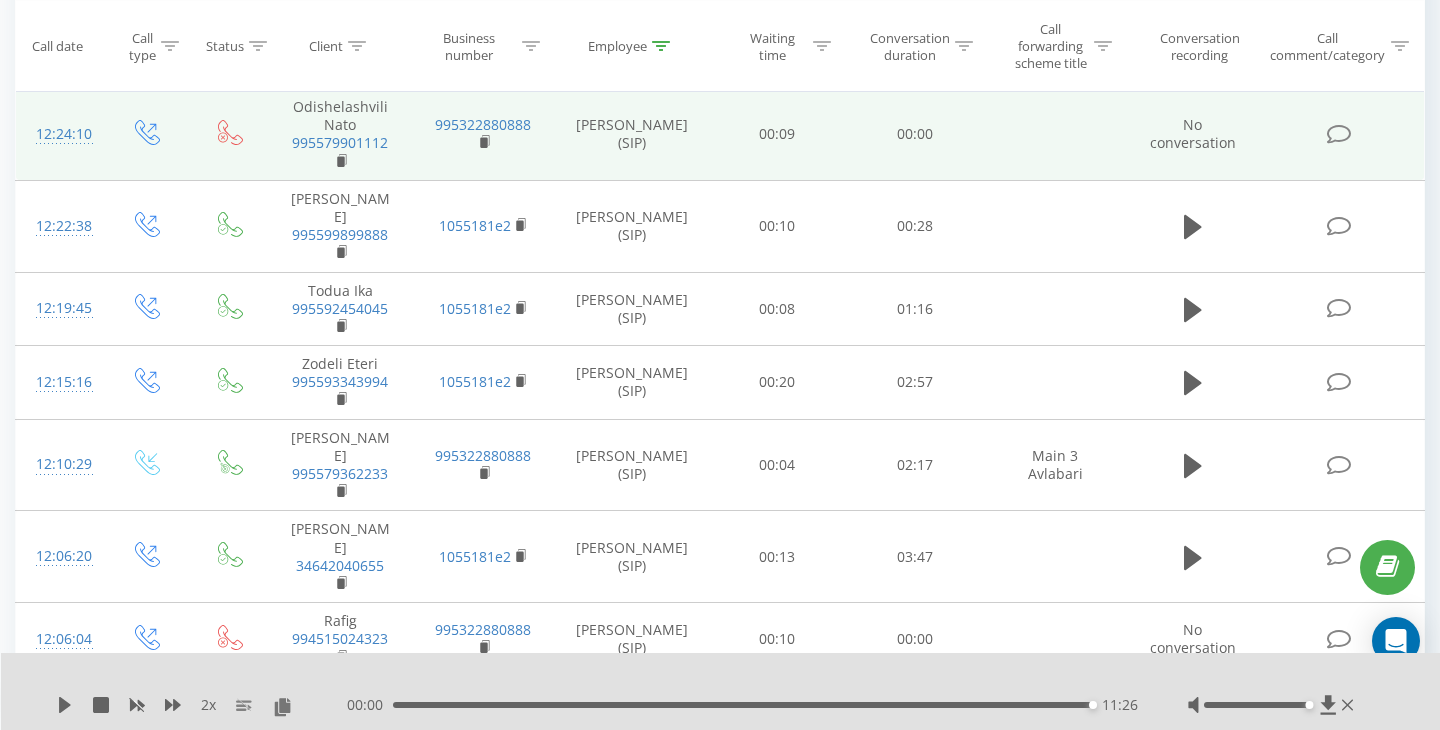 scroll, scrollTop: 3351, scrollLeft: 0, axis: vertical 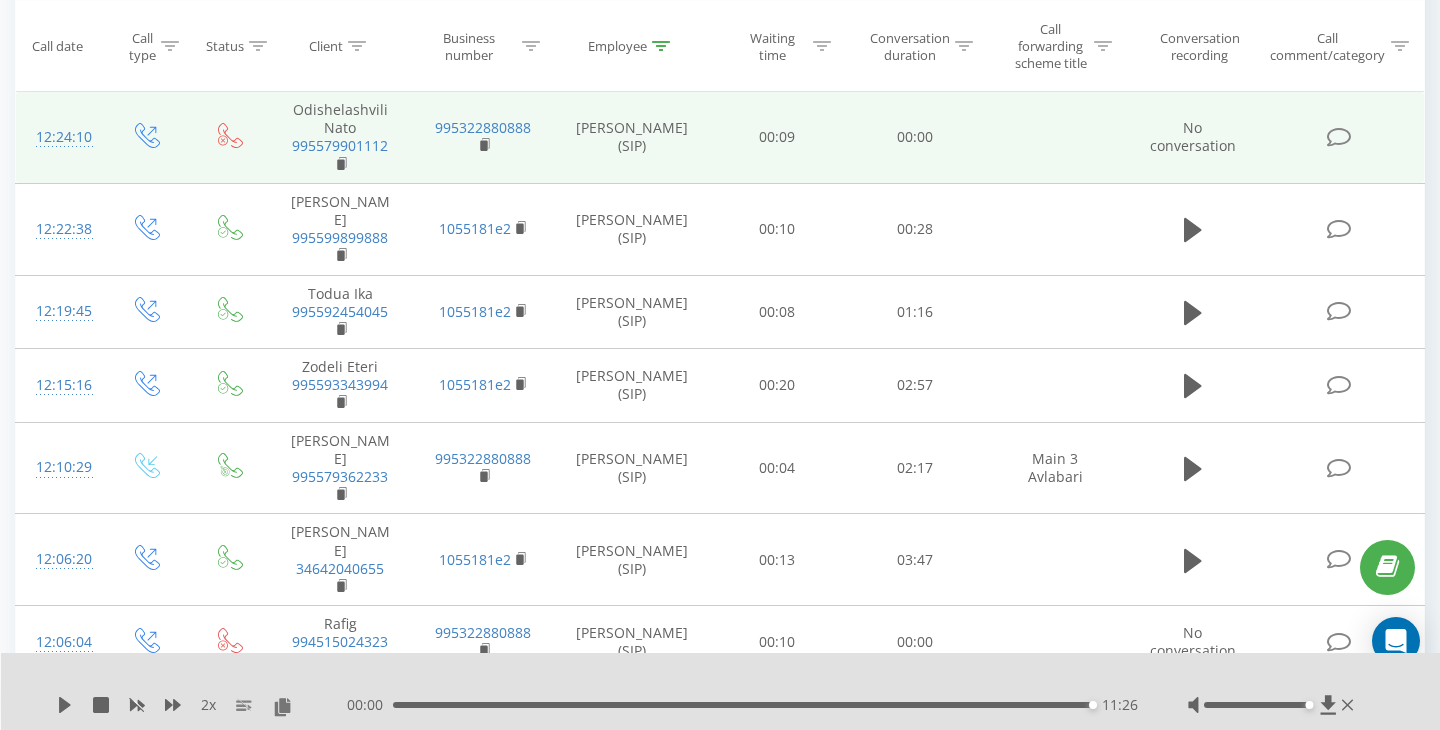 click 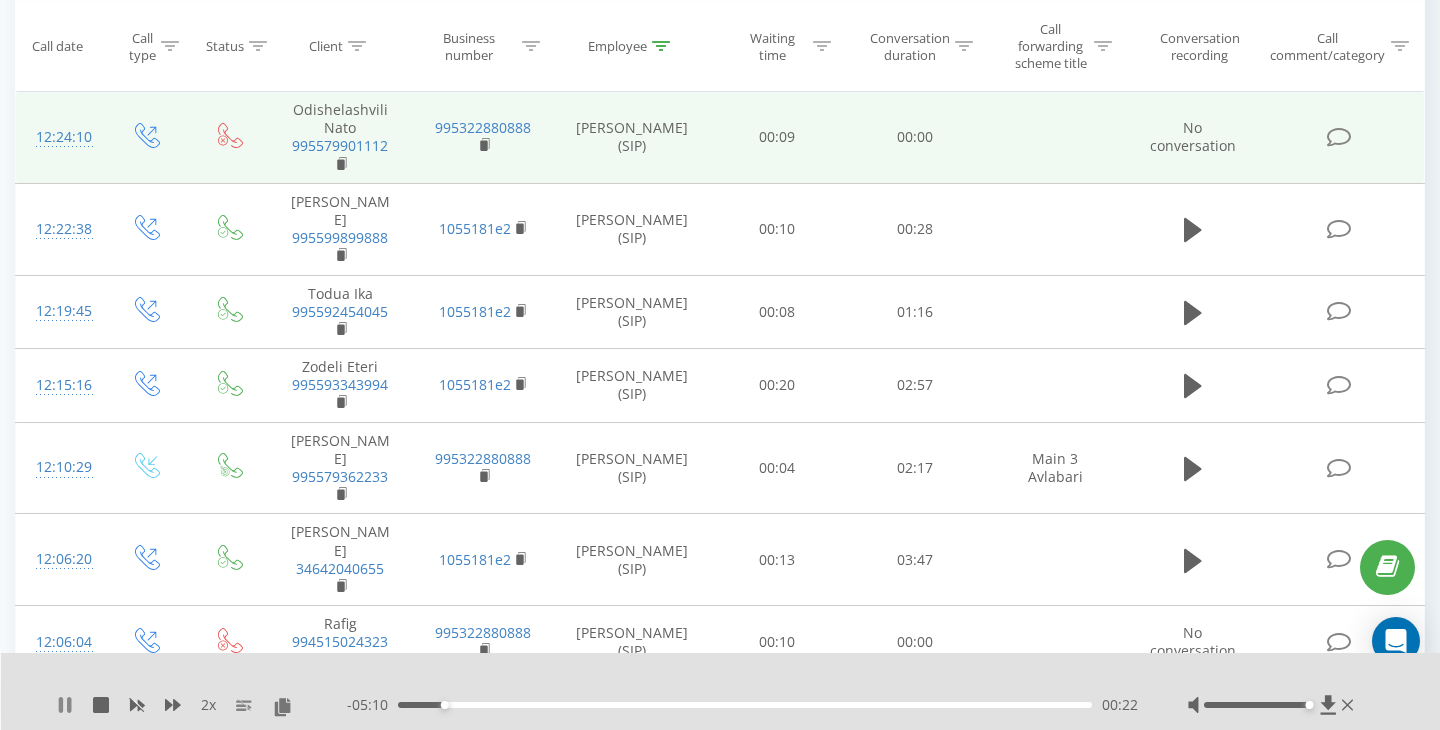 click 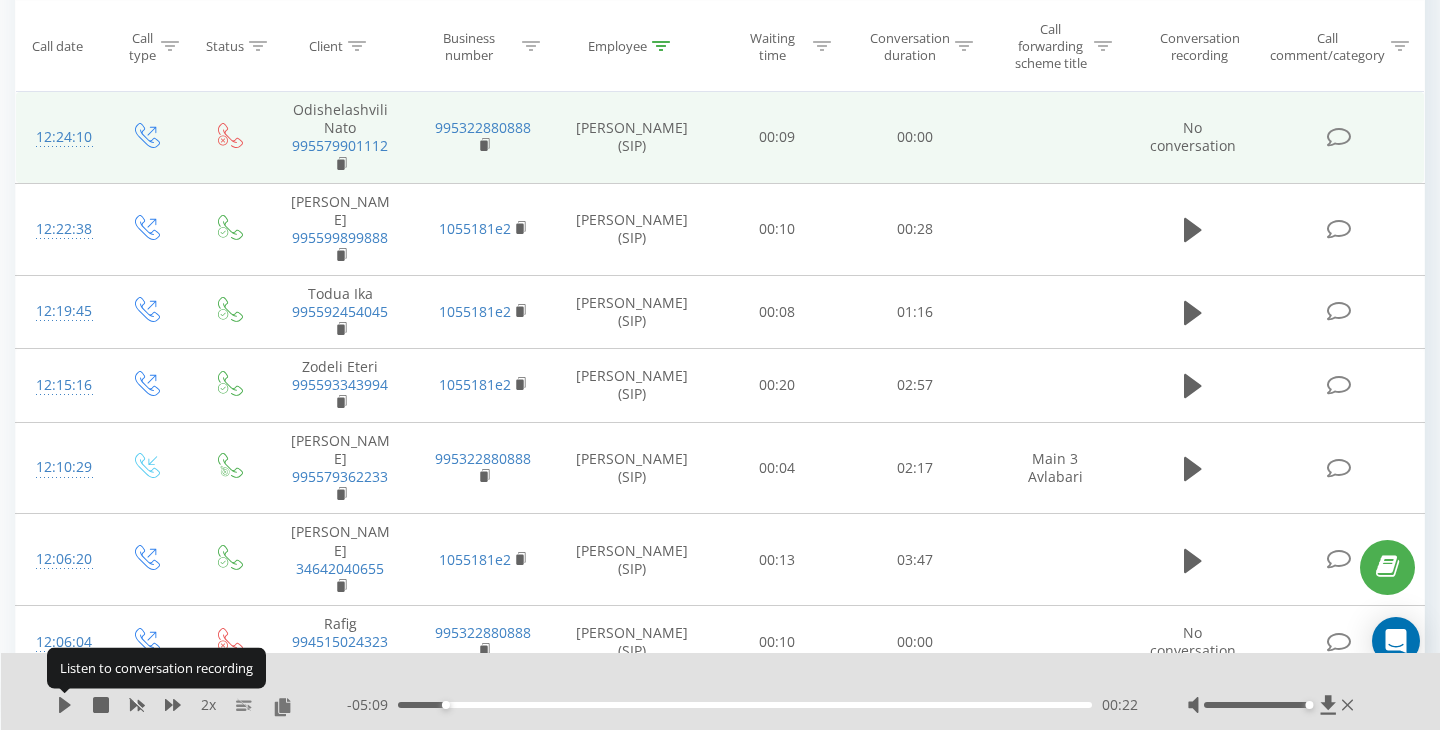 click 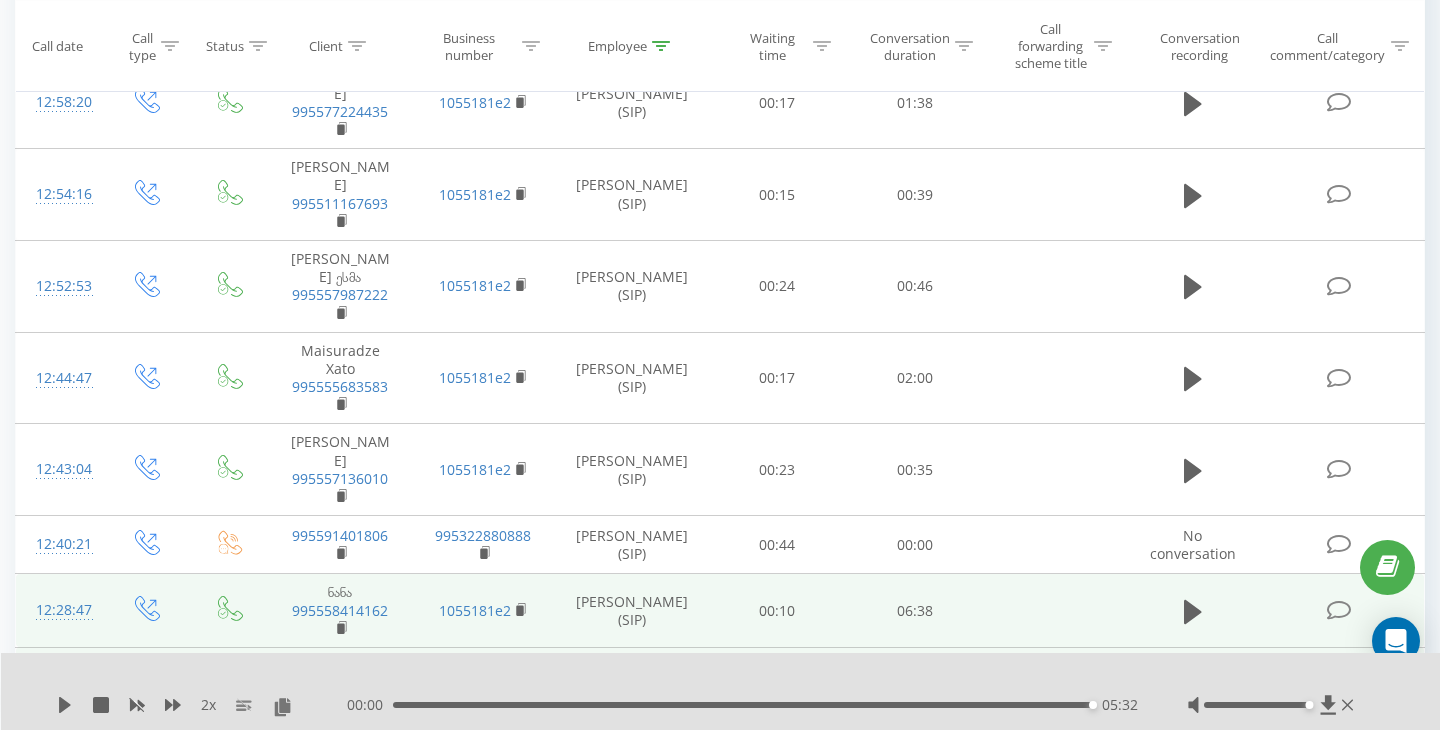 scroll, scrollTop: 2533, scrollLeft: 0, axis: vertical 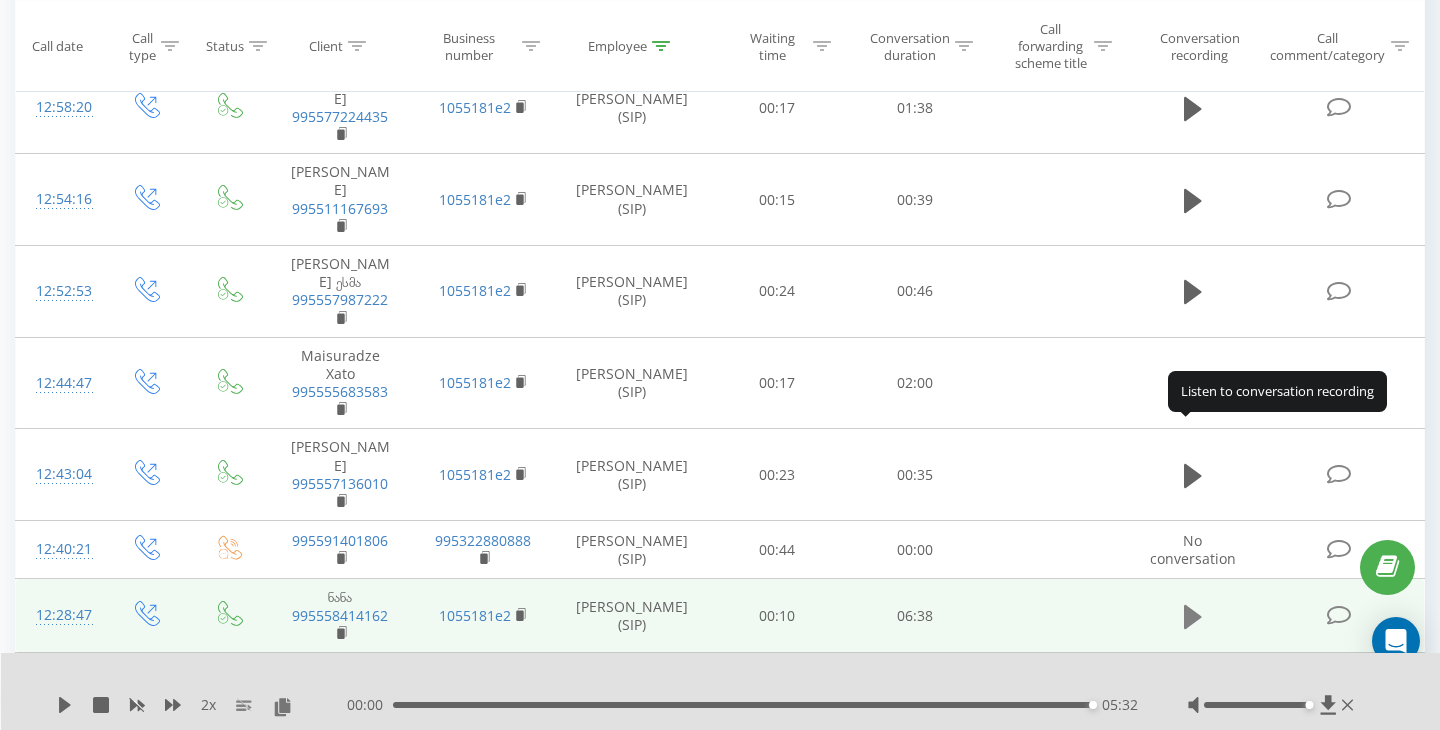 click 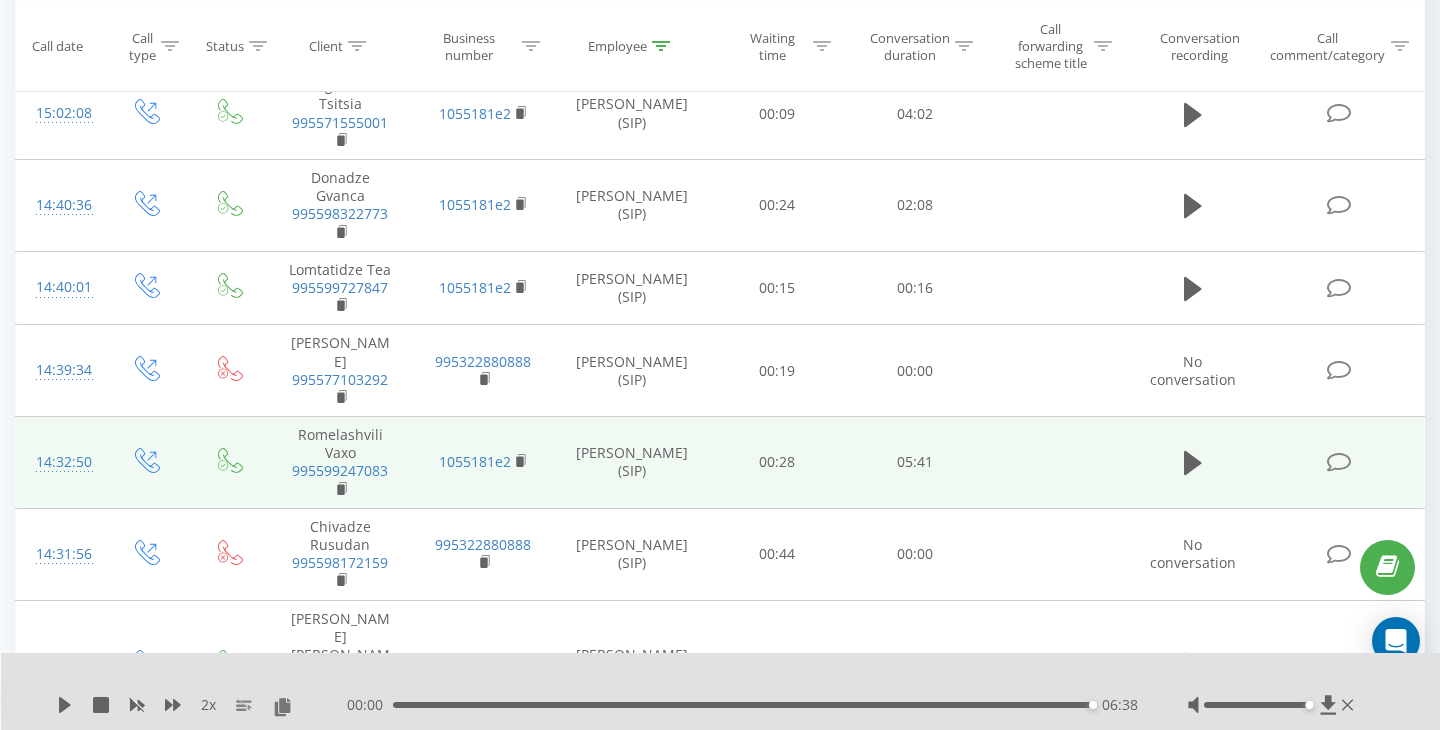 scroll, scrollTop: 0, scrollLeft: 0, axis: both 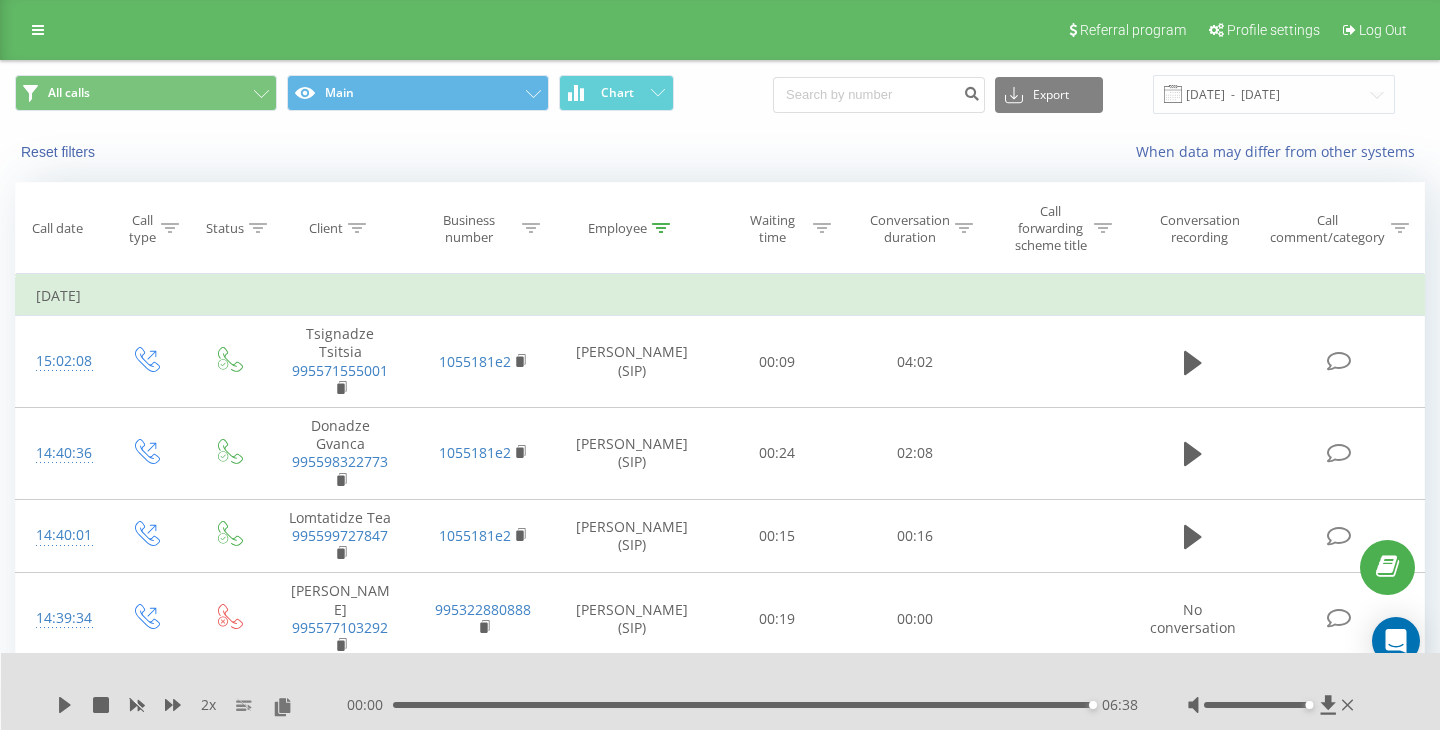 click at bounding box center [661, 228] 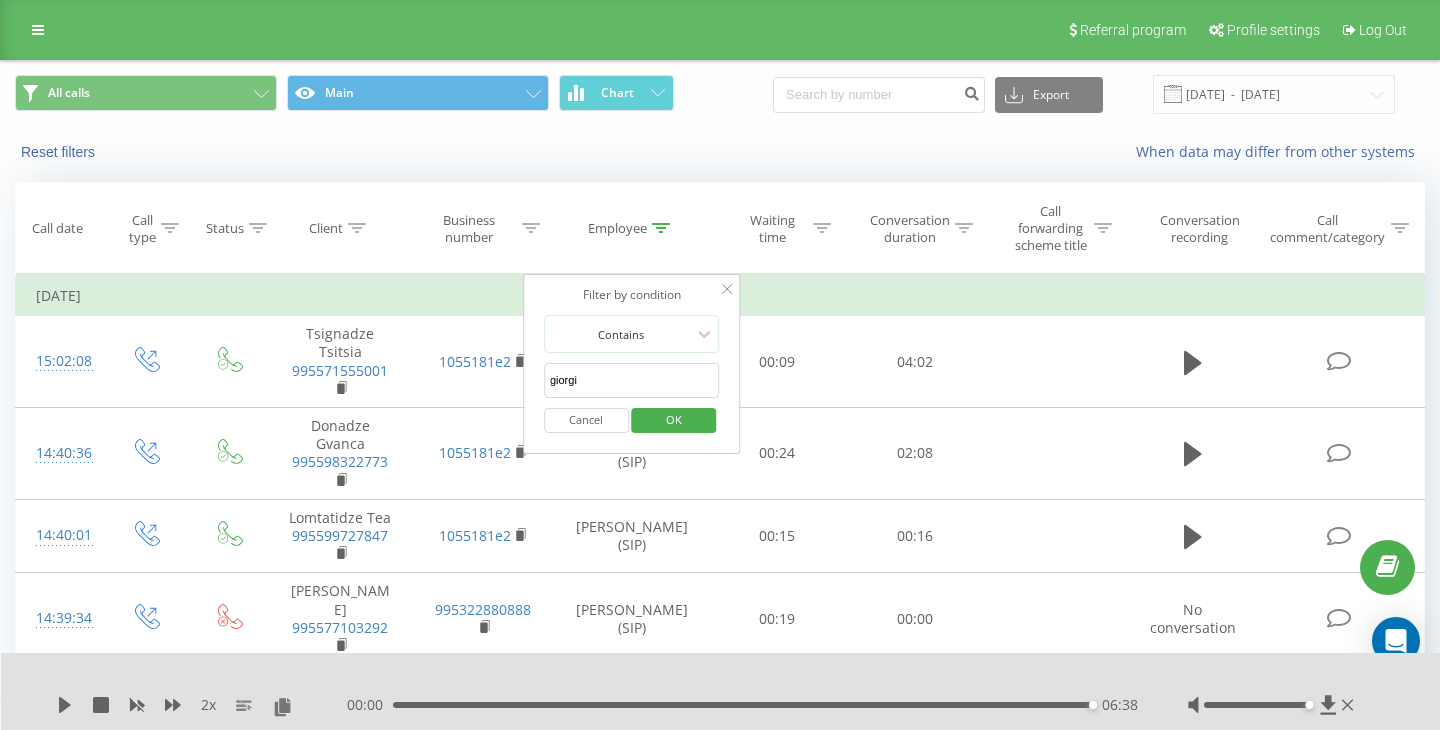 click on "giorgi" at bounding box center (632, 380) 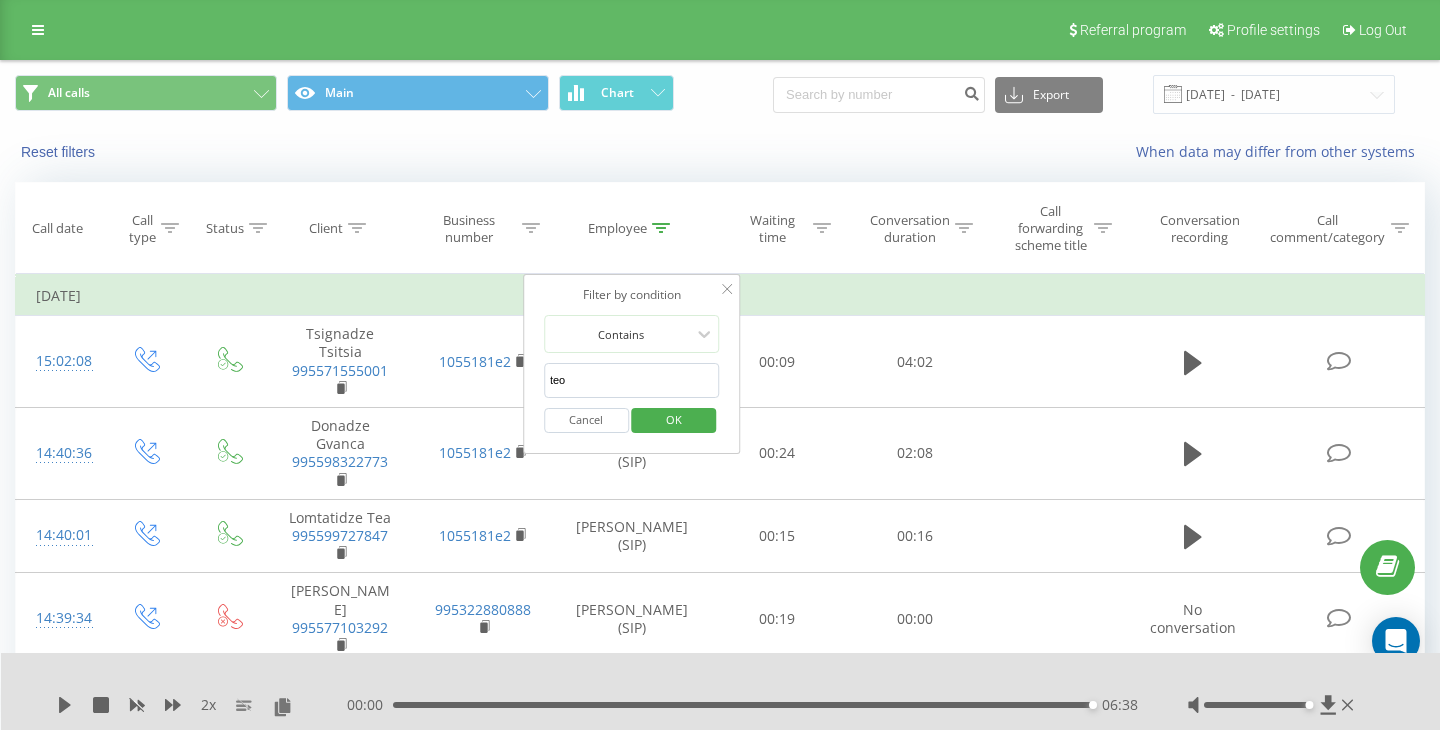 type on "teona" 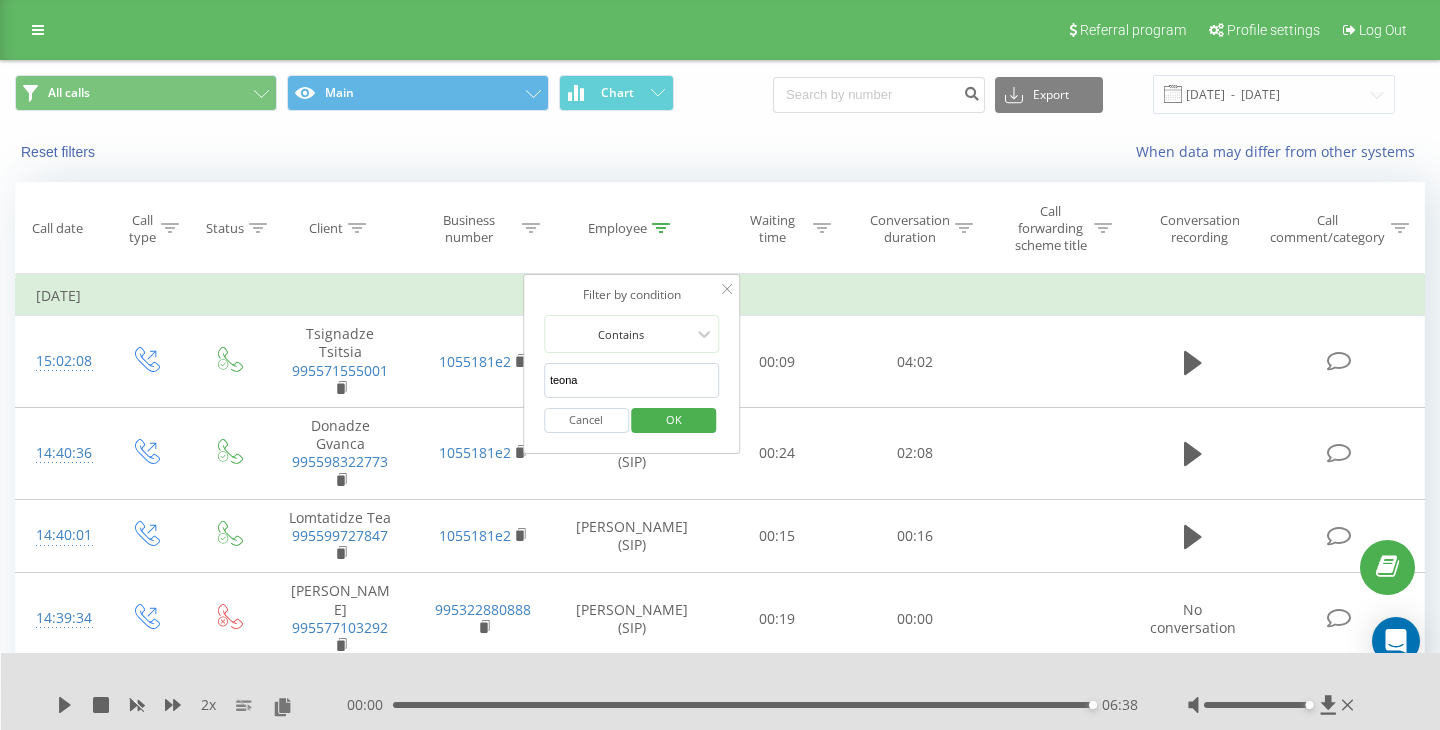 click on "OK" at bounding box center [674, 419] 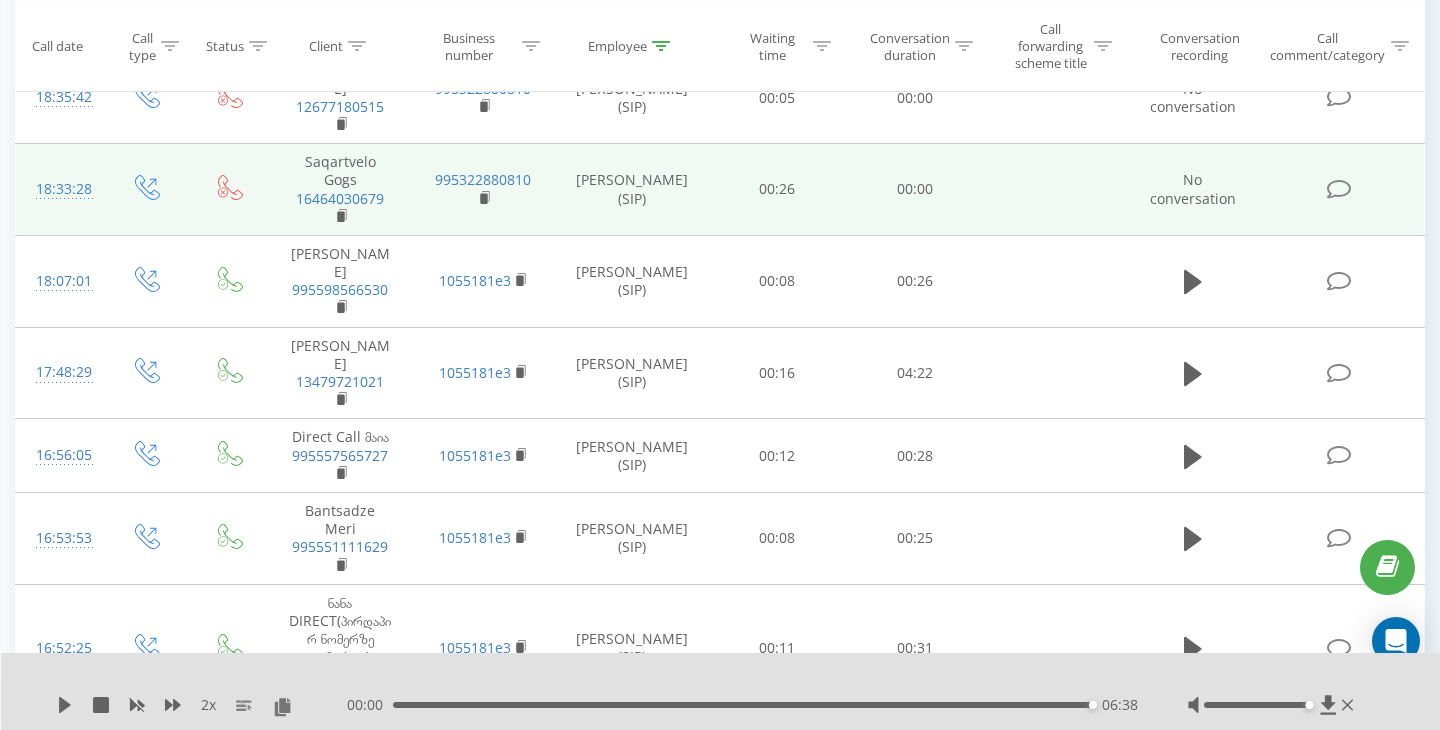 scroll, scrollTop: 0, scrollLeft: 0, axis: both 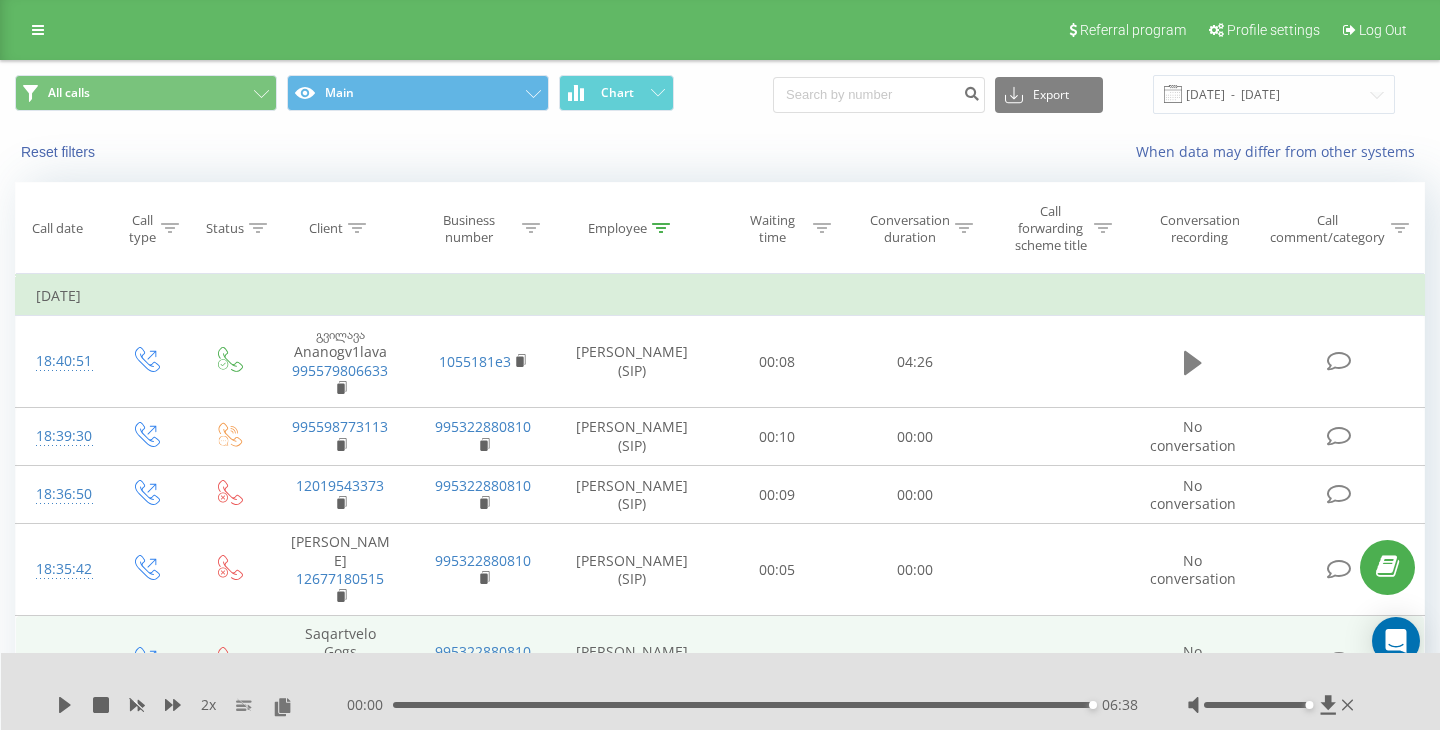 click 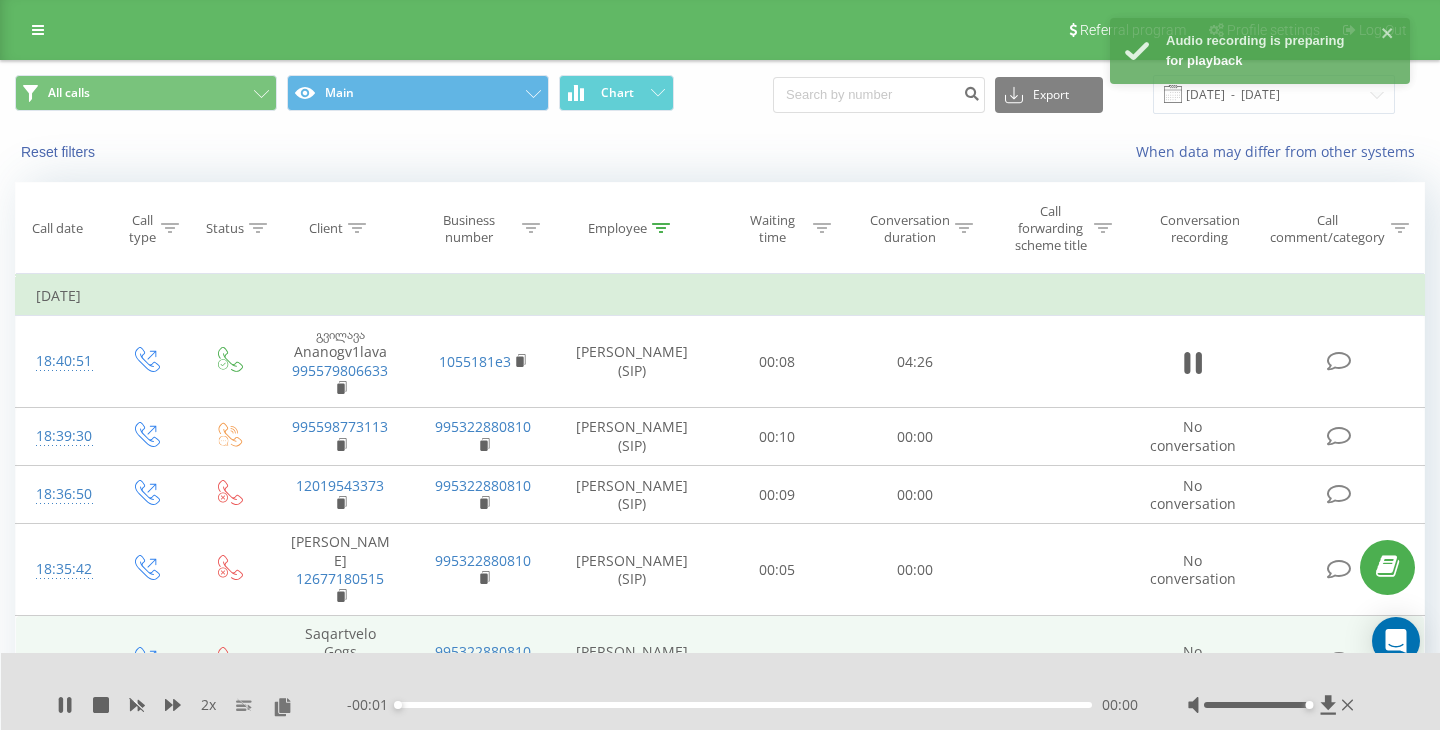 click 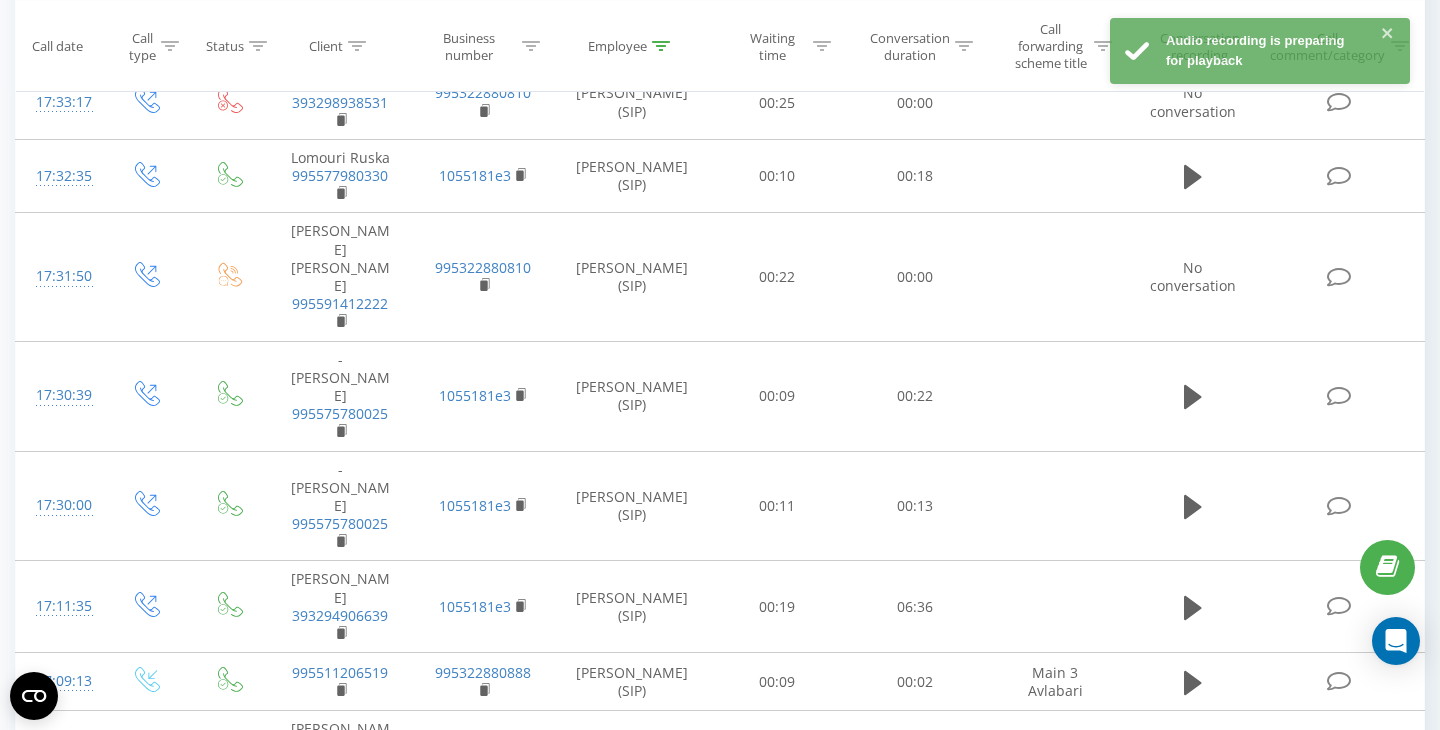 scroll, scrollTop: 7863, scrollLeft: 0, axis: vertical 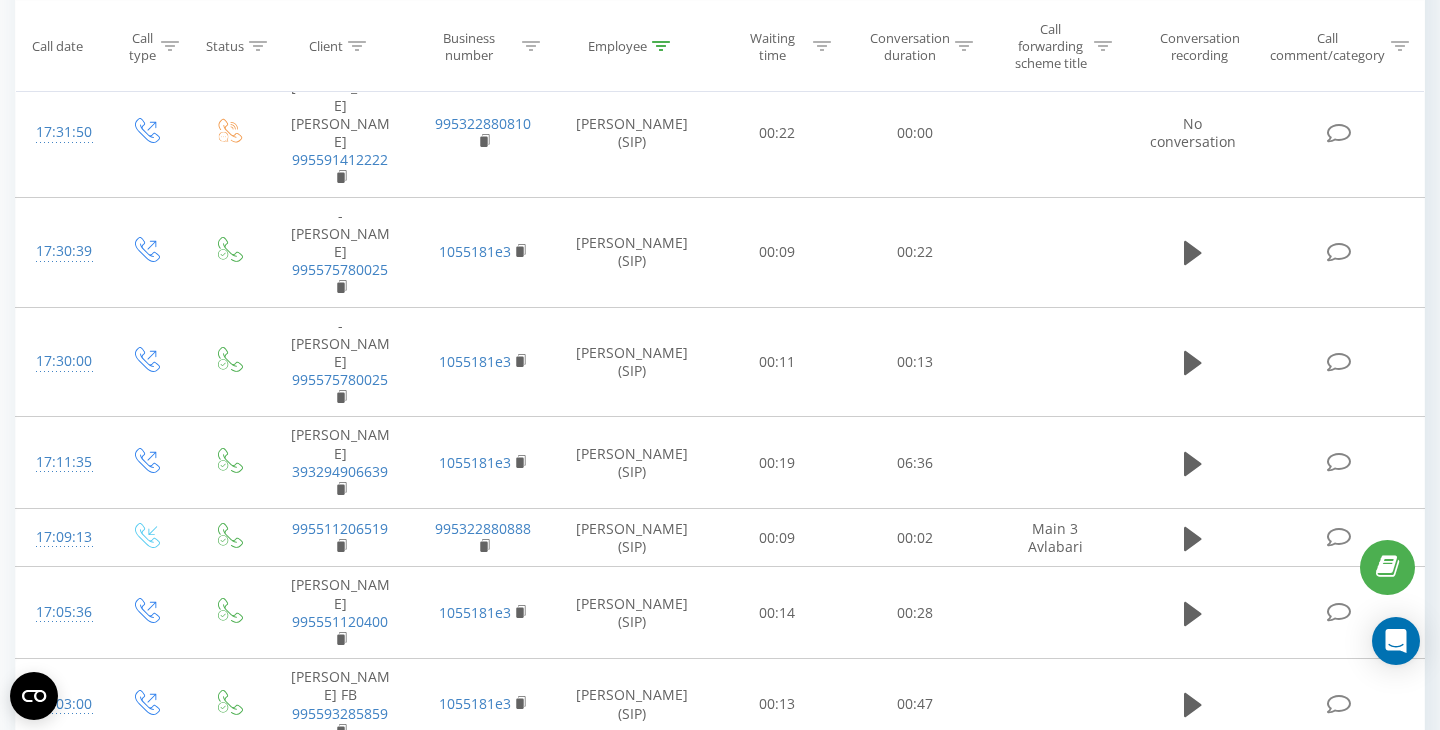 click on "1" at bounding box center [1098, 1280] 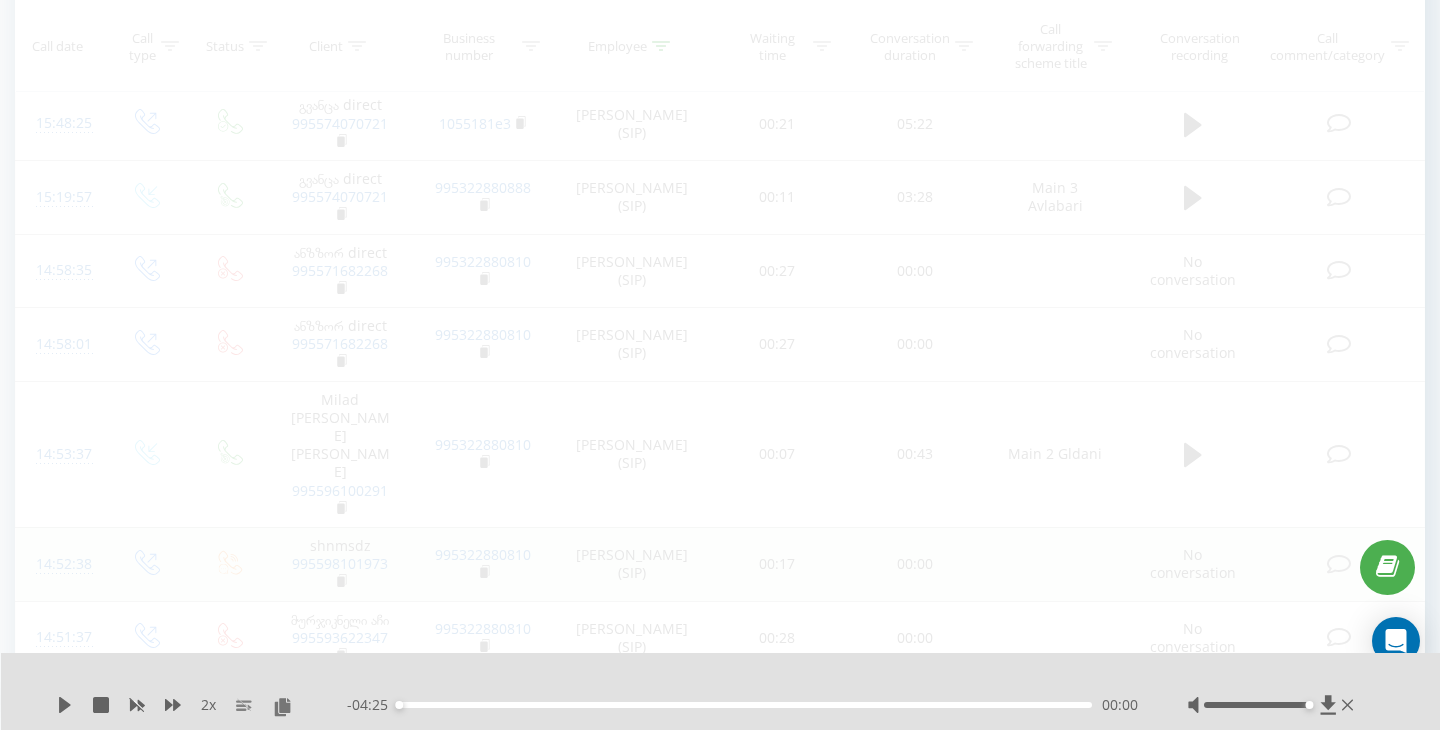 scroll, scrollTop: 132, scrollLeft: 0, axis: vertical 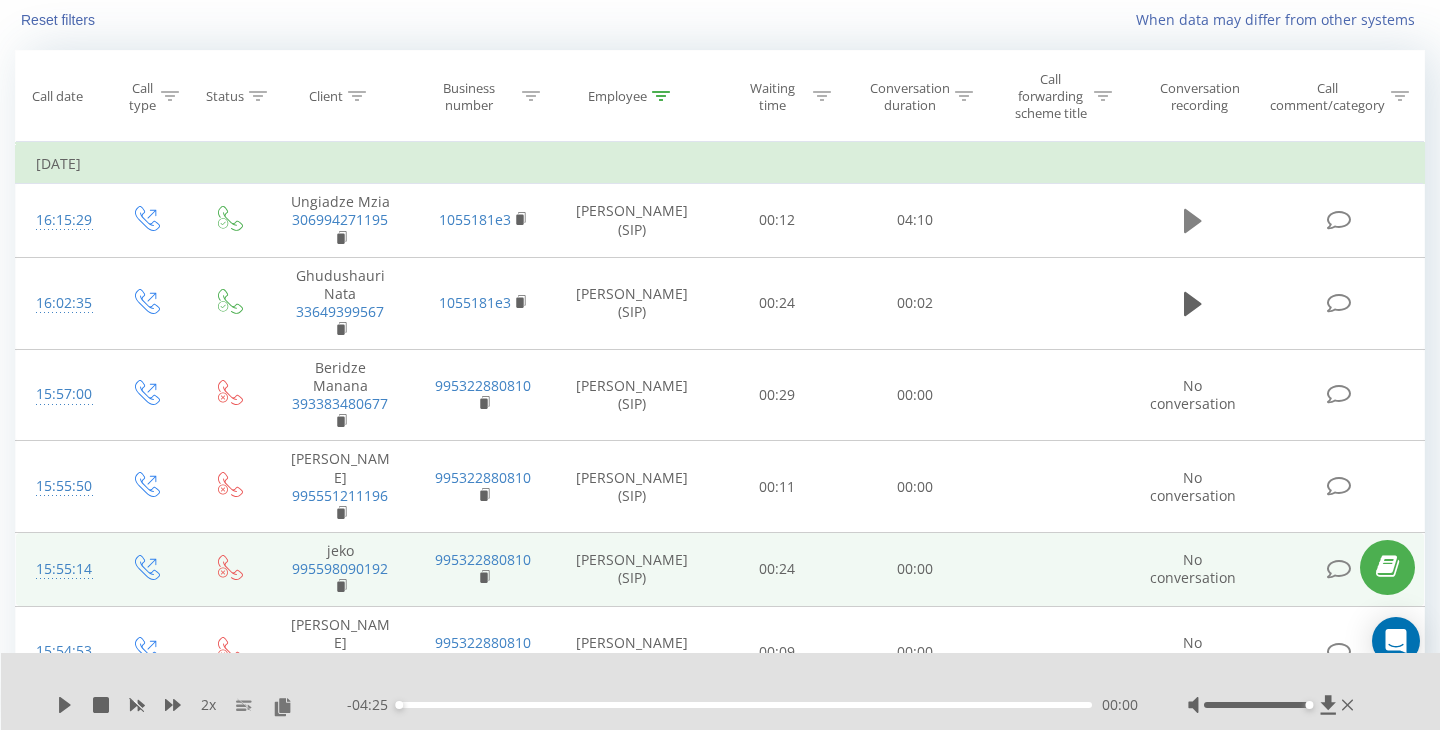 click at bounding box center (1193, 221) 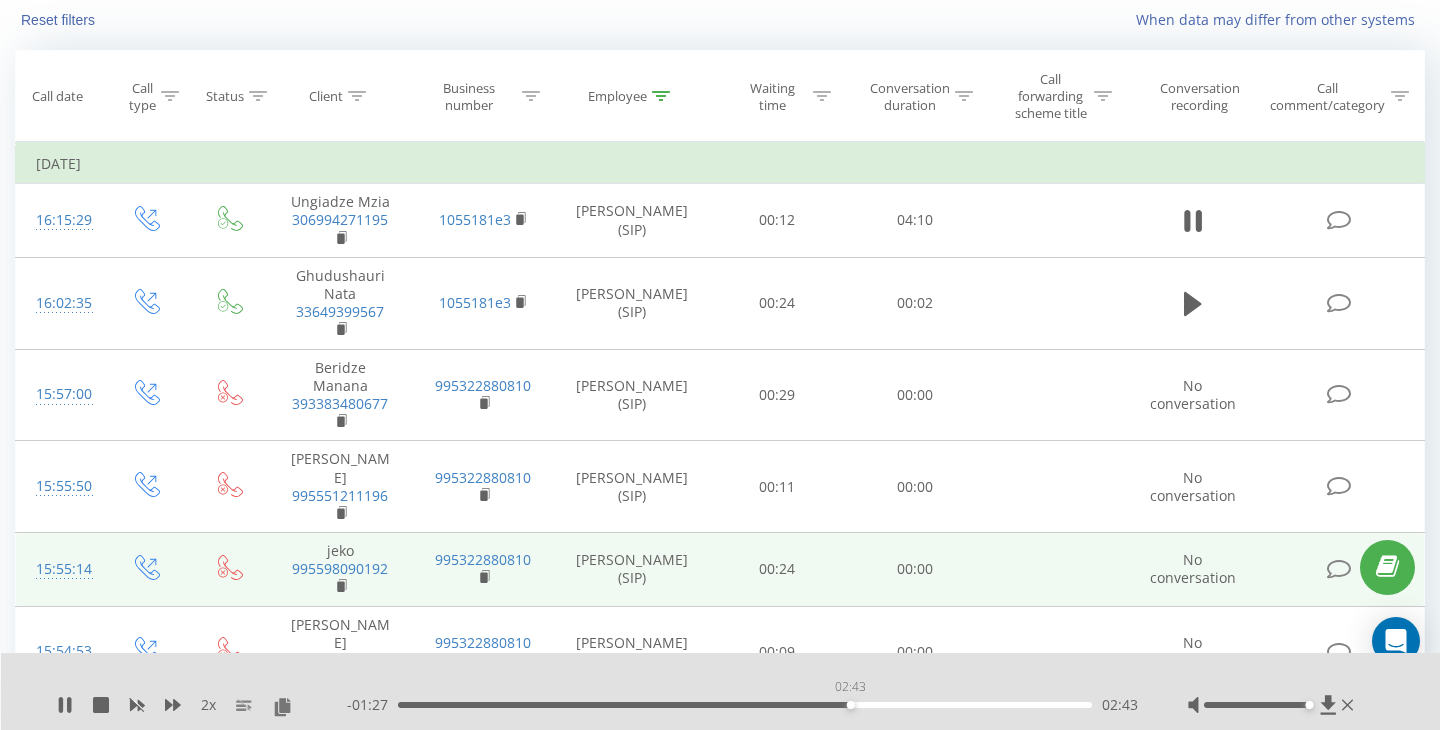 click on "02:43" at bounding box center [745, 705] 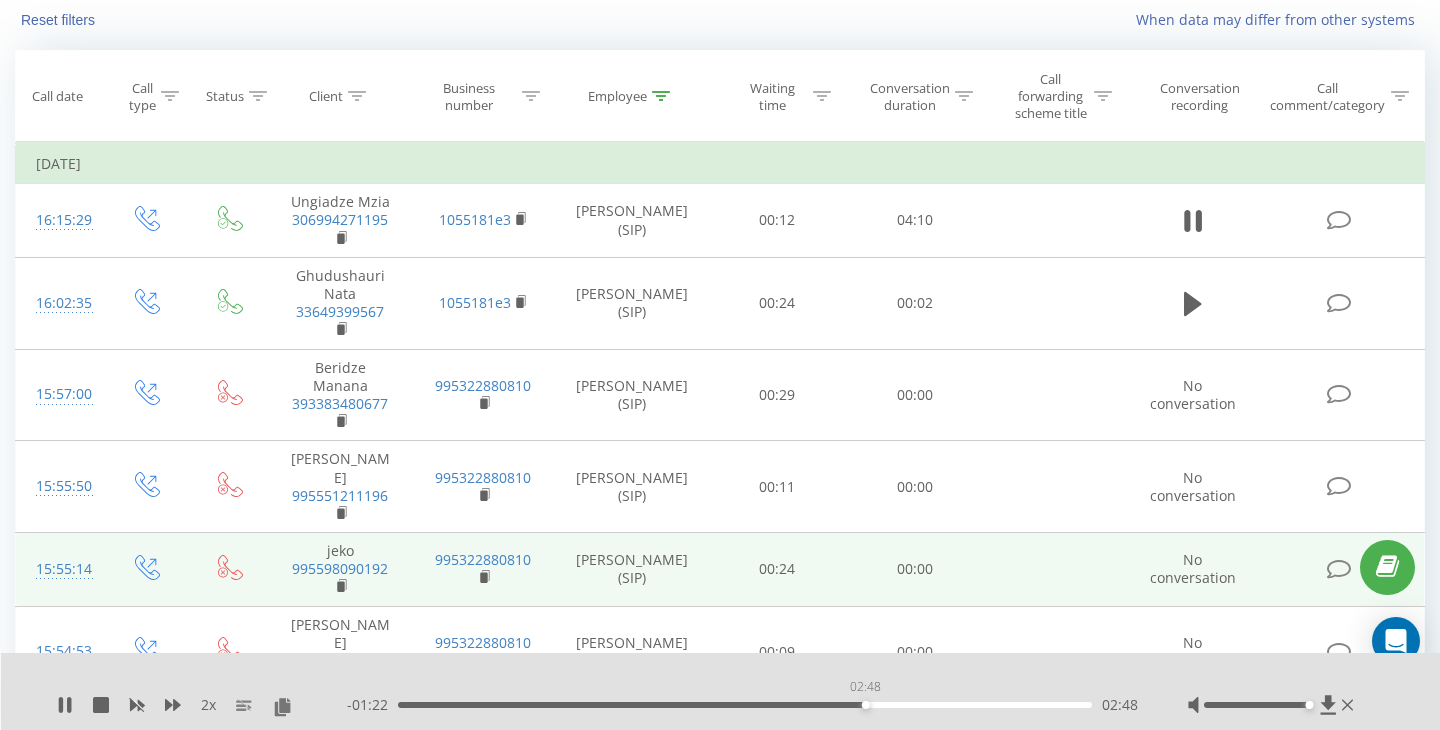 click on "02:48" at bounding box center (745, 705) 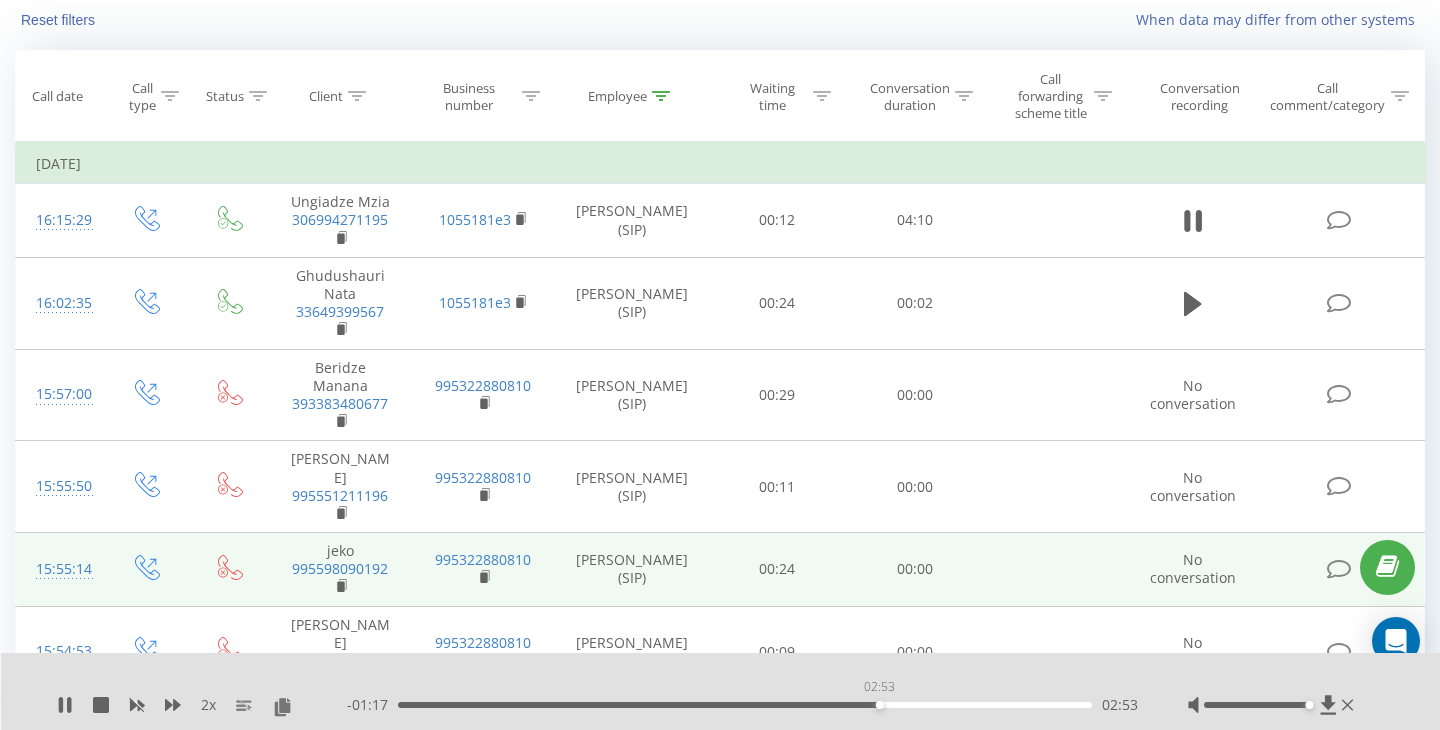 click on "02:53" at bounding box center (745, 705) 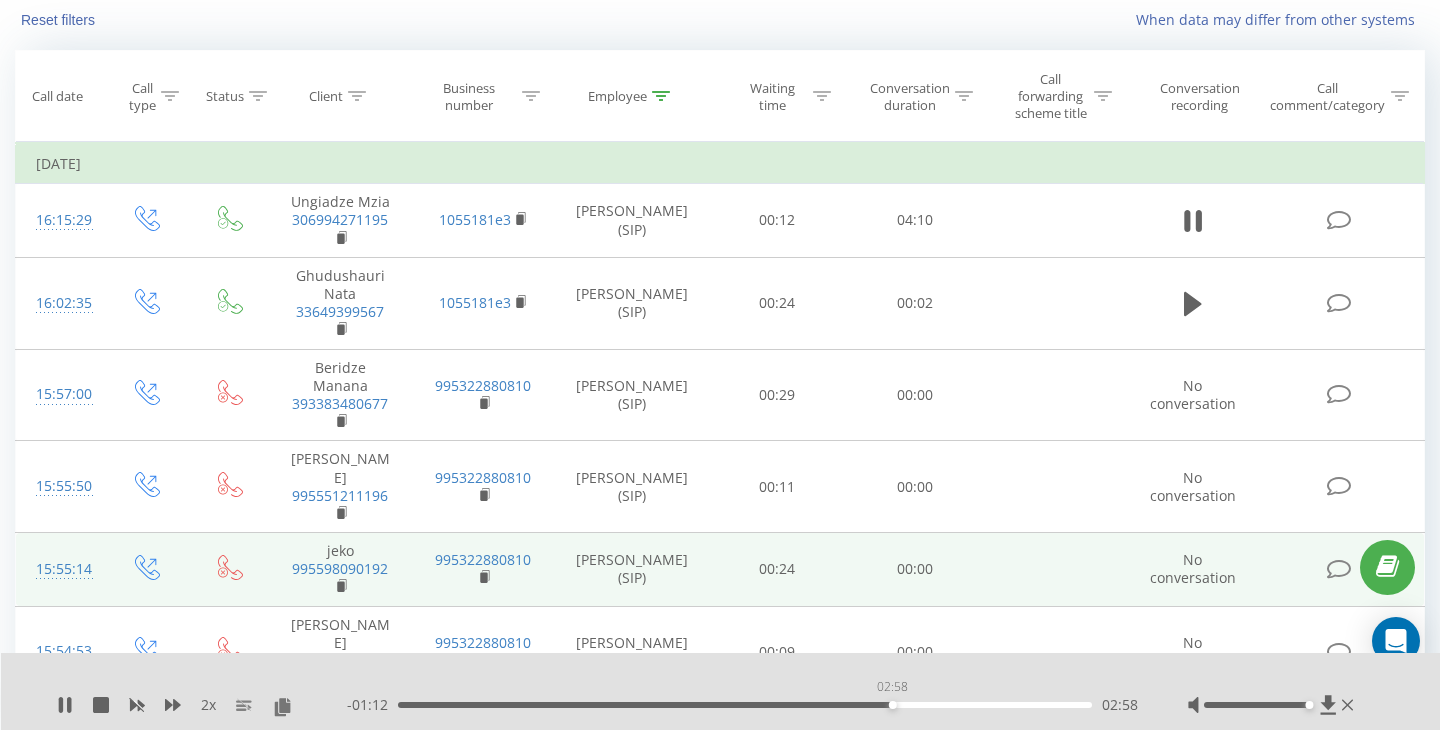 click on "02:58" at bounding box center [745, 705] 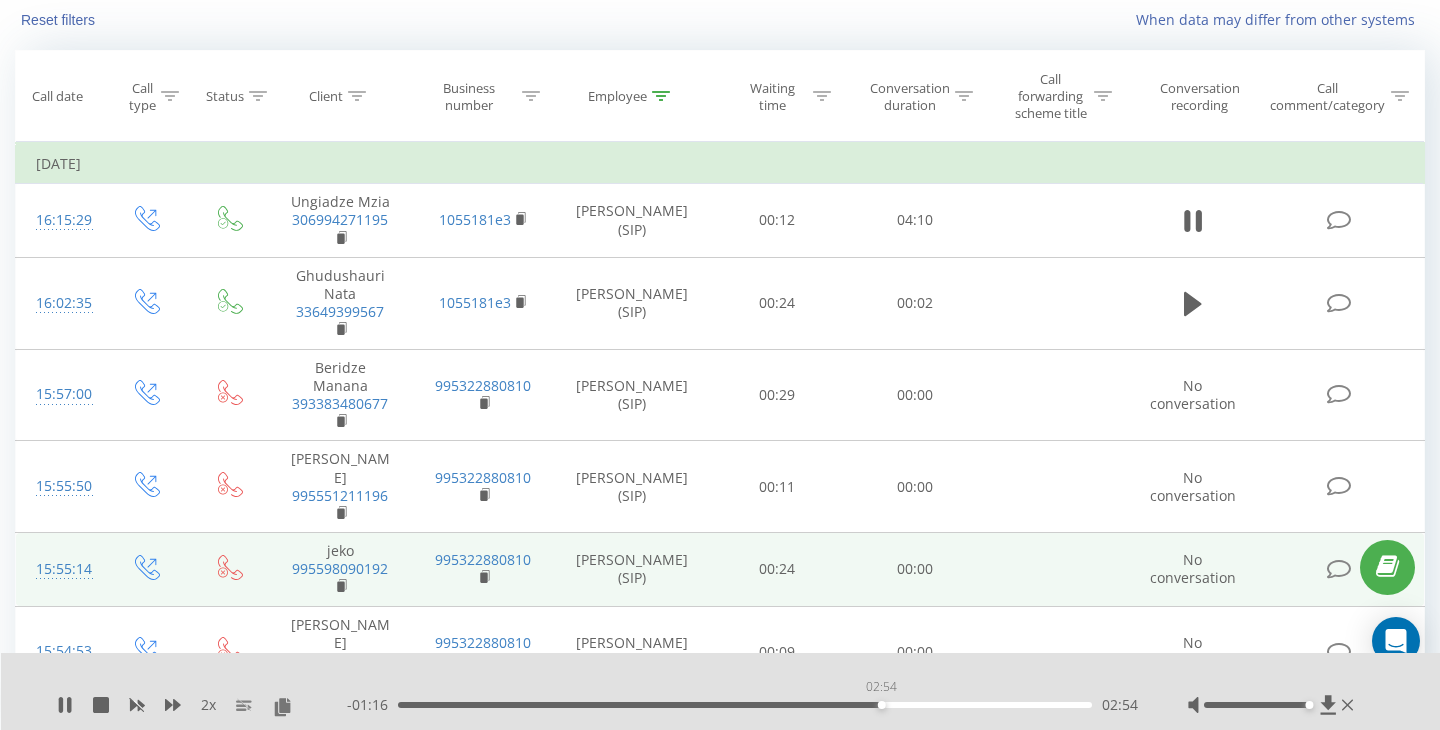 click on "02:54" at bounding box center [745, 705] 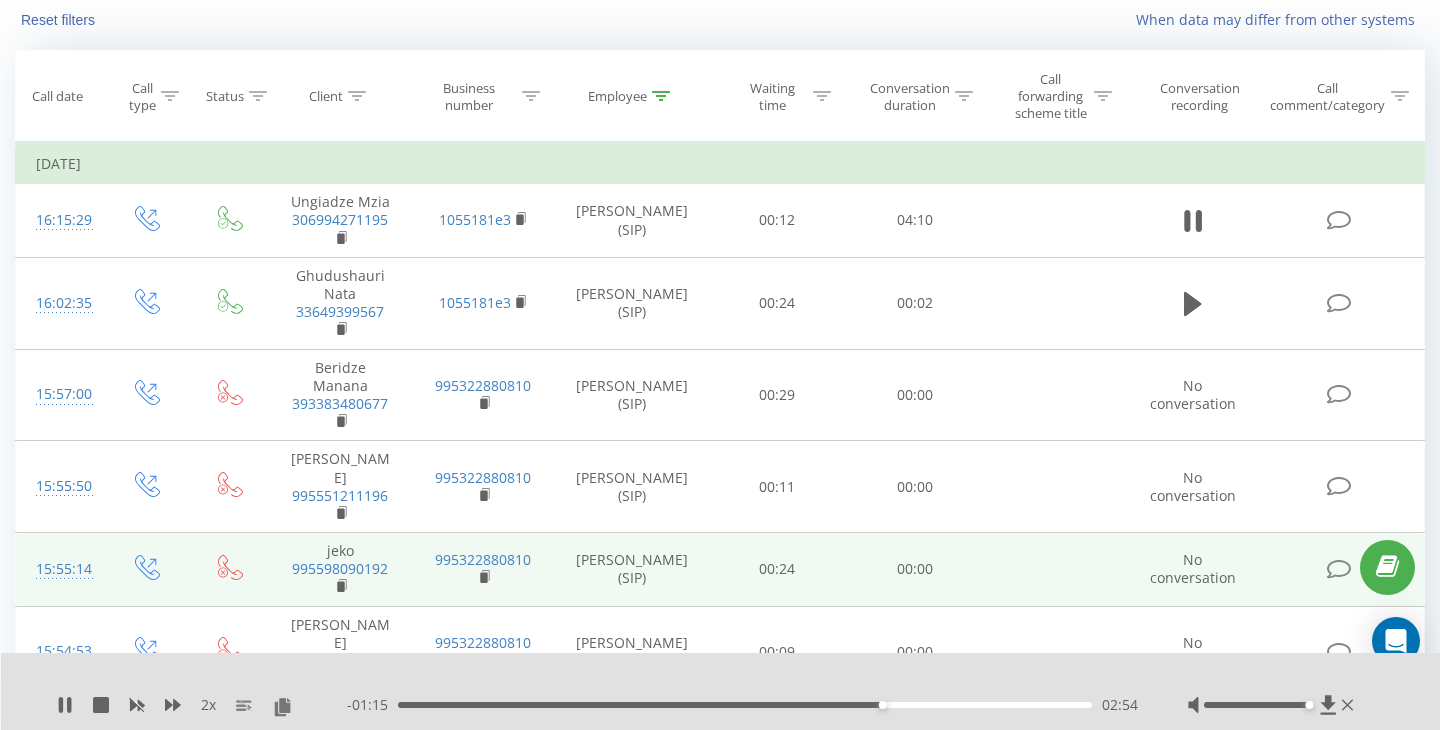 click on "02:54" at bounding box center (745, 705) 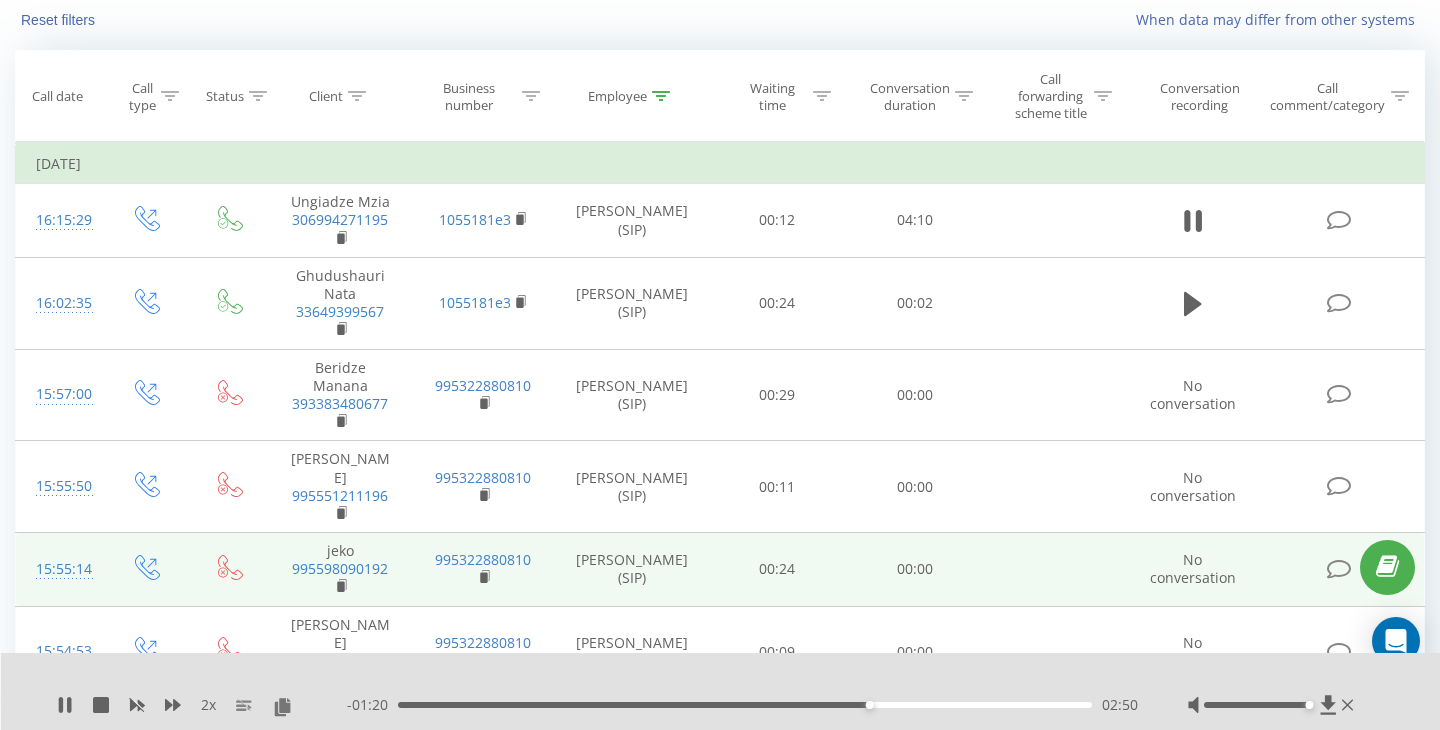 click on "- 01:20 02:50   02:50" at bounding box center (742, 705) 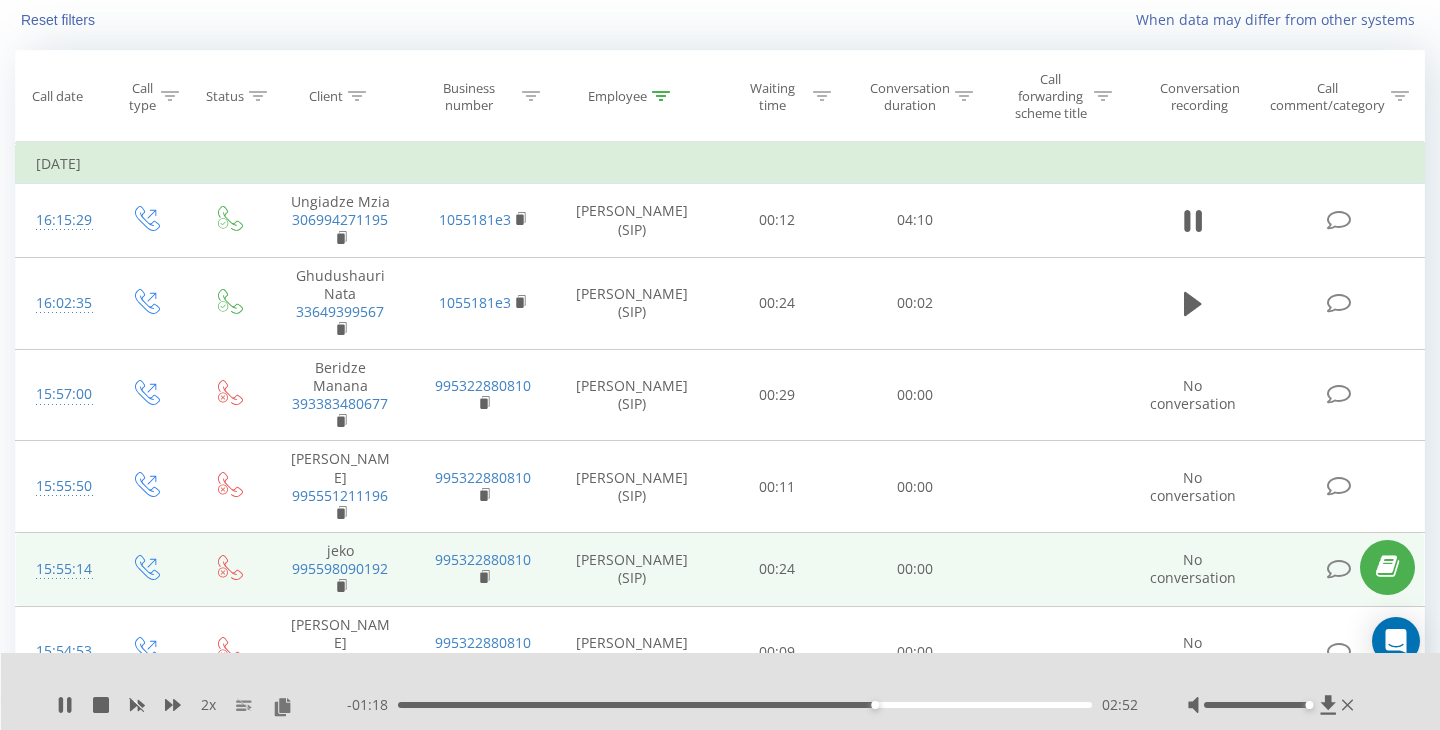 click on "- 01:18 02:52   02:52" at bounding box center (742, 705) 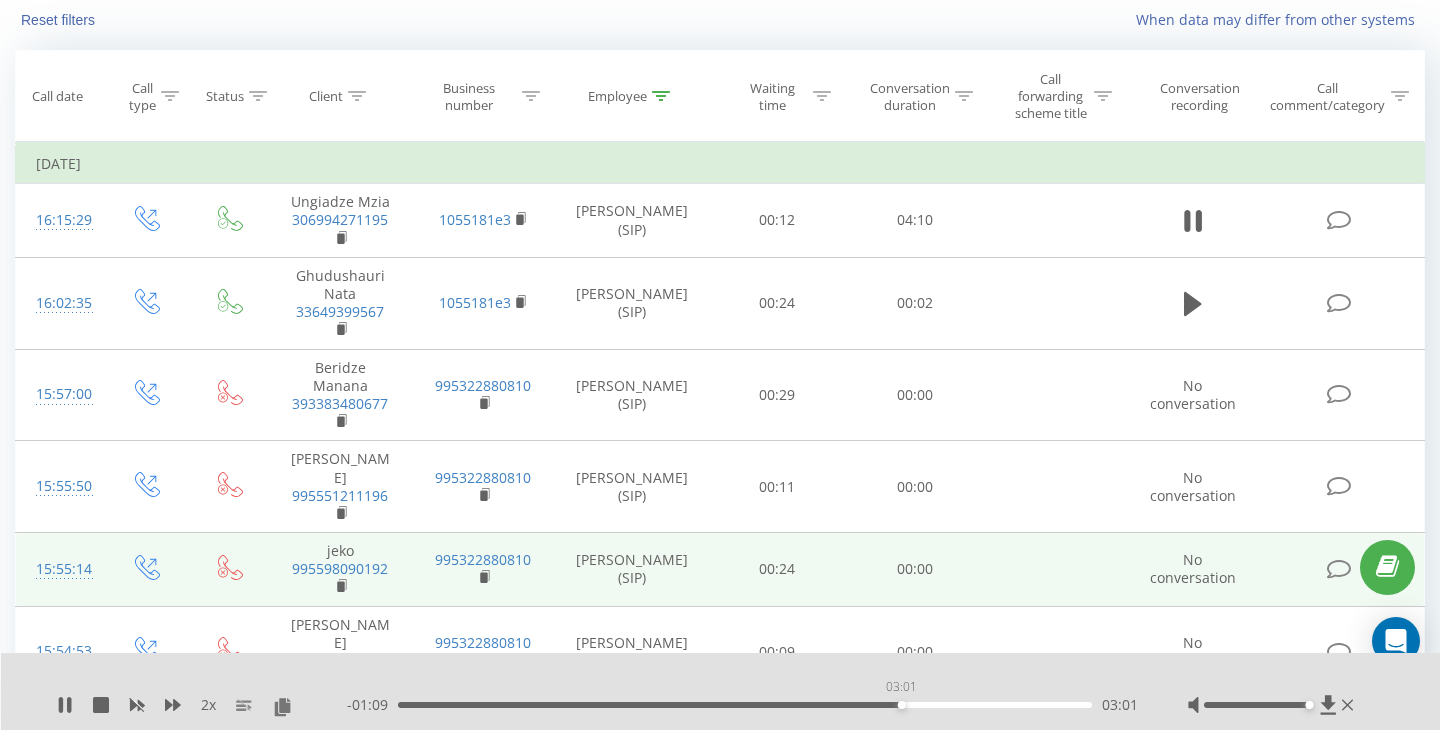 click on "03:01" at bounding box center [745, 705] 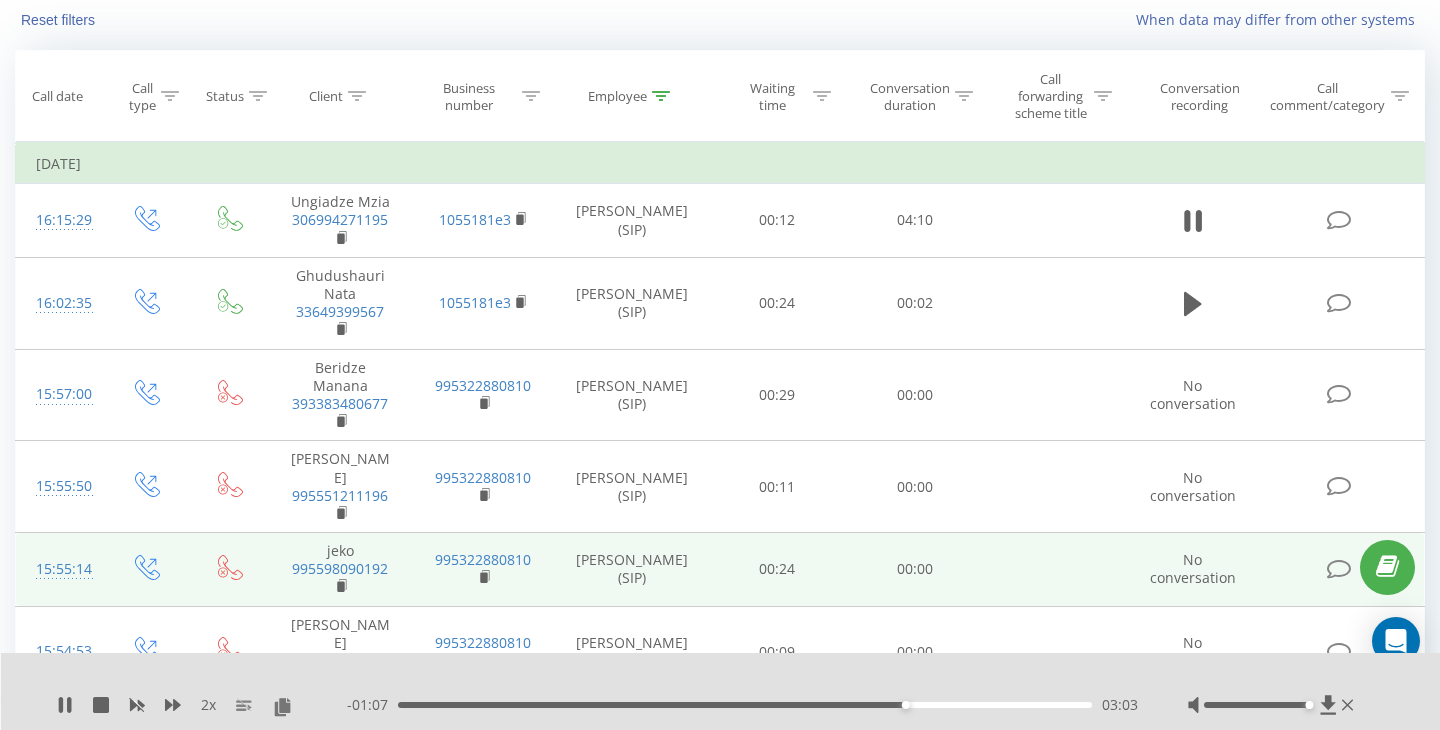 click on "03:03" at bounding box center [745, 705] 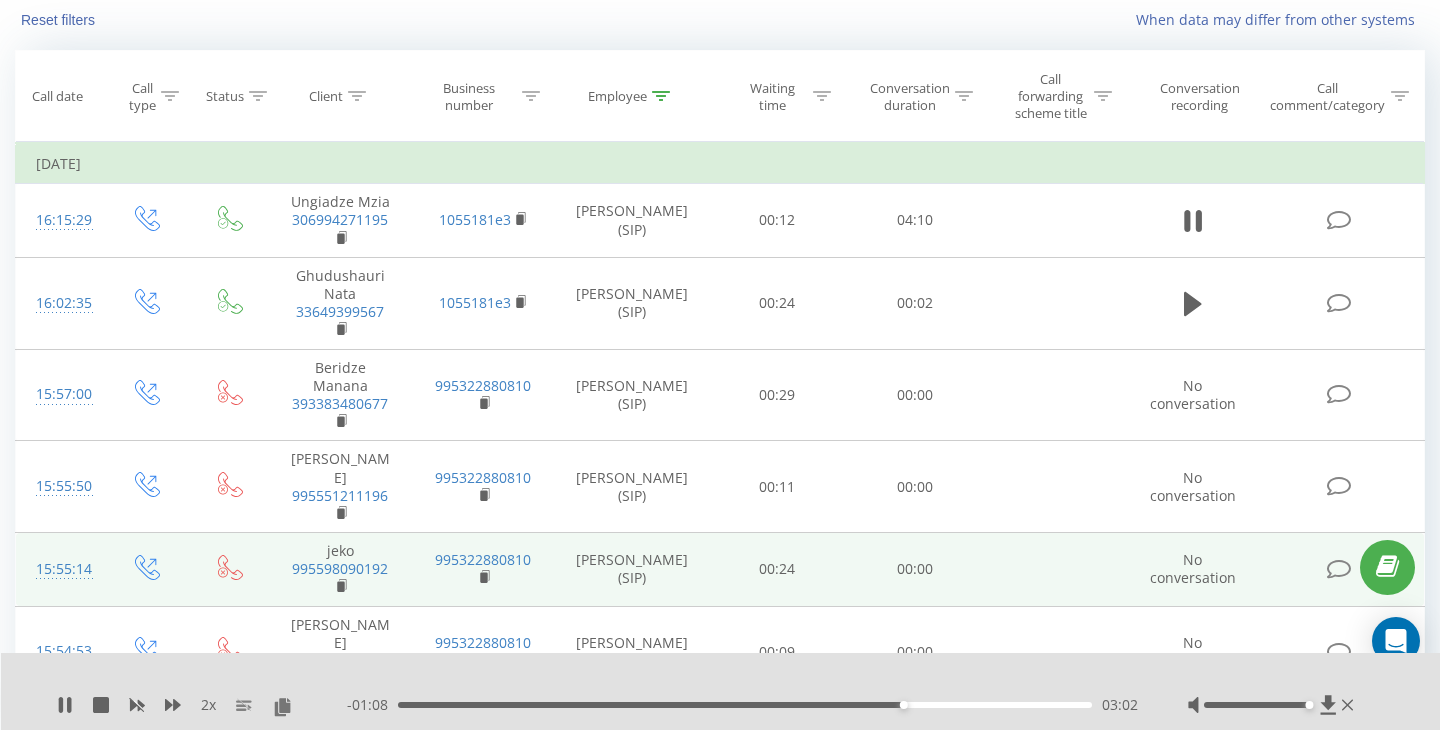 click on "- 01:08 03:02   03:02" at bounding box center [742, 705] 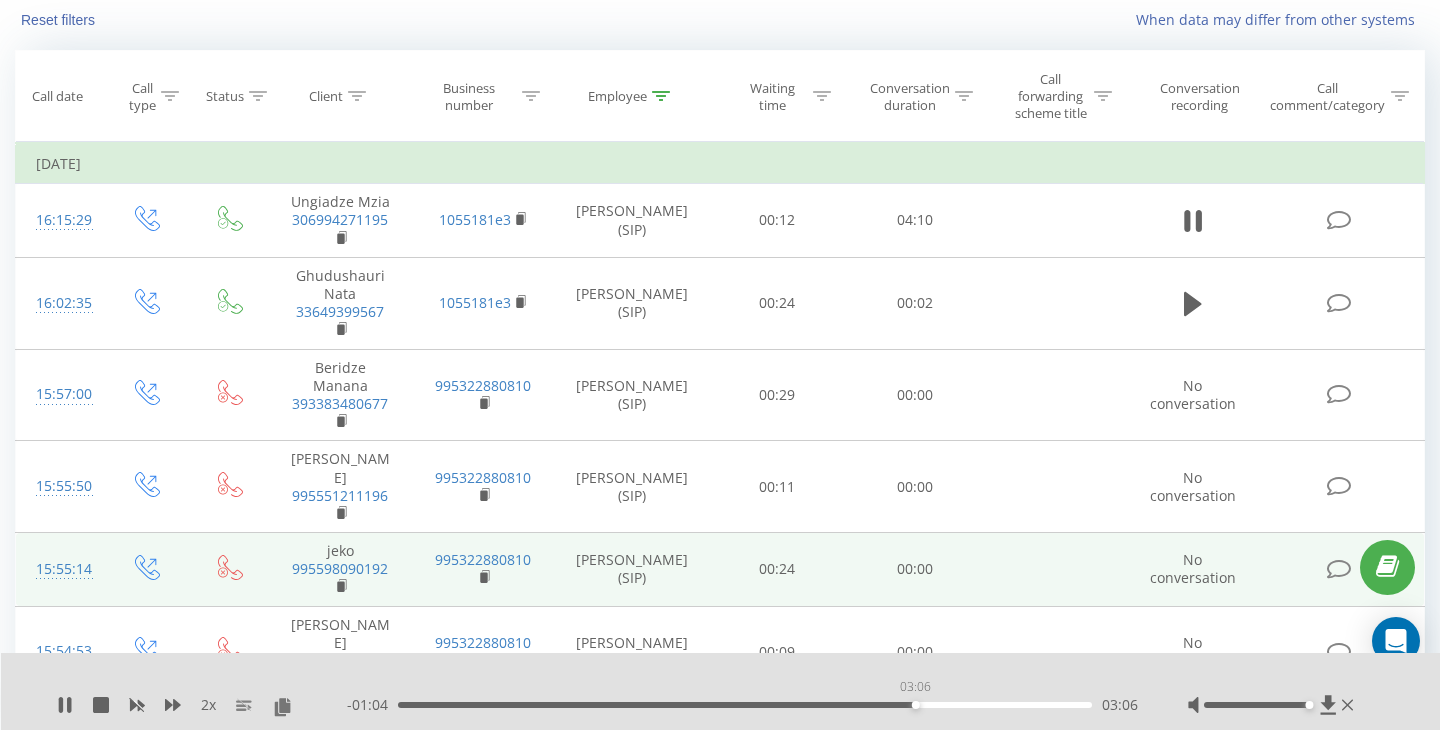 click on "03:06" at bounding box center [745, 705] 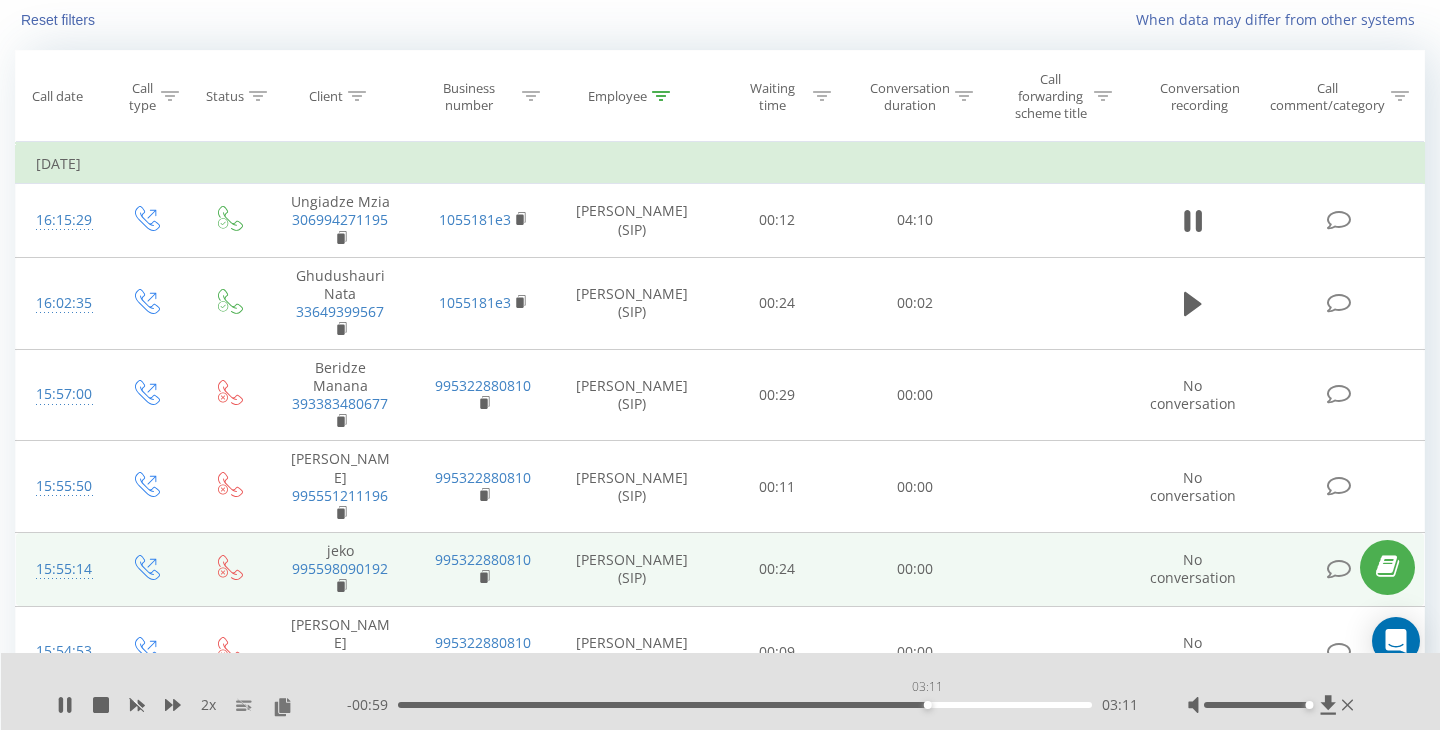 click on "03:11" at bounding box center [745, 705] 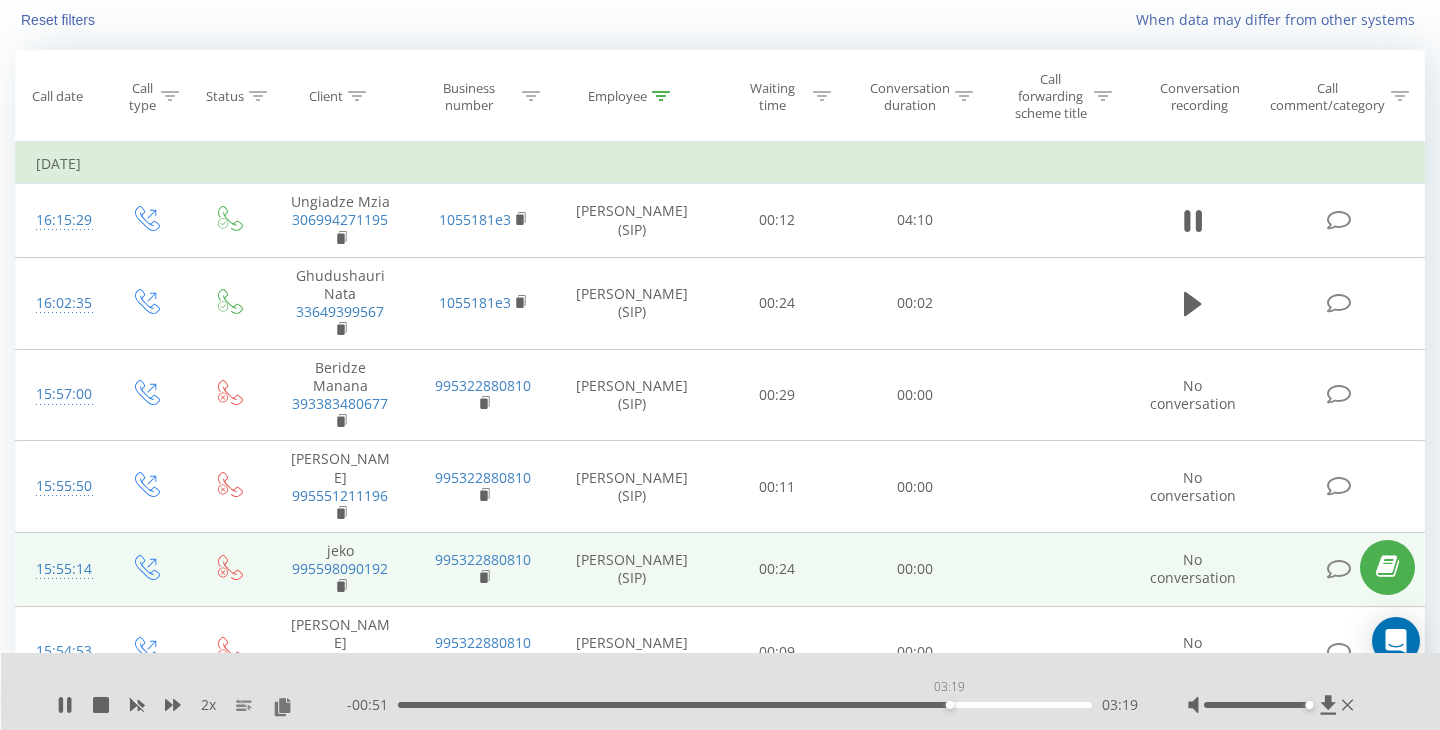 click on "03:19" at bounding box center (745, 705) 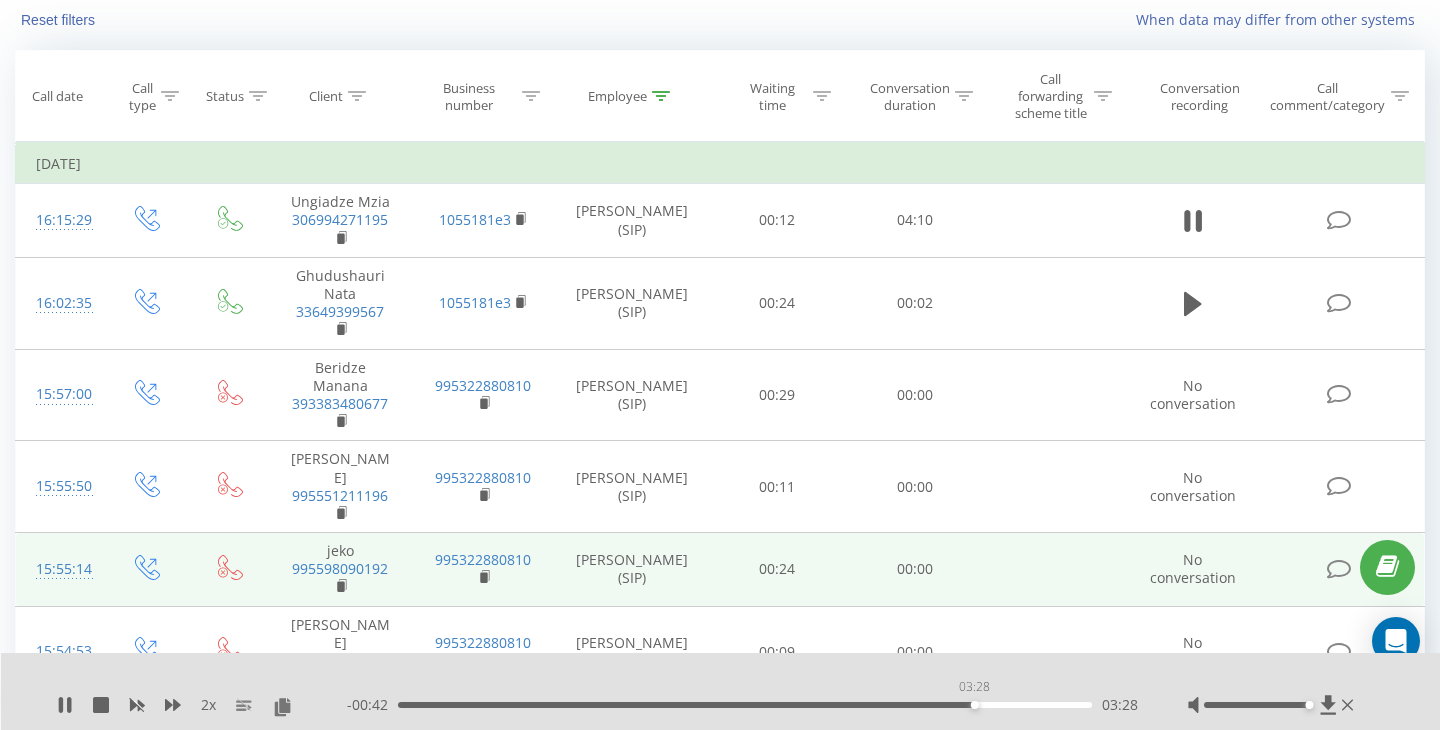 click on "03:28" at bounding box center [745, 705] 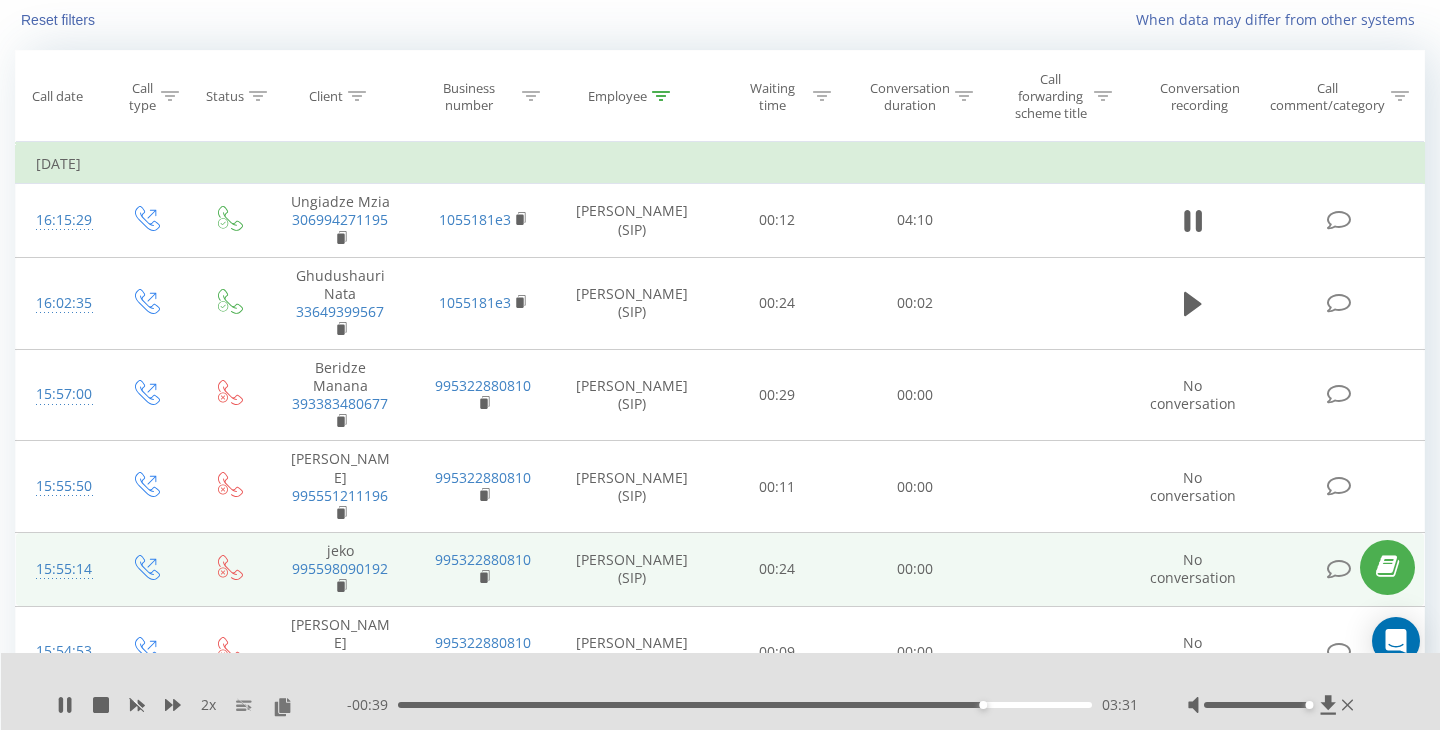 click on "03:31" at bounding box center [745, 705] 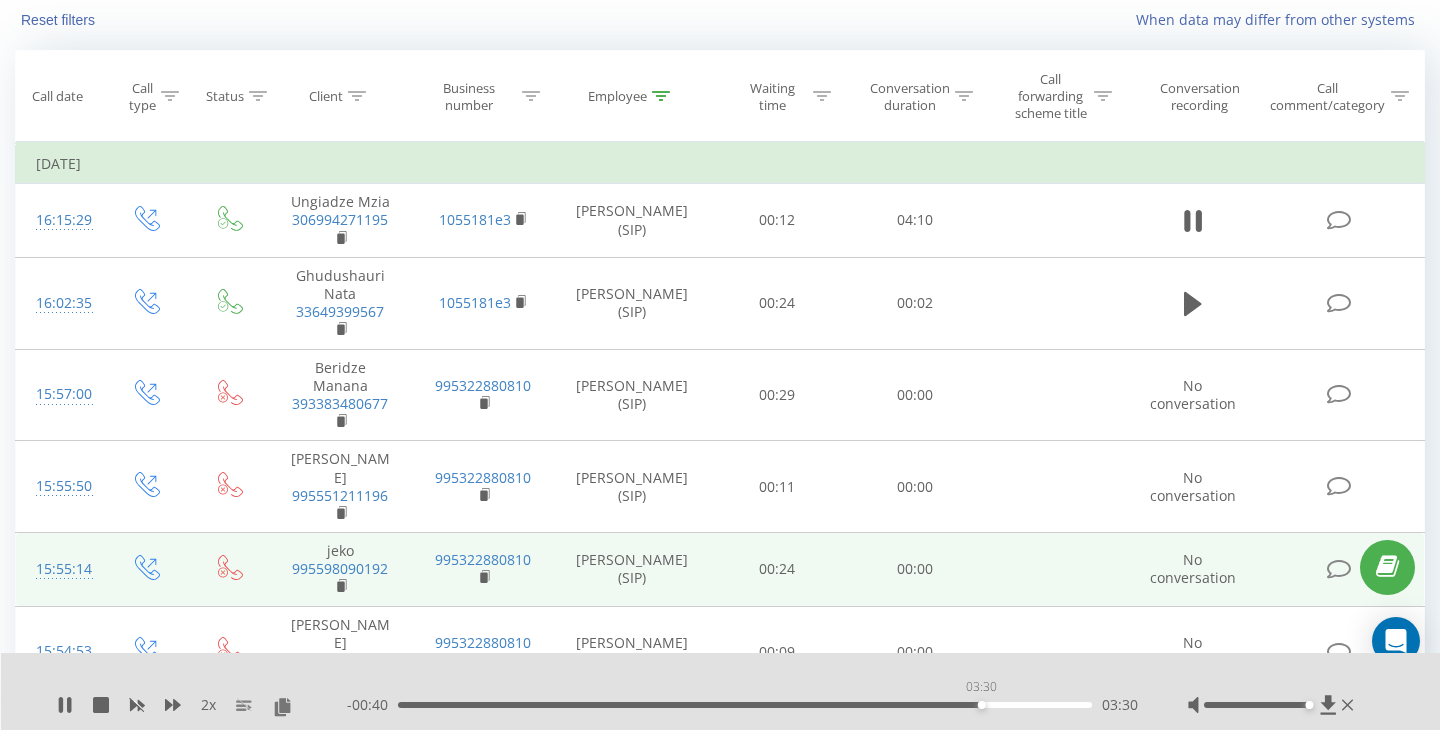 click on "03:30" at bounding box center (745, 705) 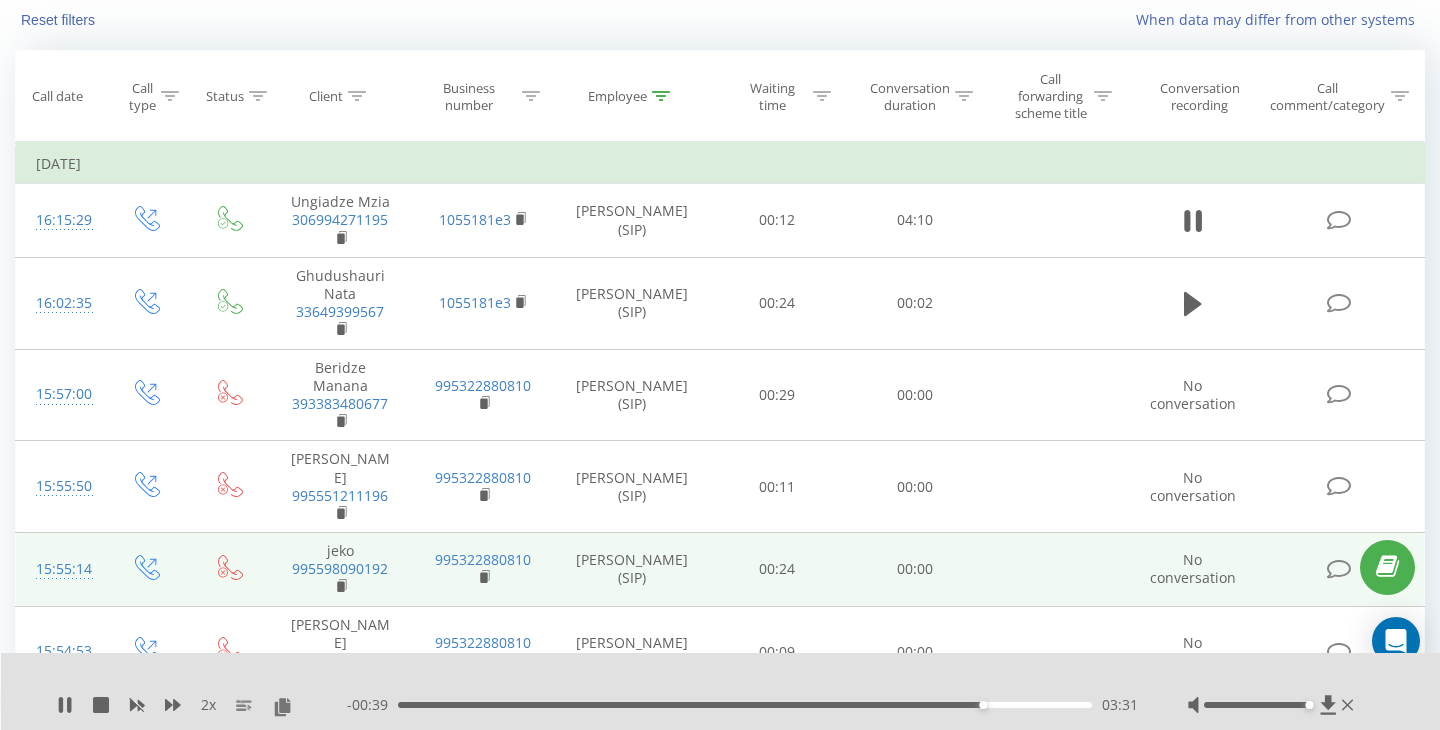 click on "03:31" at bounding box center (745, 705) 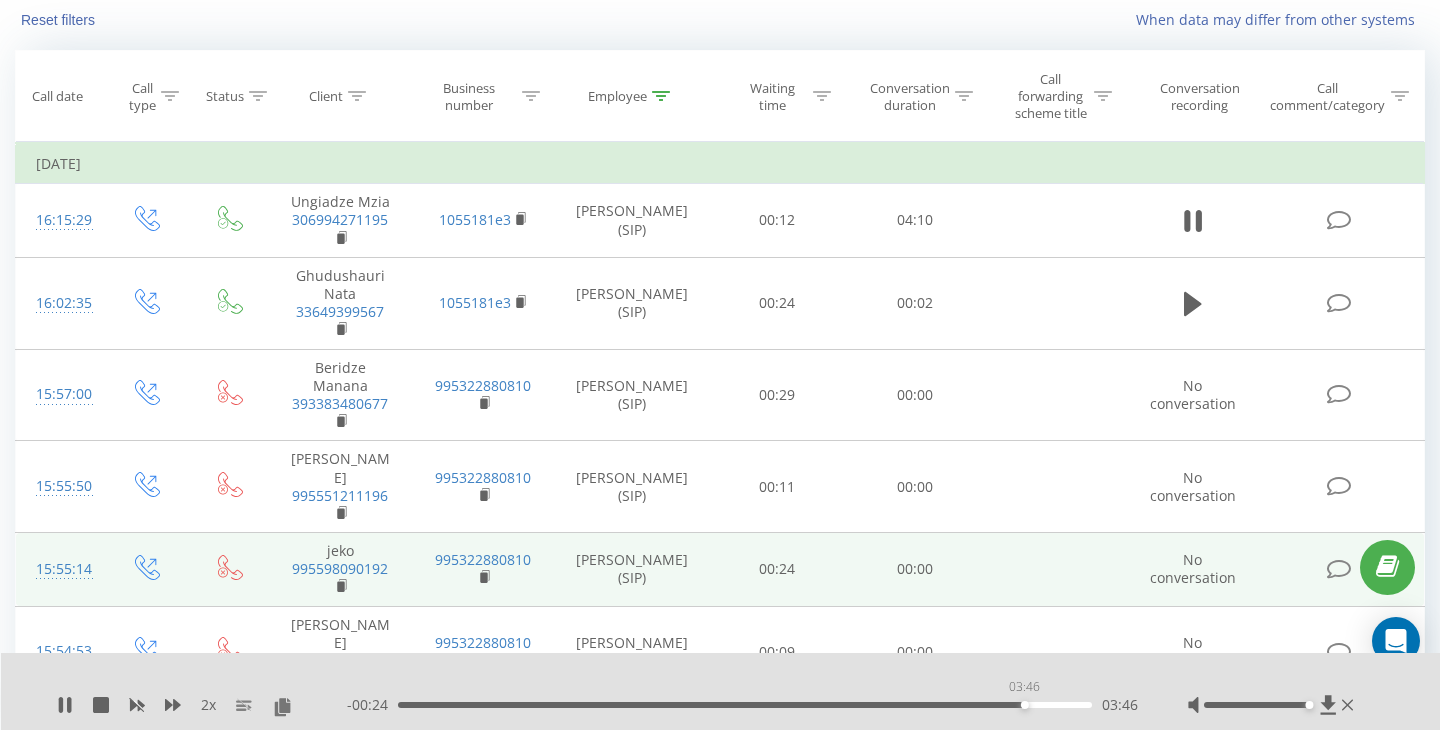 click on "03:46" at bounding box center (745, 705) 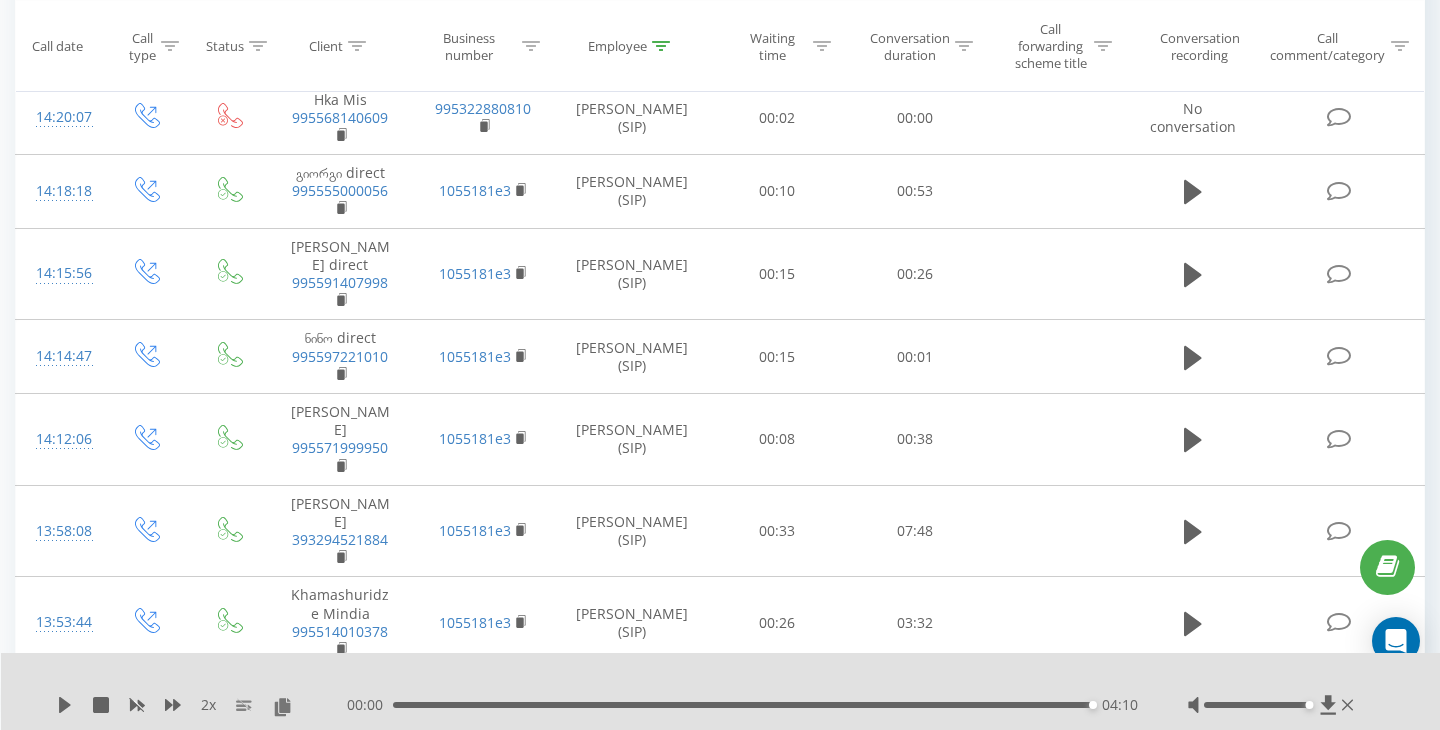 scroll, scrollTop: 1270, scrollLeft: 0, axis: vertical 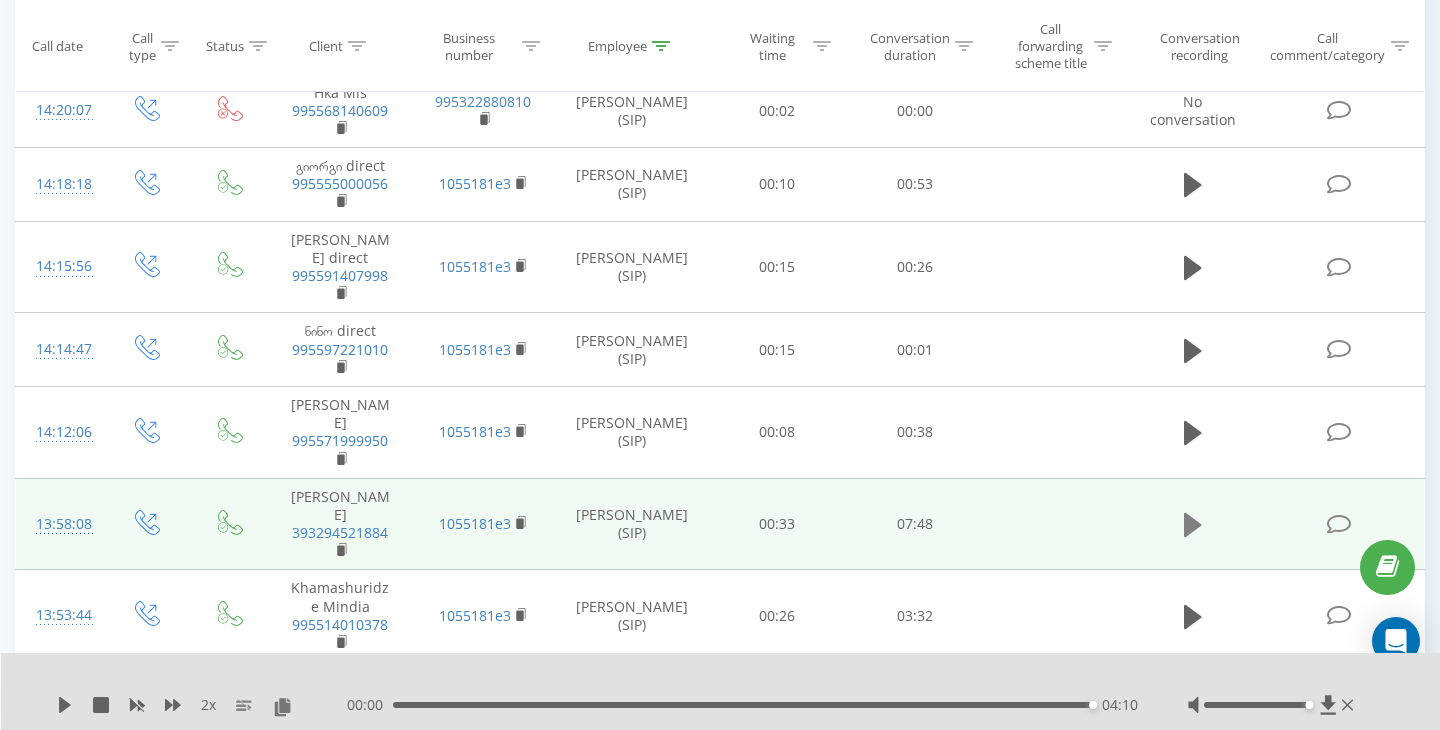 click 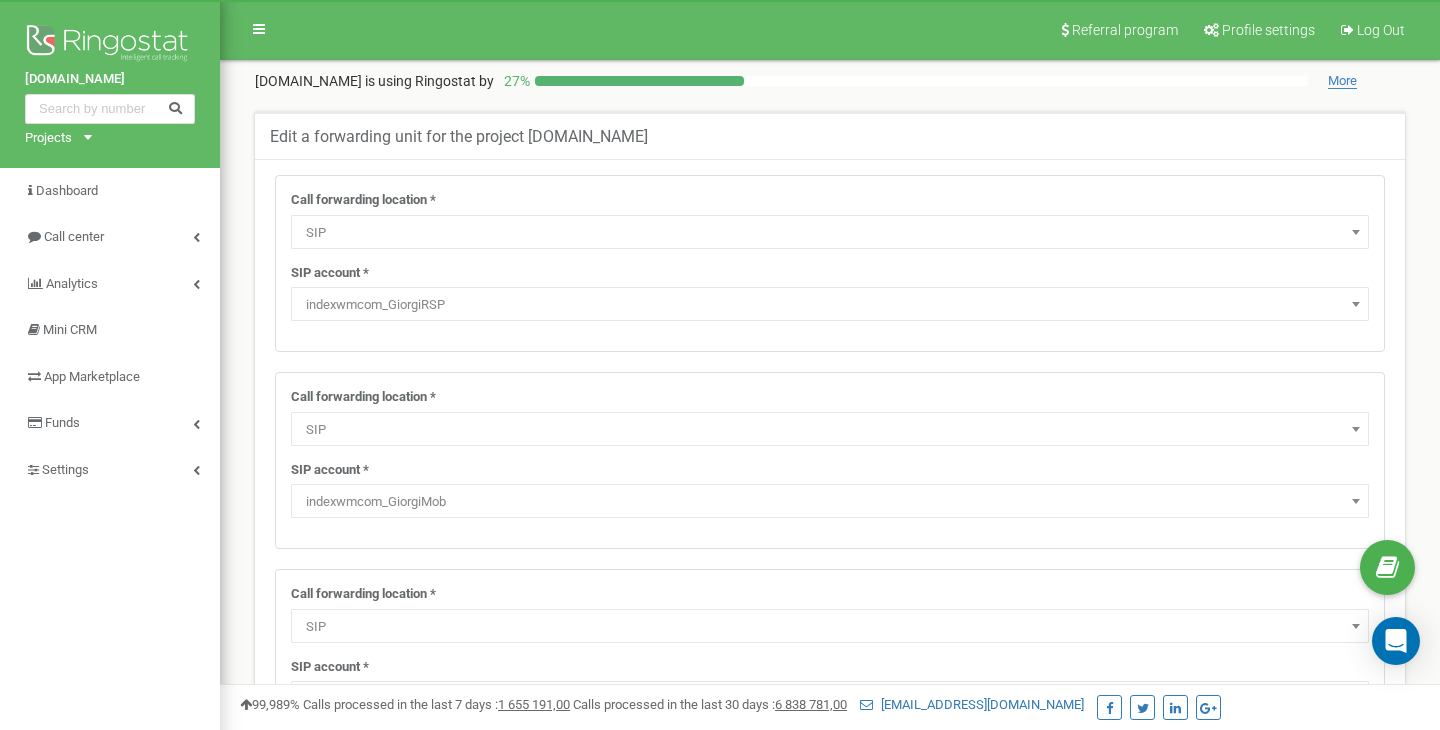 select on "SIP" 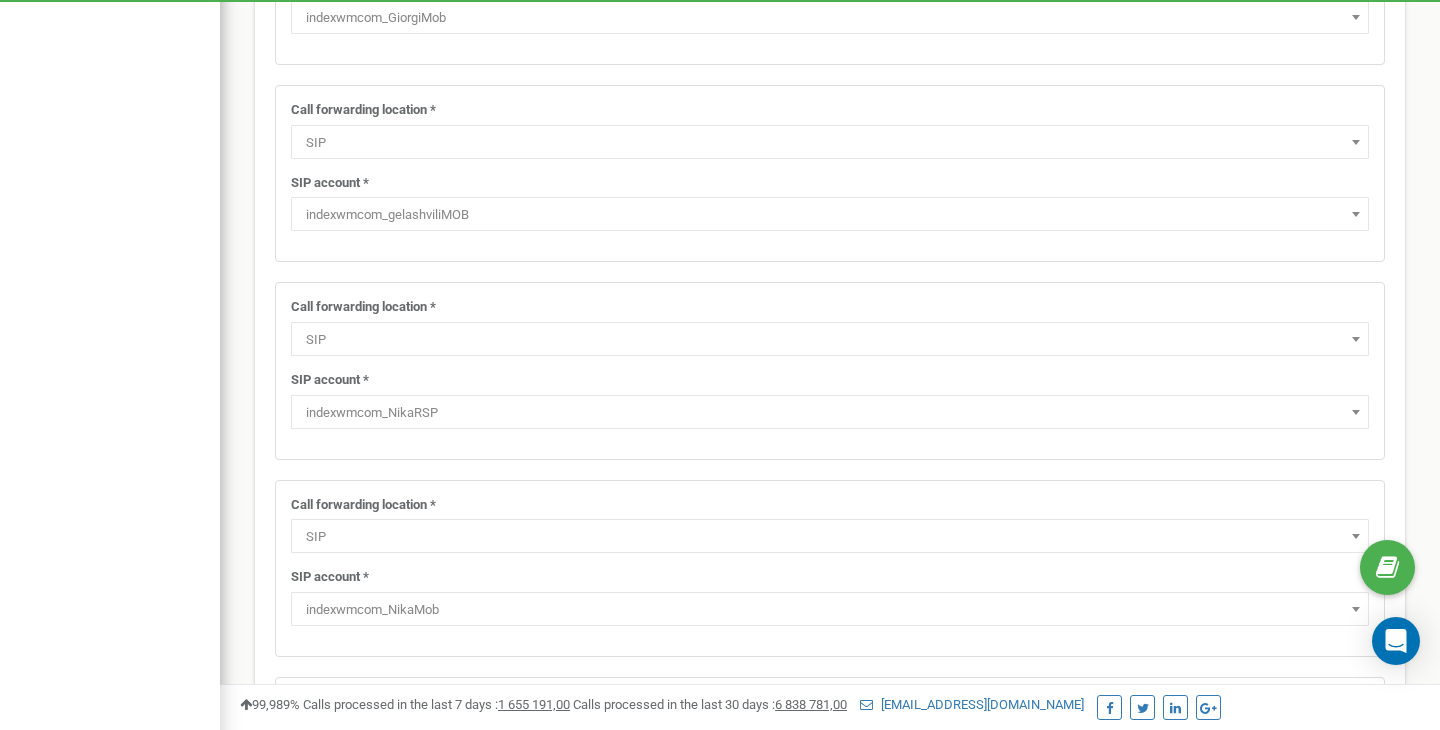 scroll, scrollTop: 0, scrollLeft: 0, axis: both 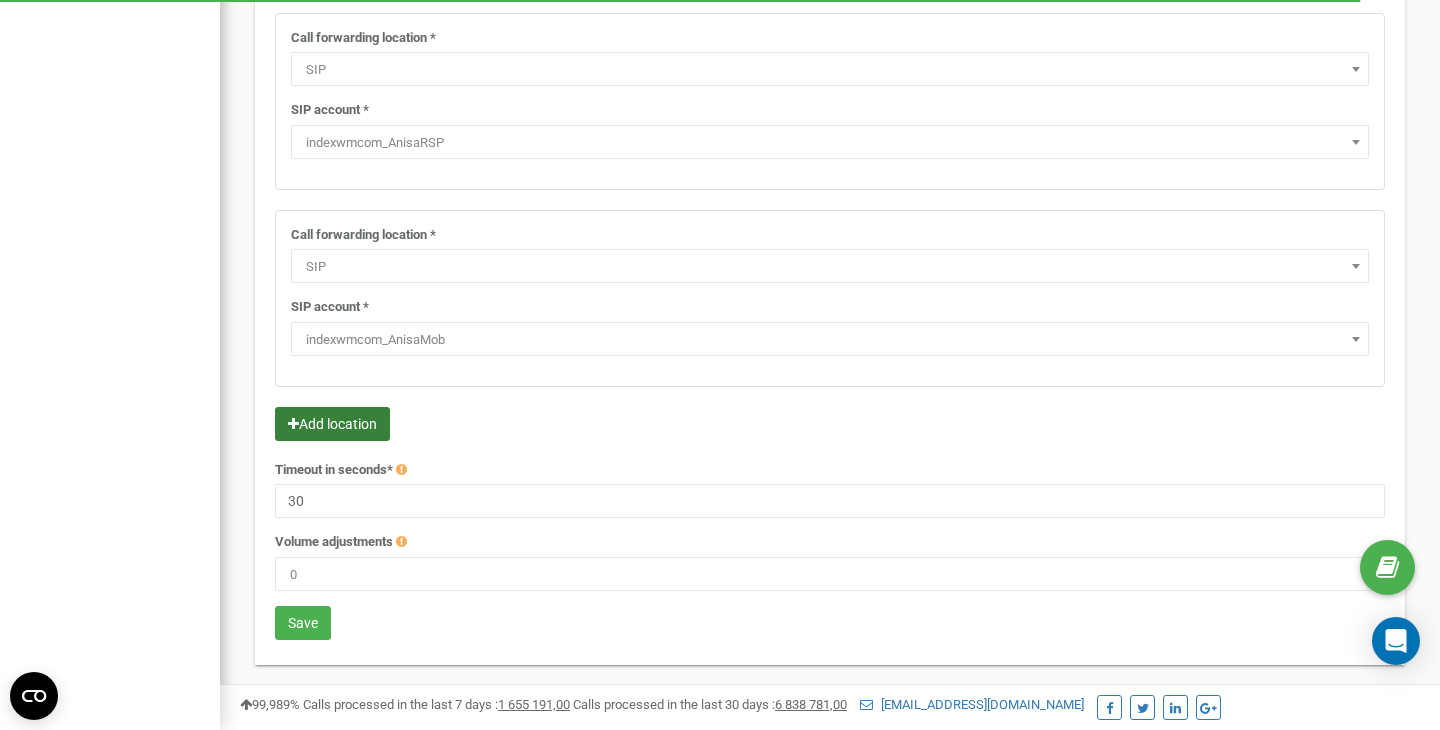 click on "Add location" at bounding box center (332, 424) 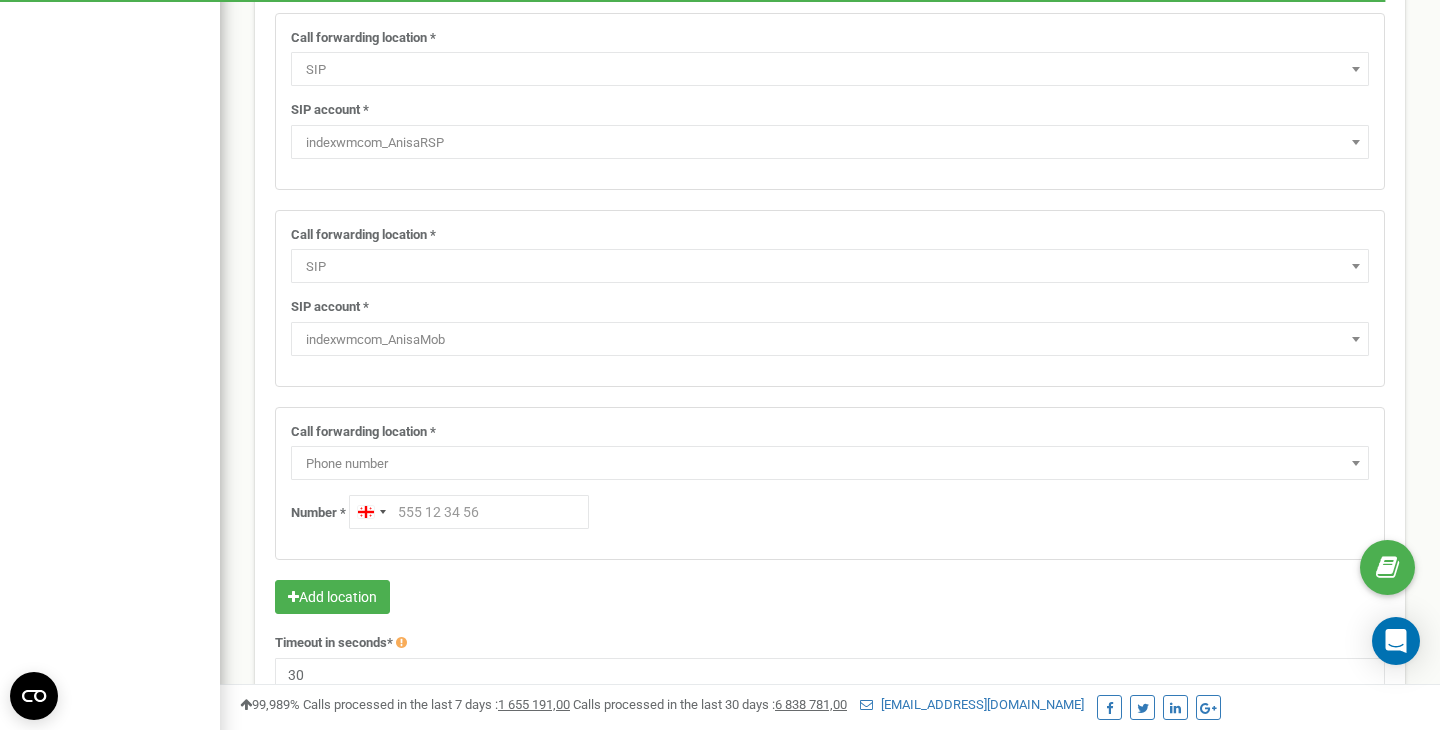 click on "Phone number" at bounding box center [830, 464] 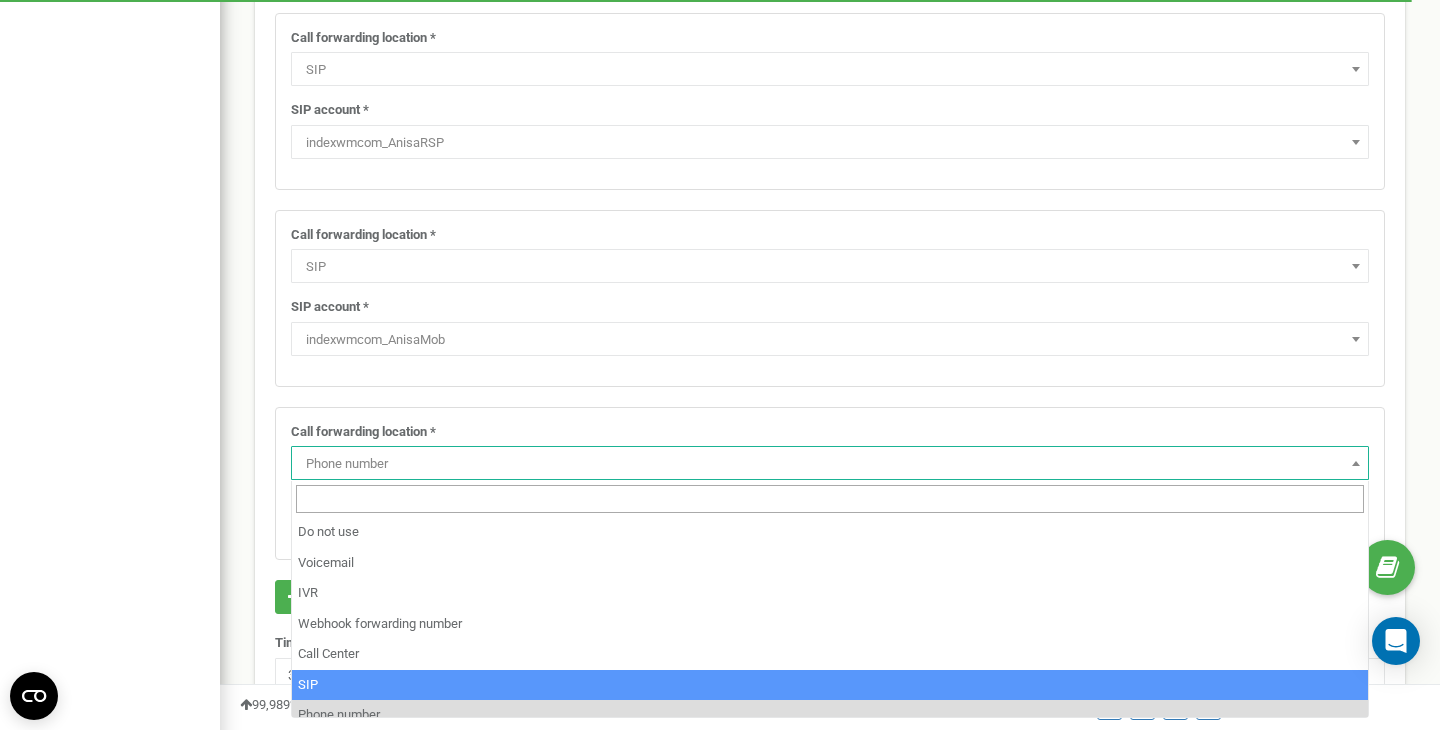 select on "SIP" 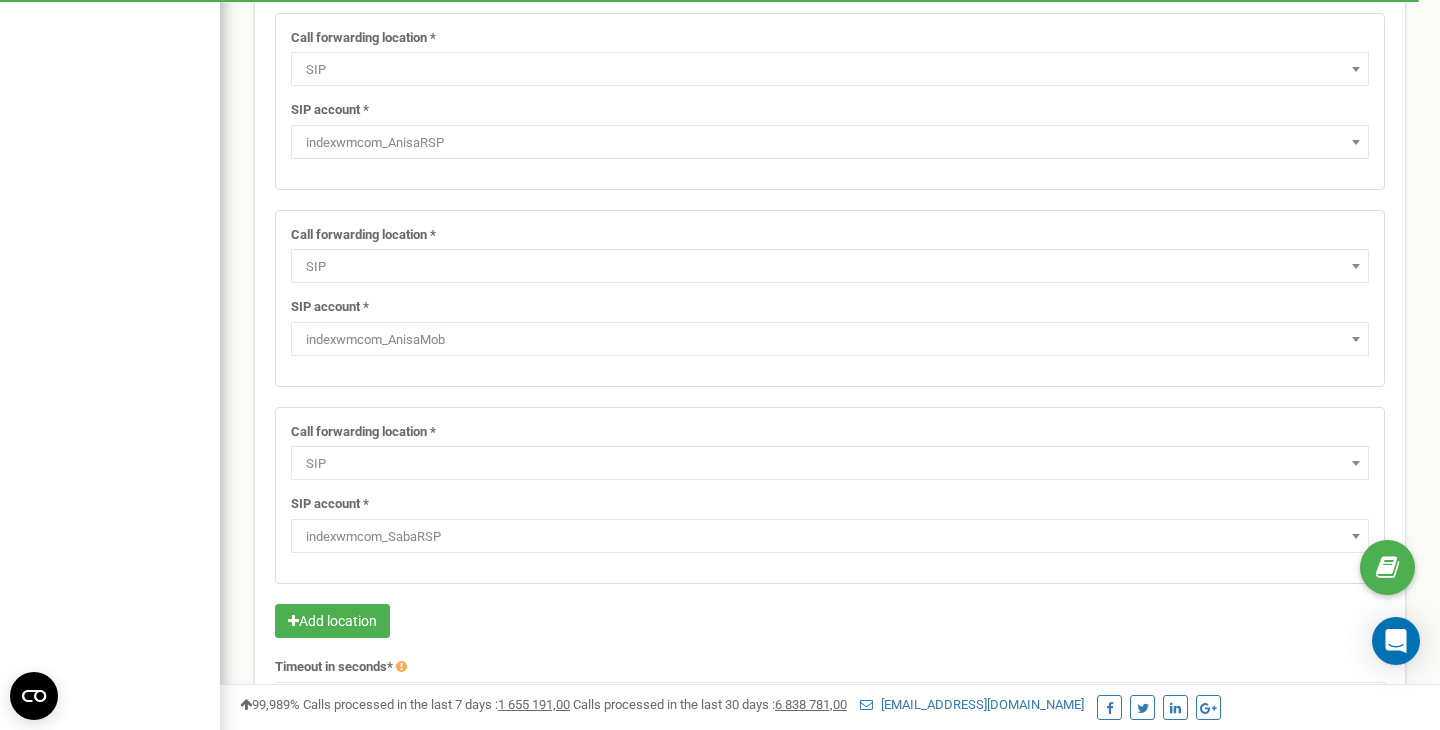 click on "indexwmcom_SabaRSP" at bounding box center [830, 537] 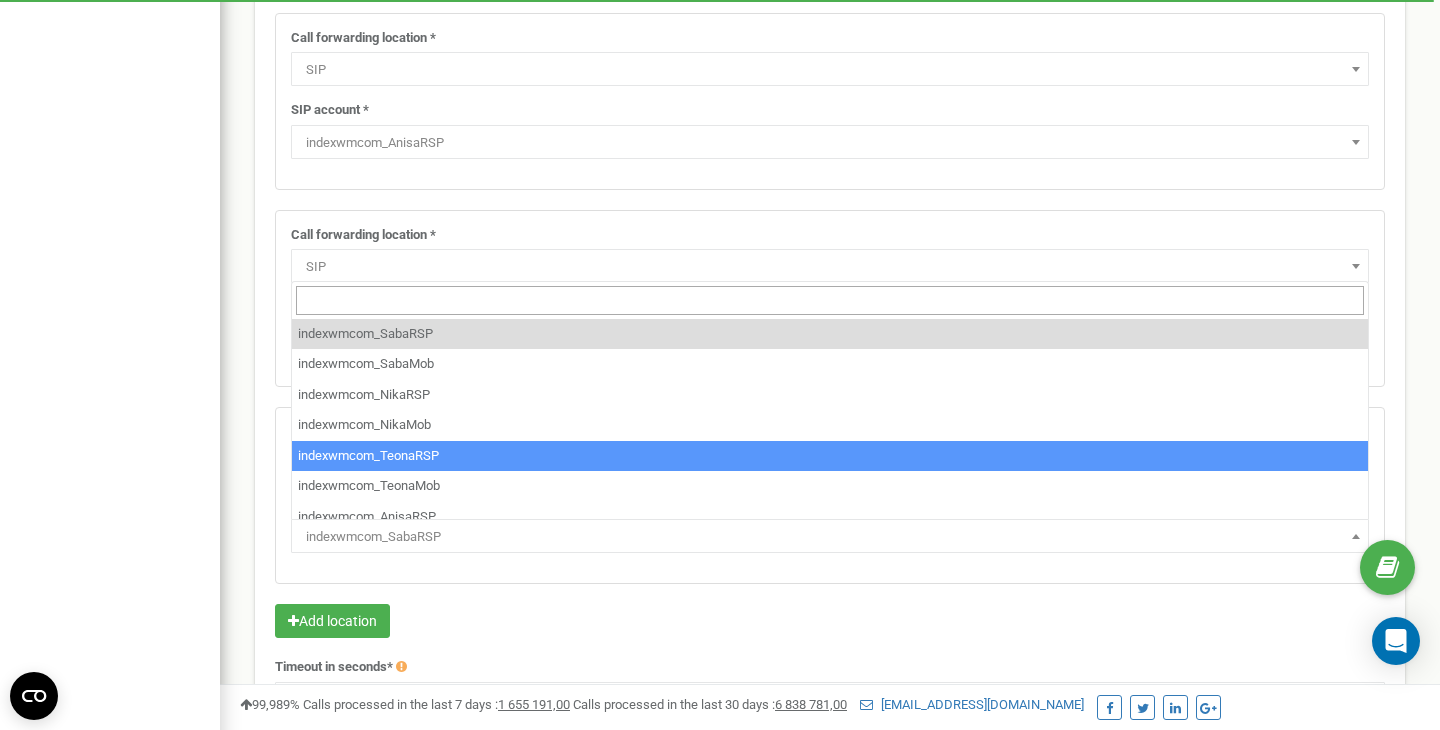 select on "indexwmcom_TeonaRSP" 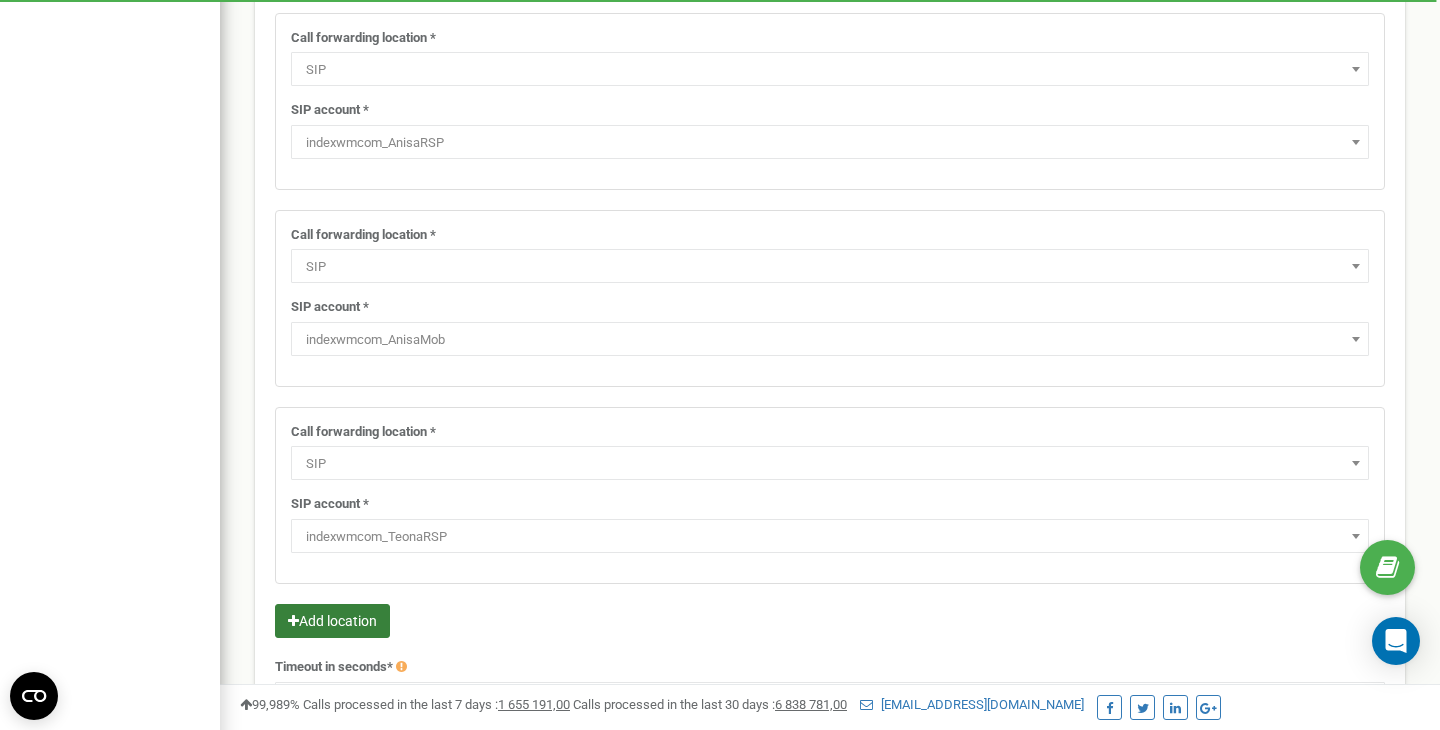 click on "Add location" at bounding box center [332, 621] 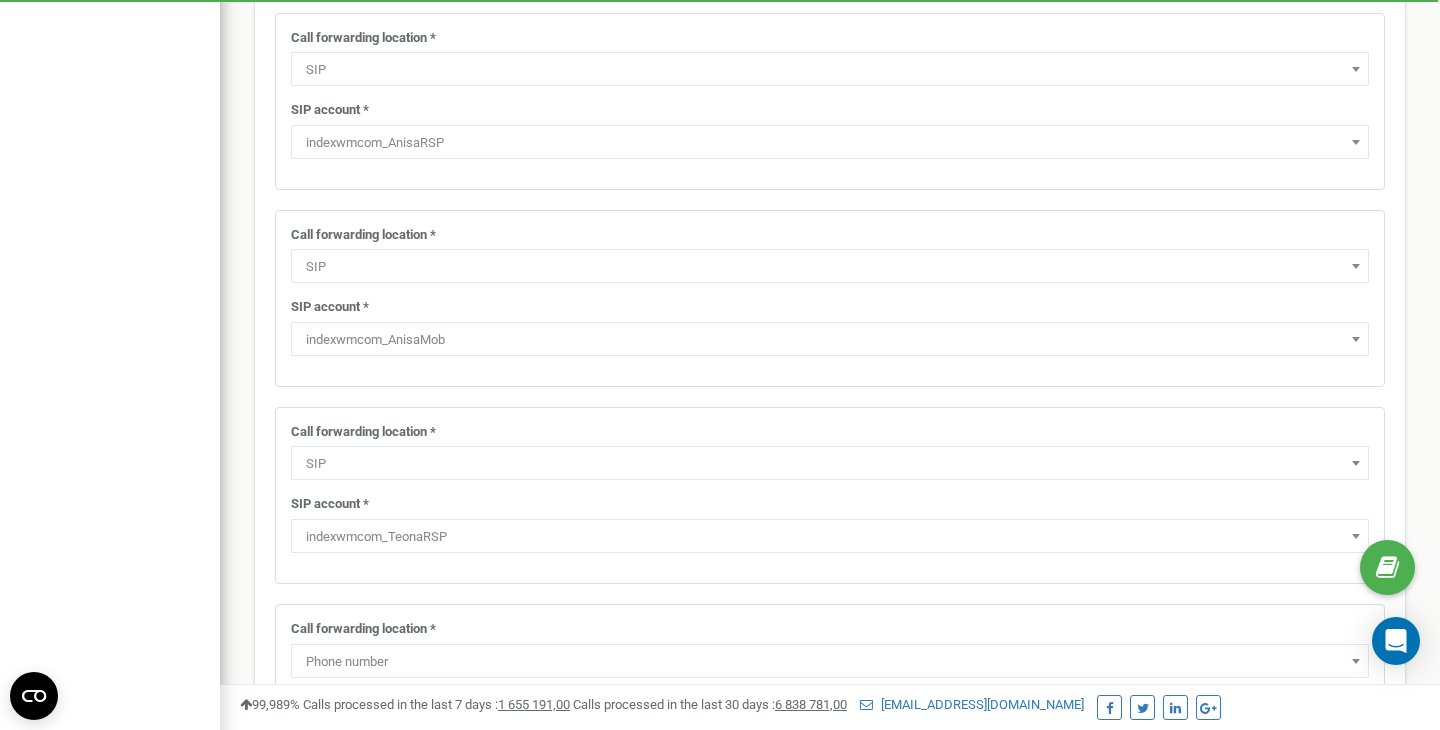 click on "Phone number" at bounding box center [830, 662] 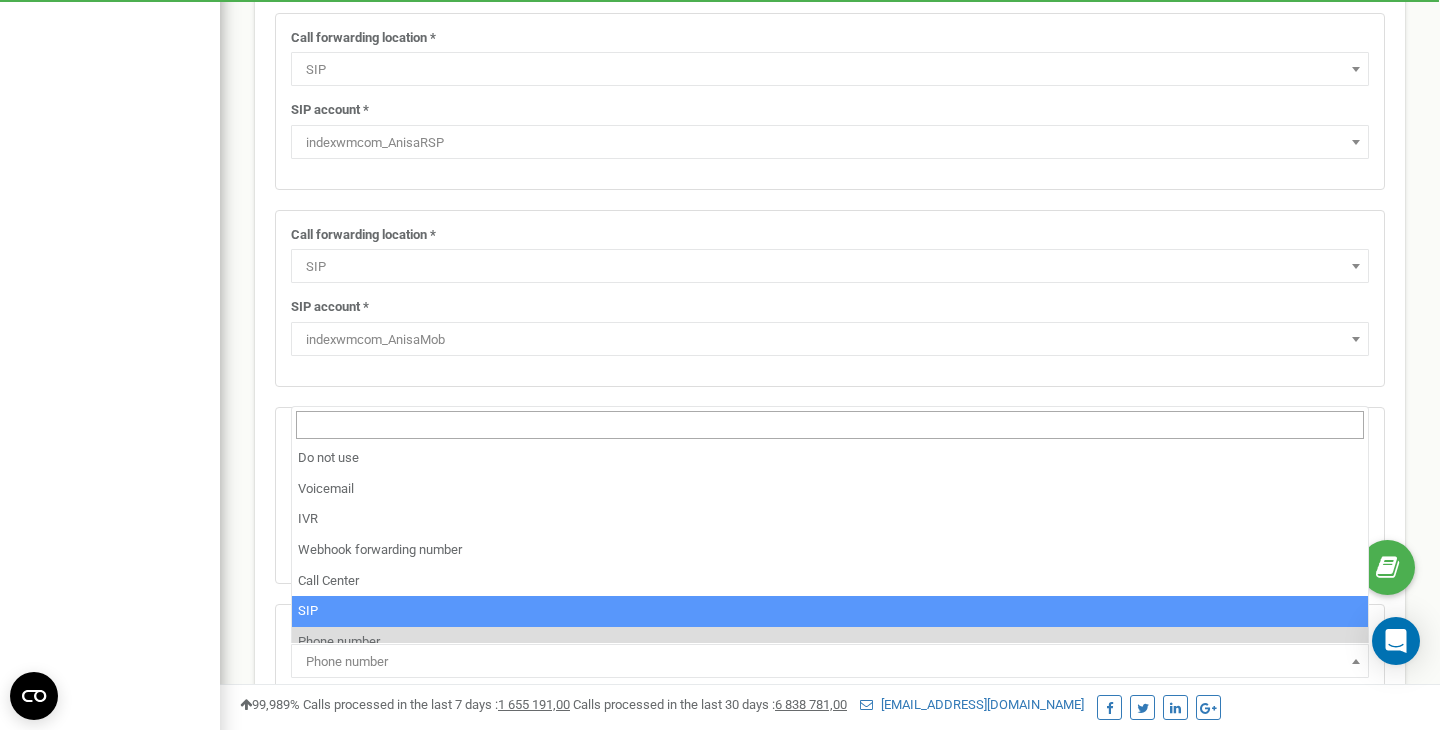 select on "SIP" 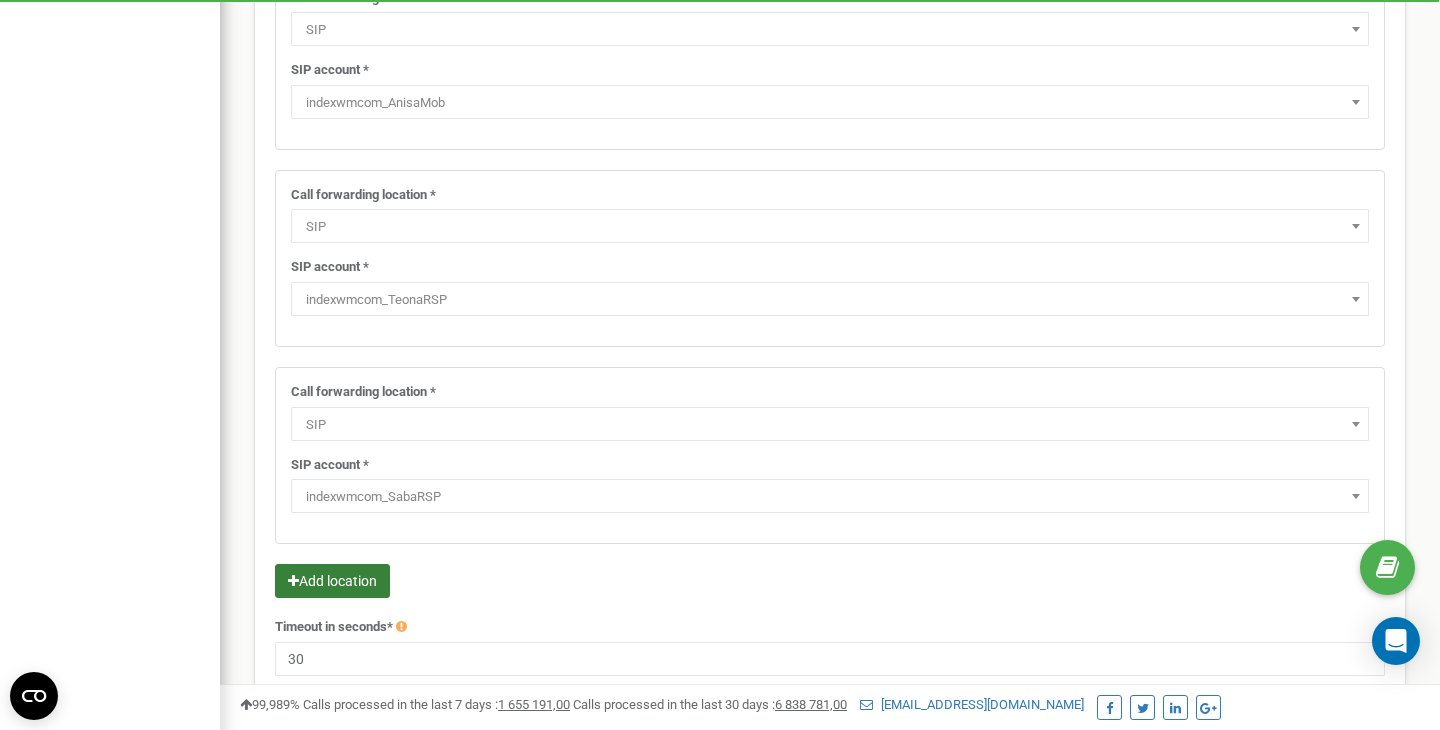 scroll, scrollTop: 1390, scrollLeft: 0, axis: vertical 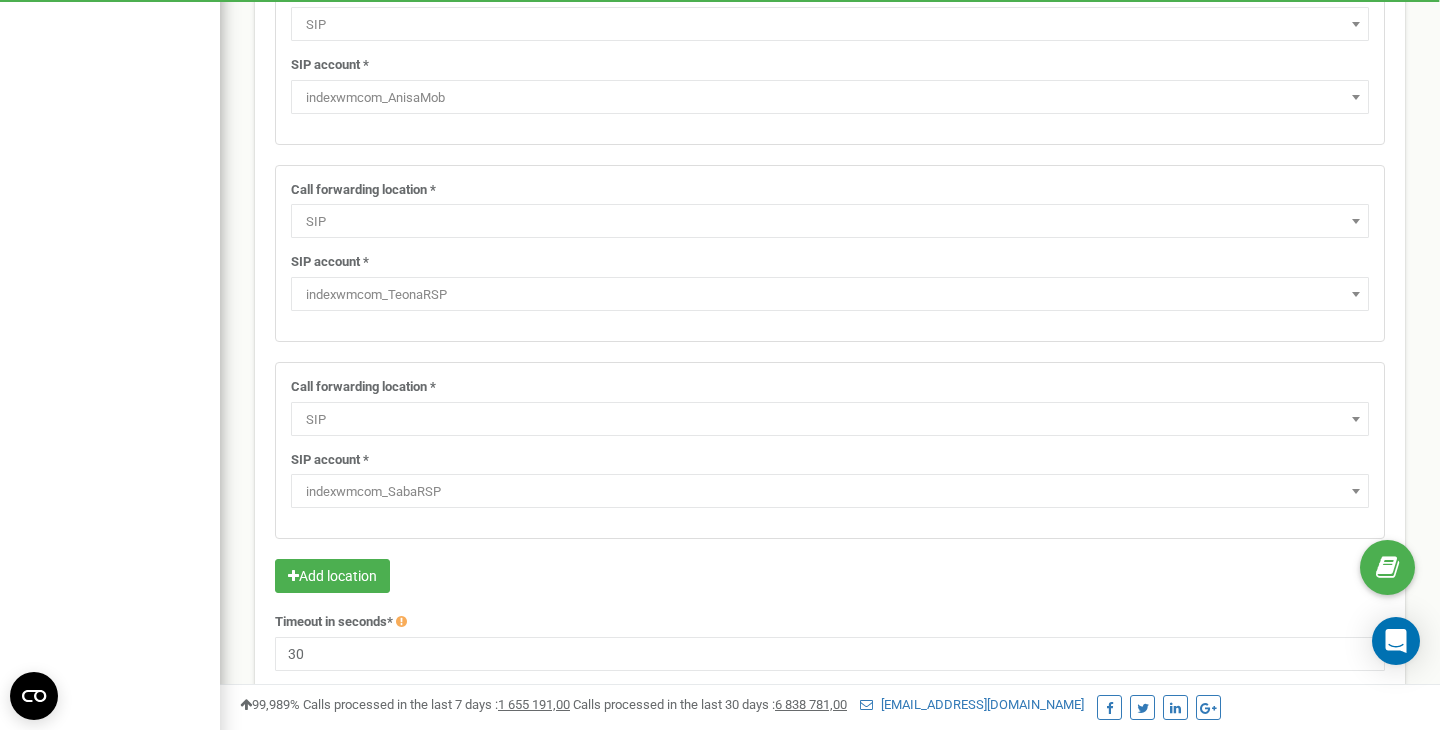 click on "indexwmcom_SabaRSP" at bounding box center (830, 492) 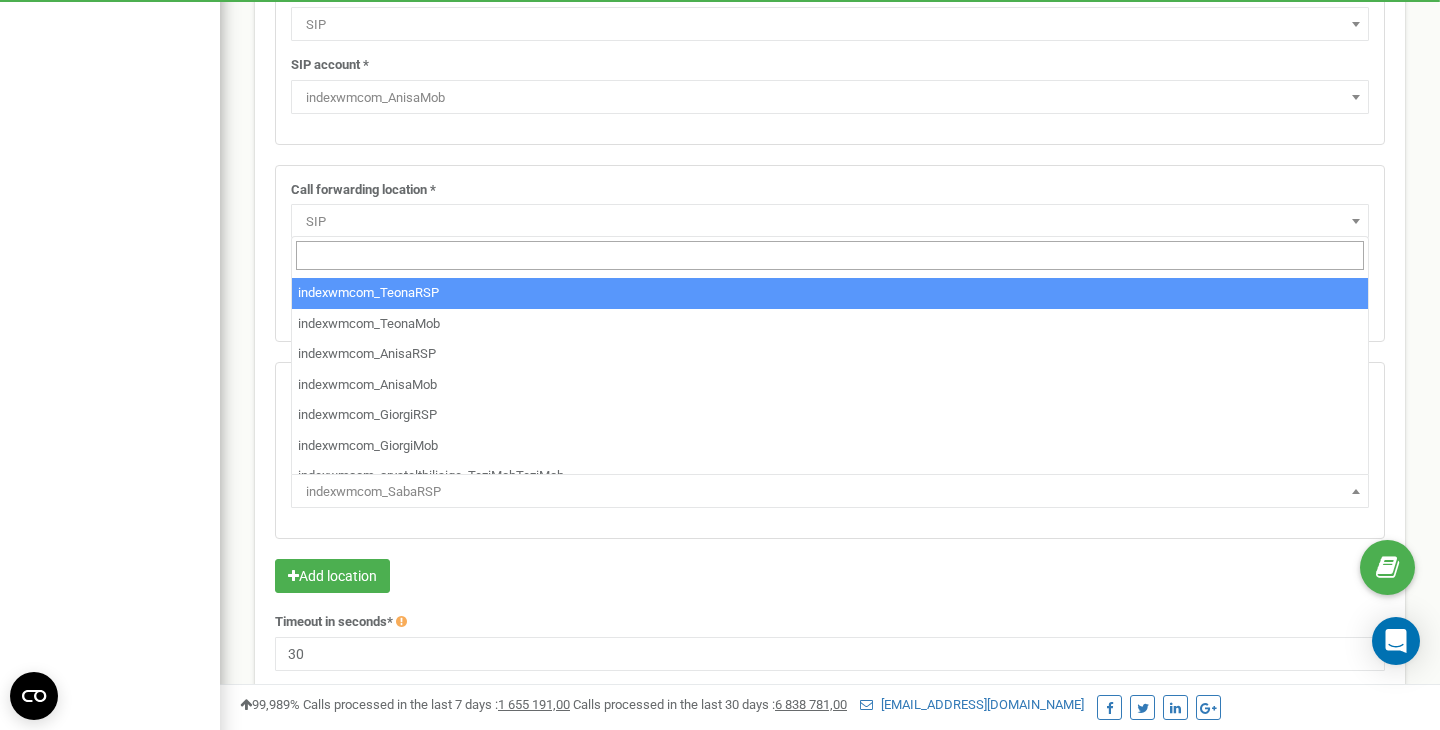 scroll, scrollTop: 126, scrollLeft: 0, axis: vertical 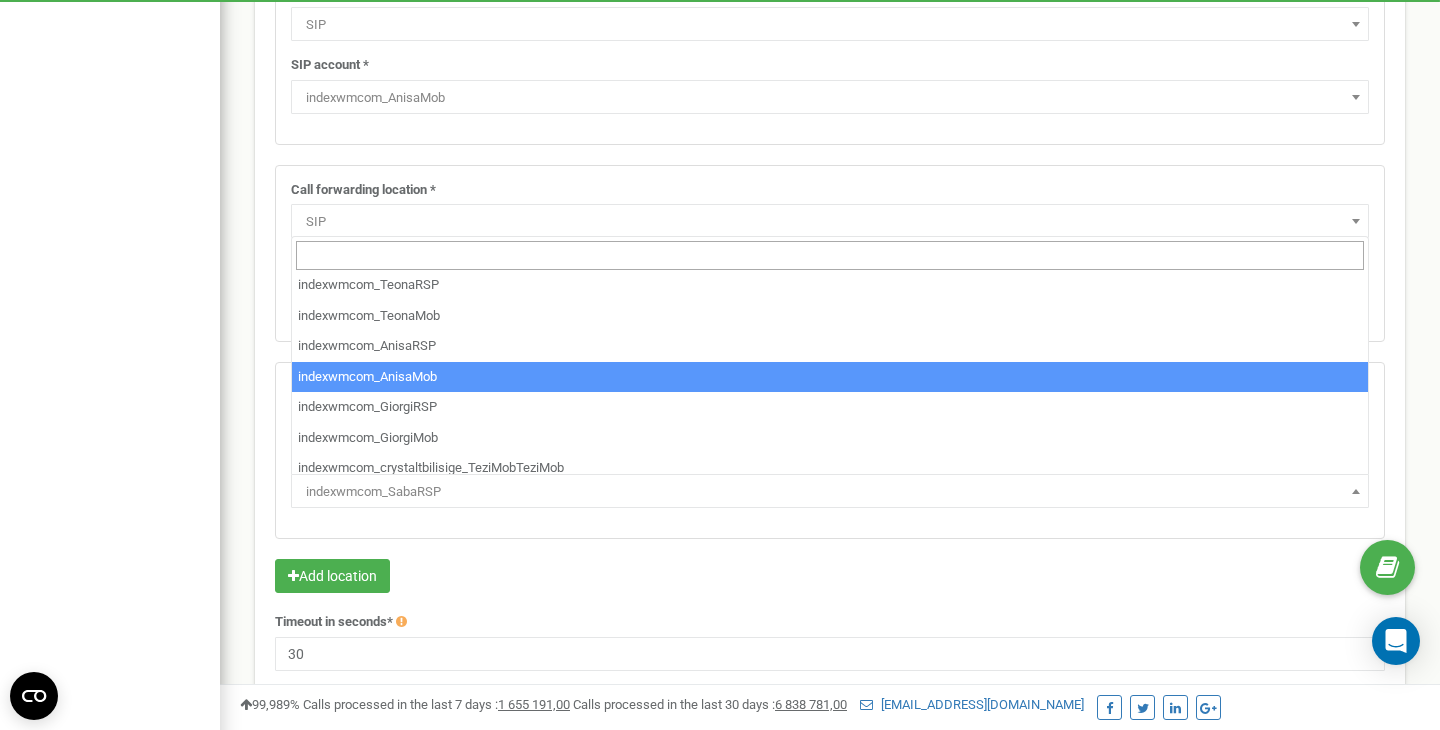 select on "indexwmcom_AnisaMob" 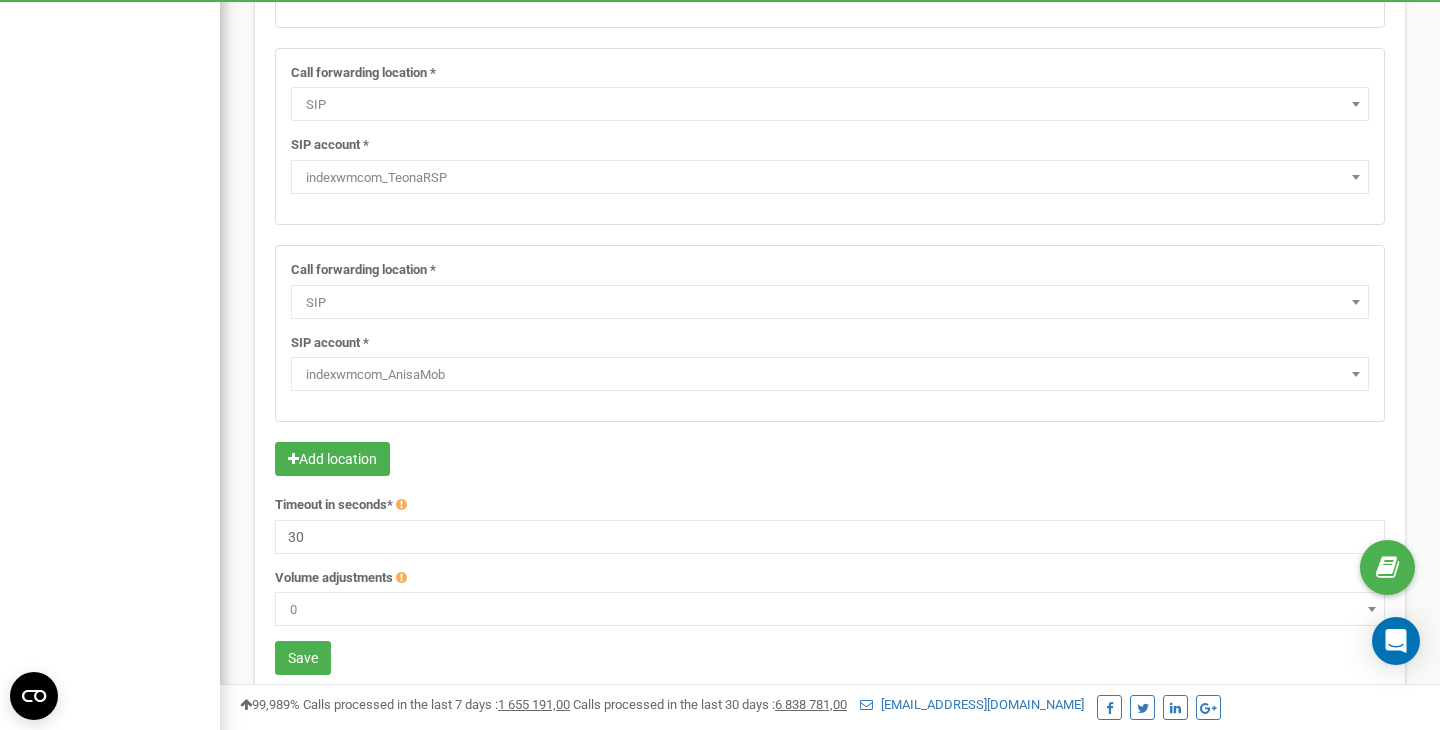 scroll, scrollTop: 1542, scrollLeft: 0, axis: vertical 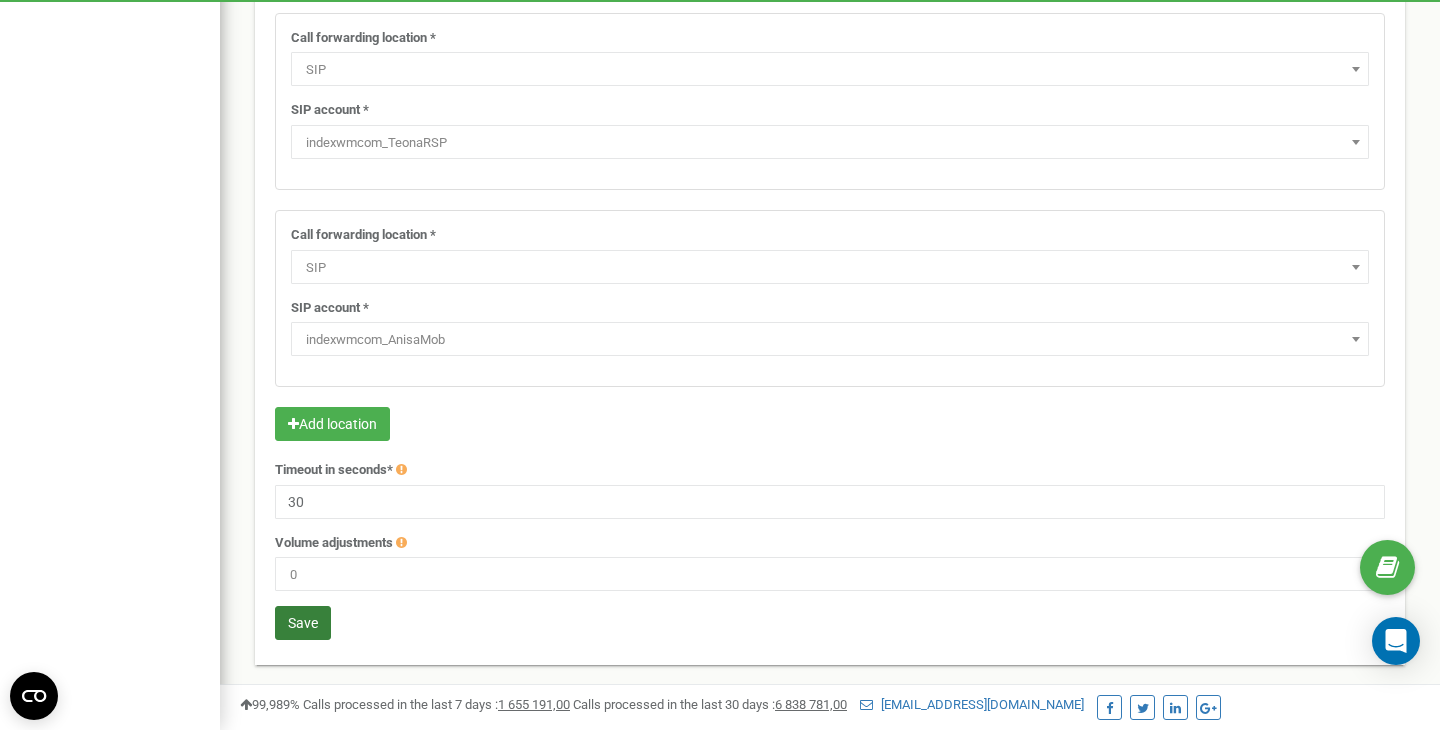 click on "Save" at bounding box center (303, 623) 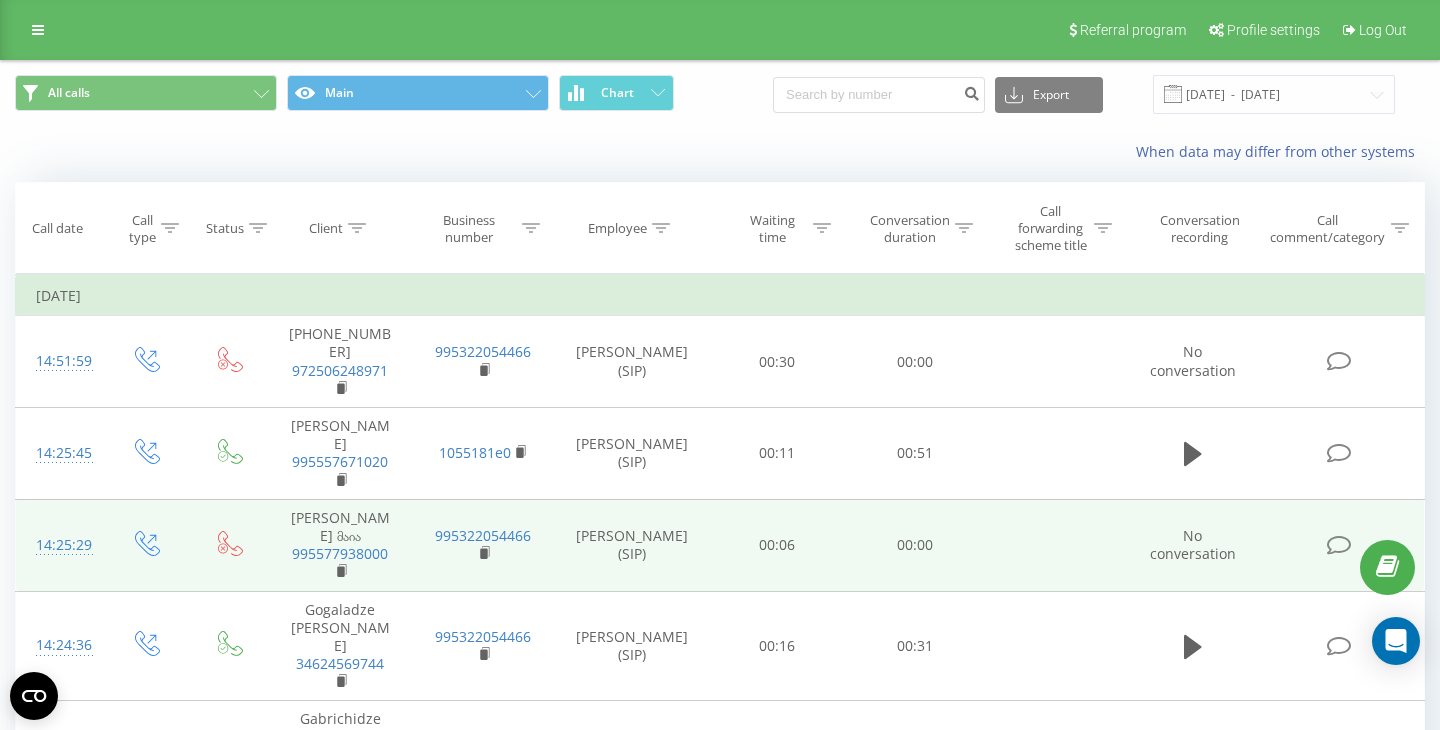 scroll, scrollTop: 0, scrollLeft: 0, axis: both 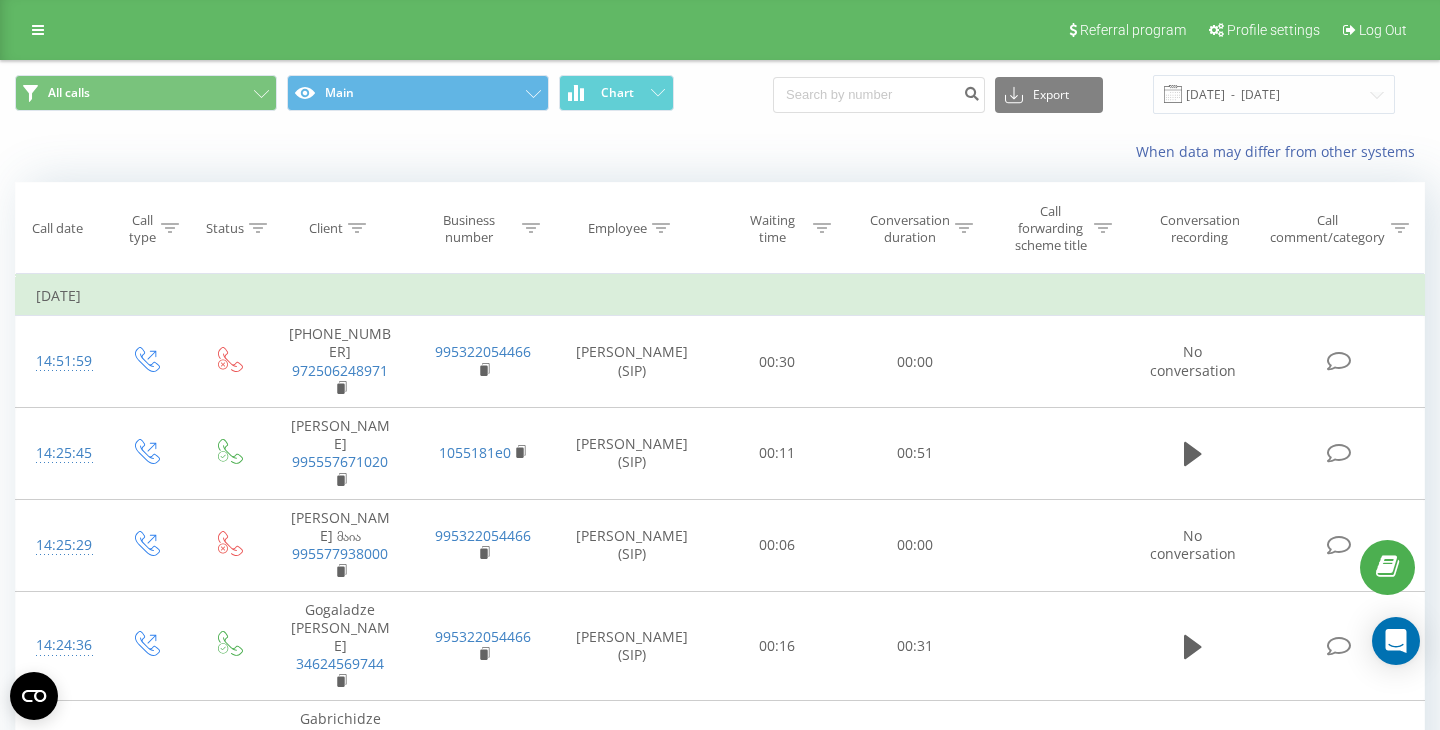 click 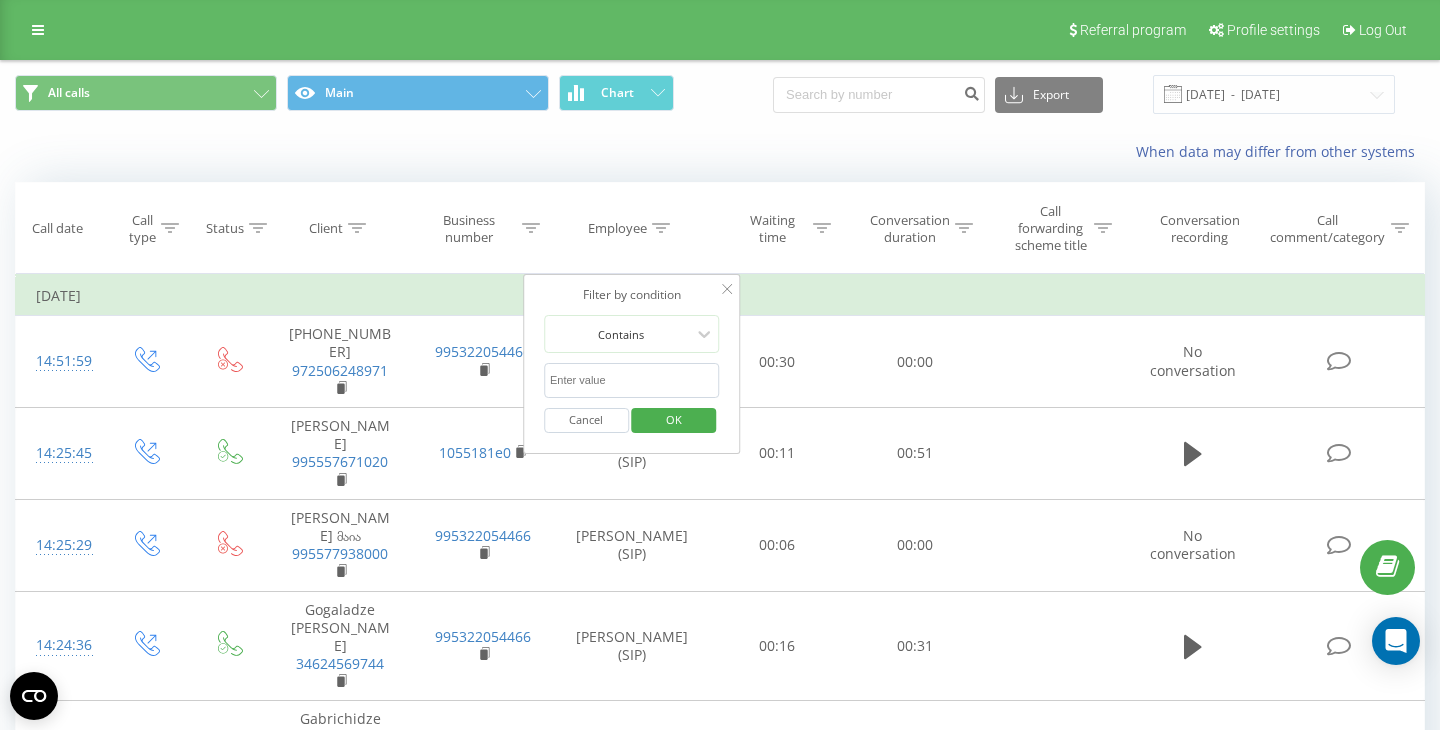 click at bounding box center (632, 380) 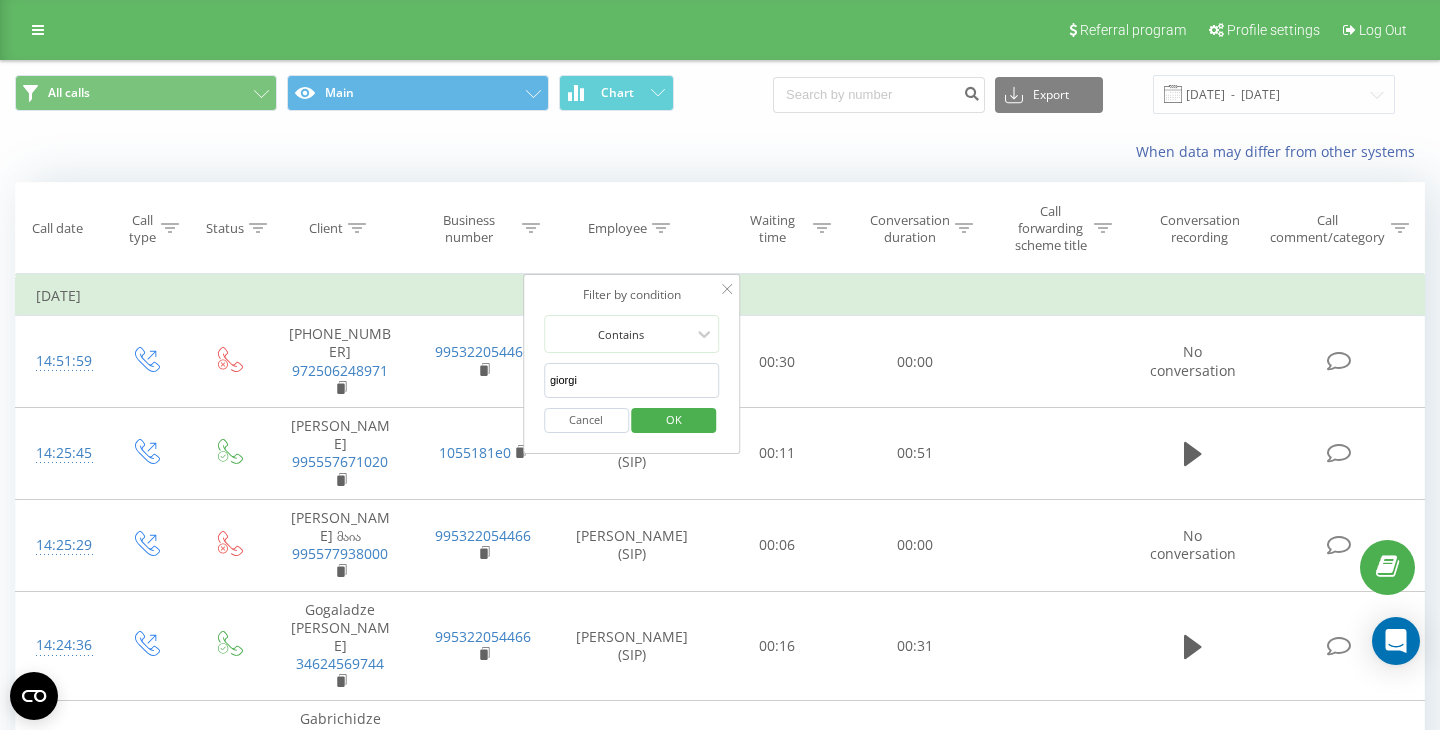click on "OK" at bounding box center [674, 419] 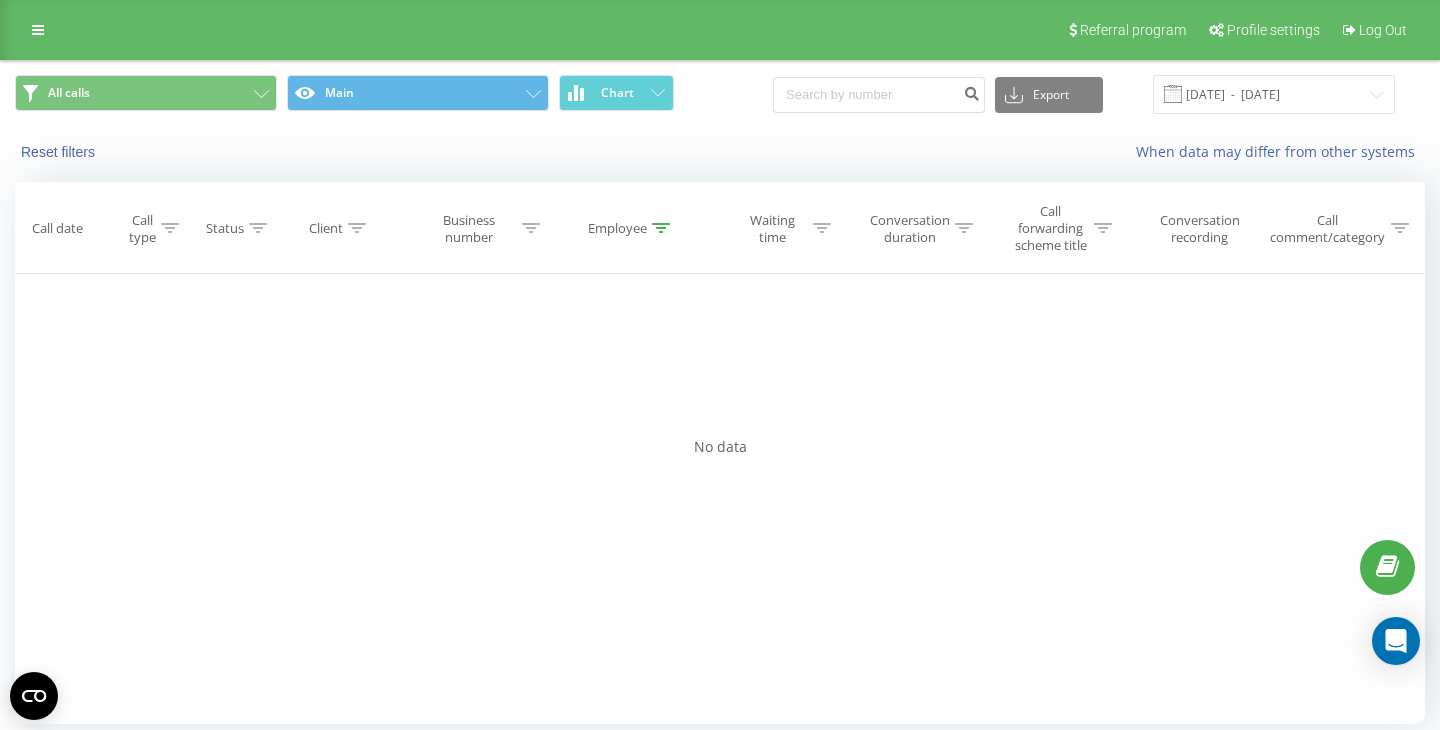 click at bounding box center (661, 228) 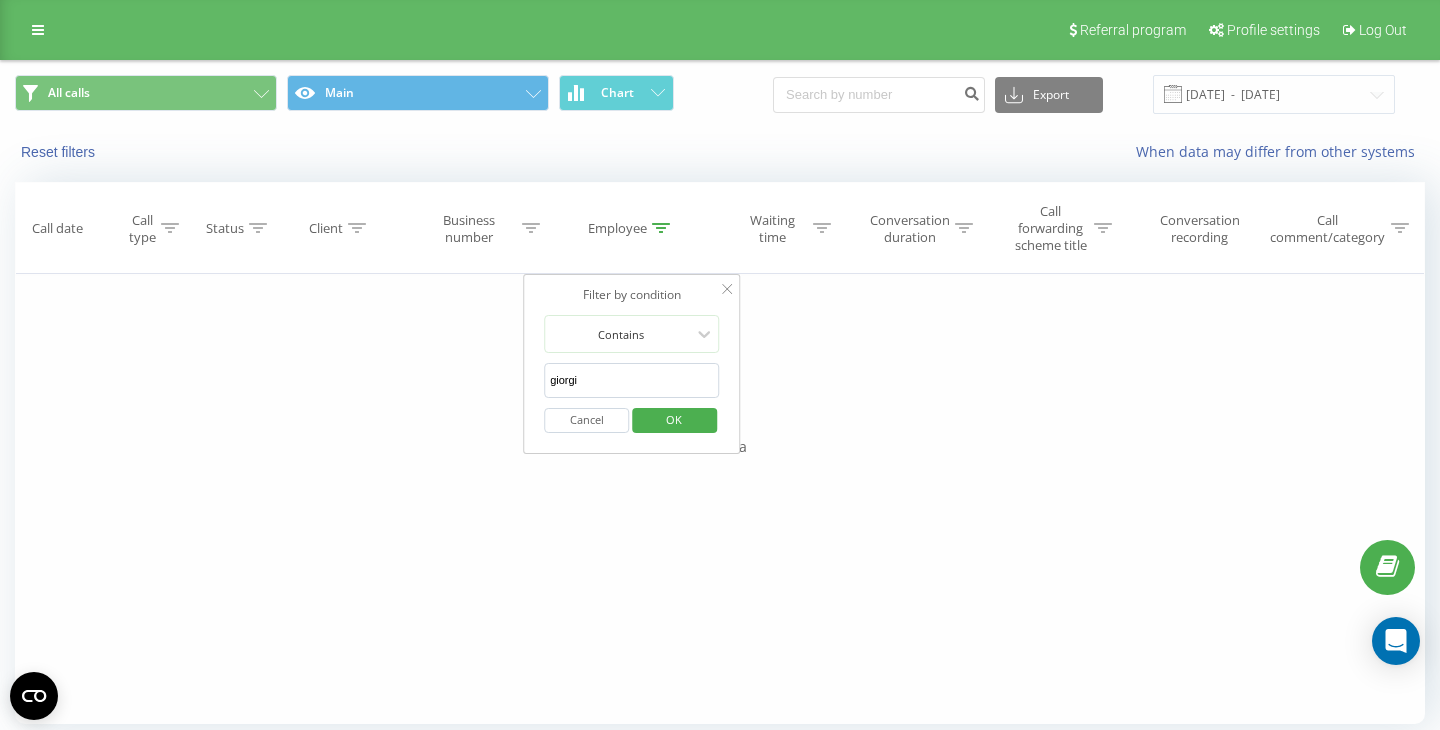 click on "giorgi" at bounding box center [632, 380] 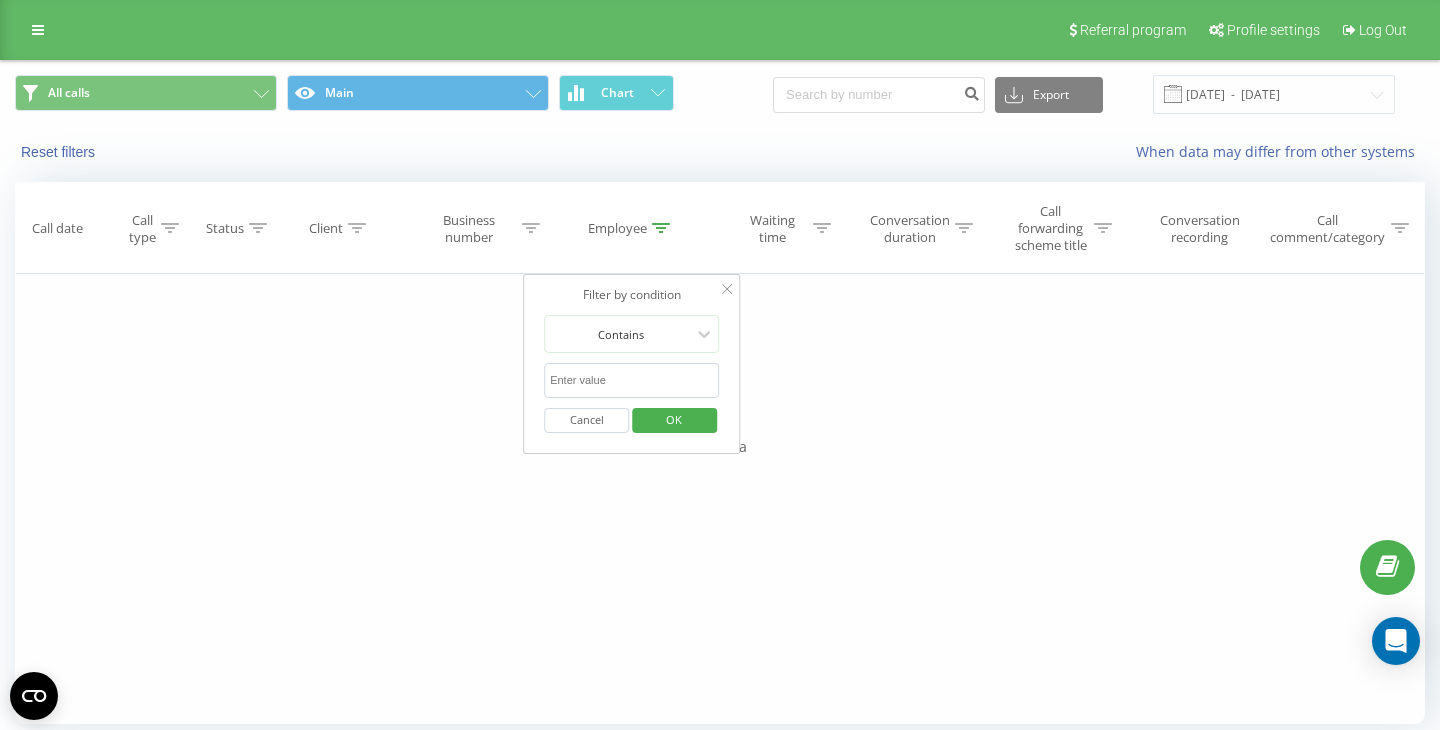 type 